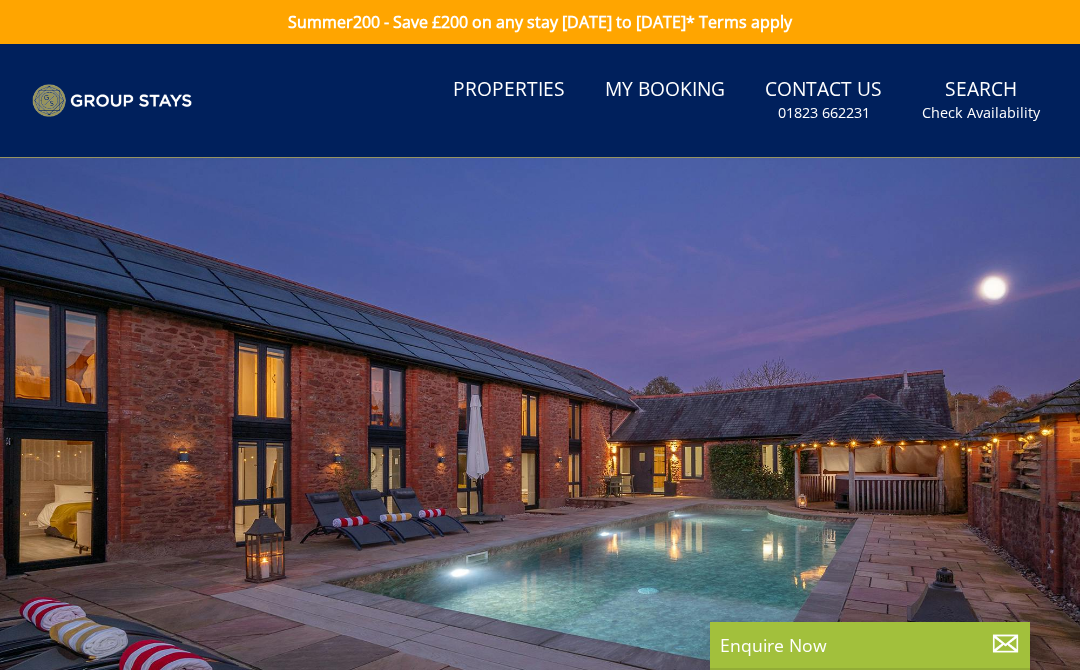 scroll, scrollTop: 0, scrollLeft: 0, axis: both 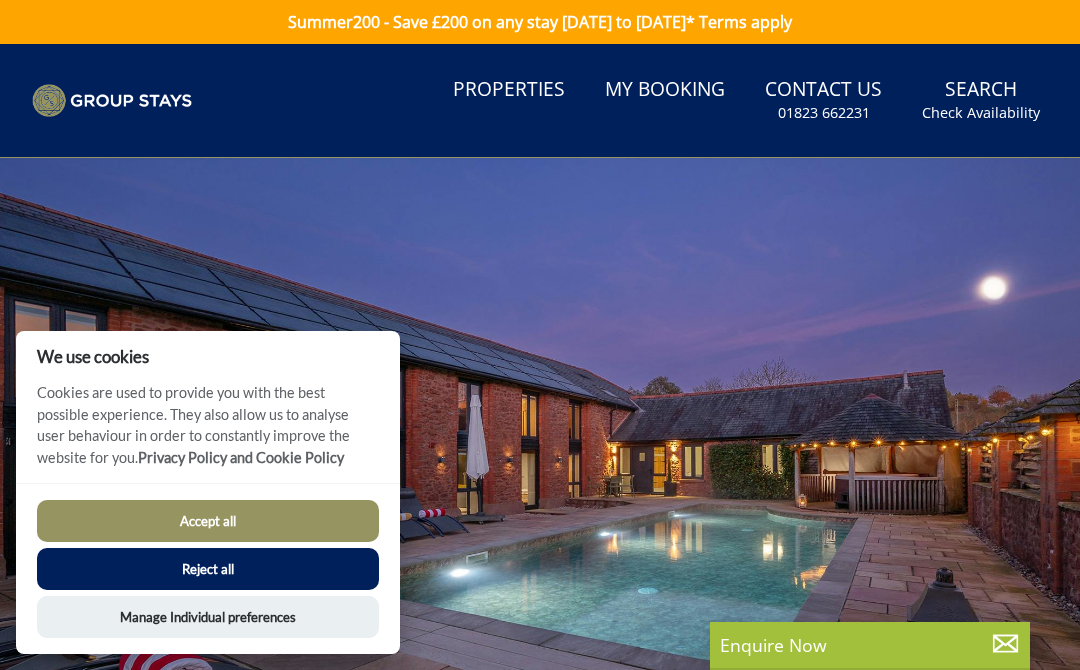 click on "Accept all" at bounding box center (208, 521) 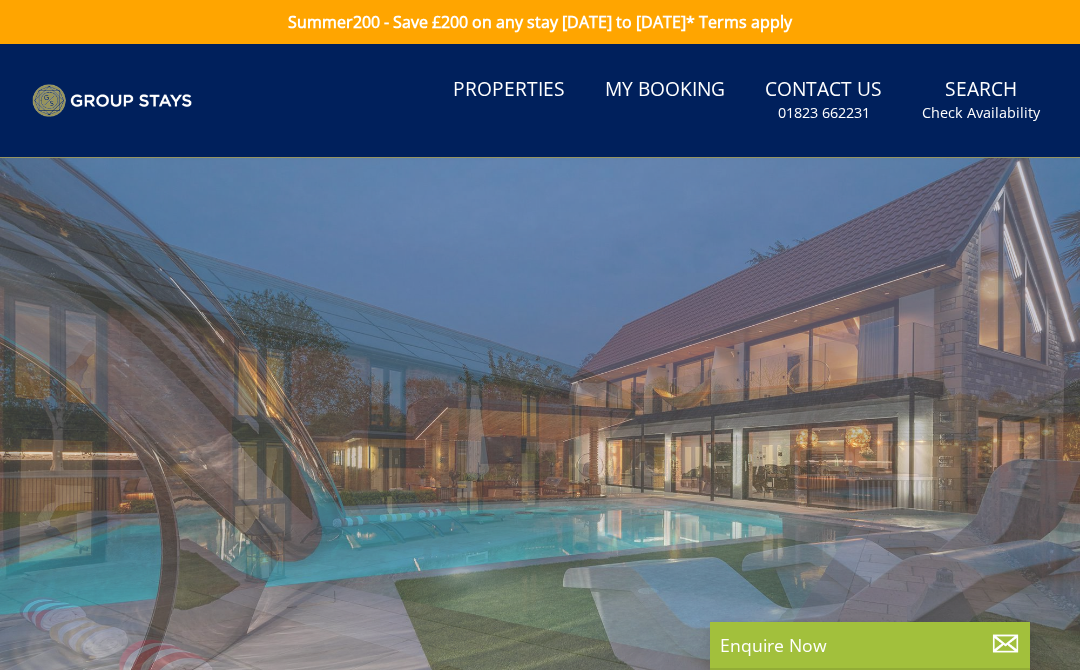 click on "Search  Check Availability" at bounding box center (981, 100) 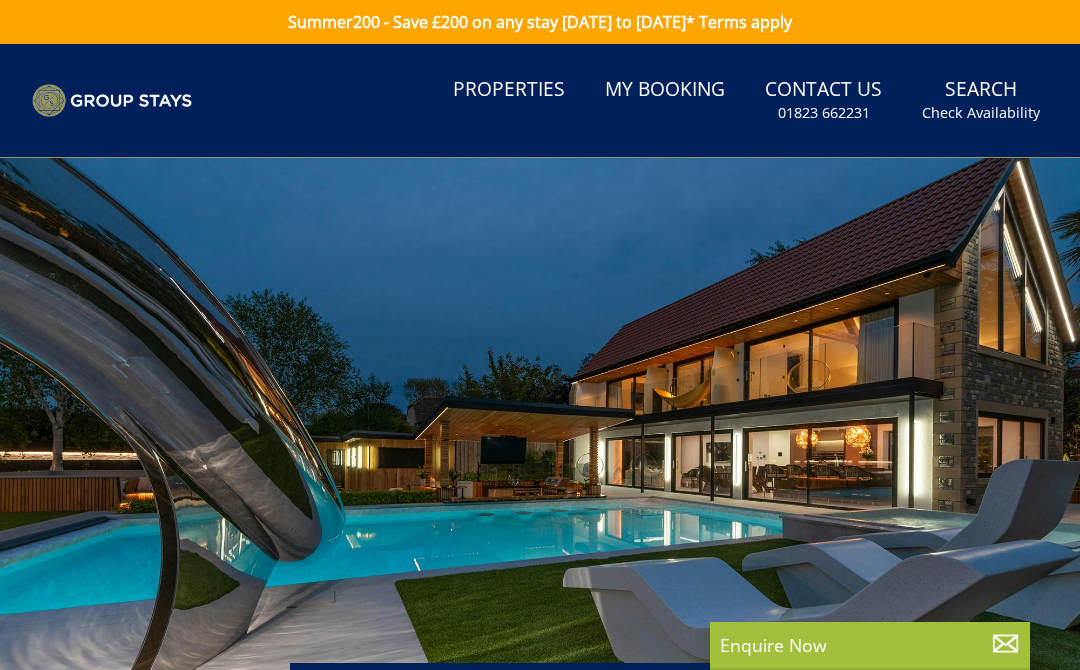 click on "Search  Check Availability" at bounding box center [981, 100] 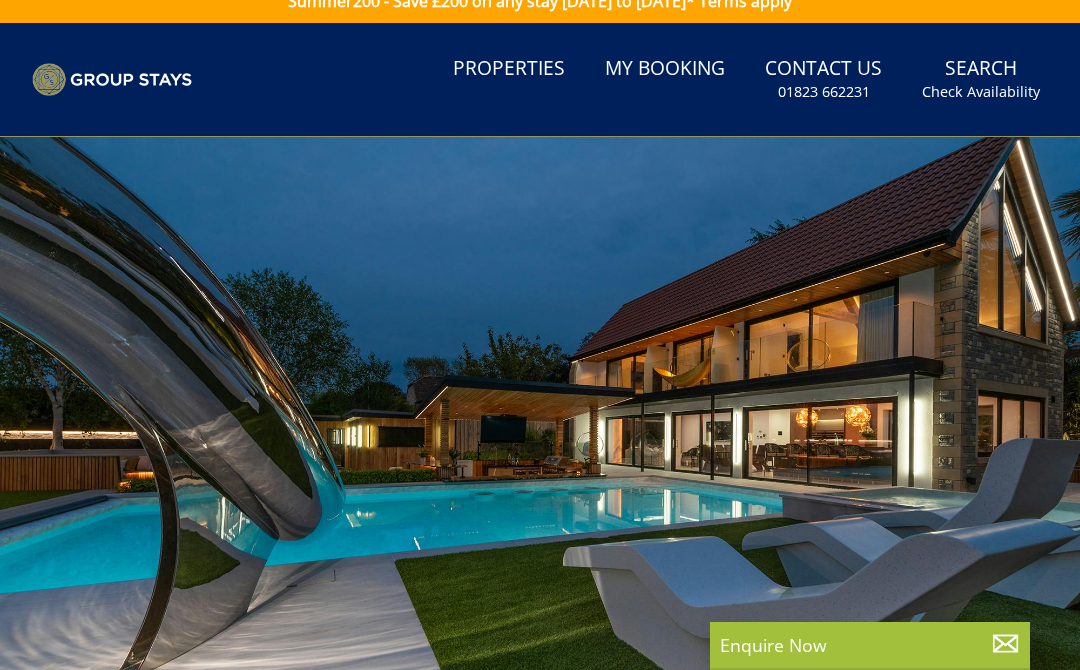 scroll, scrollTop: 0, scrollLeft: 0, axis: both 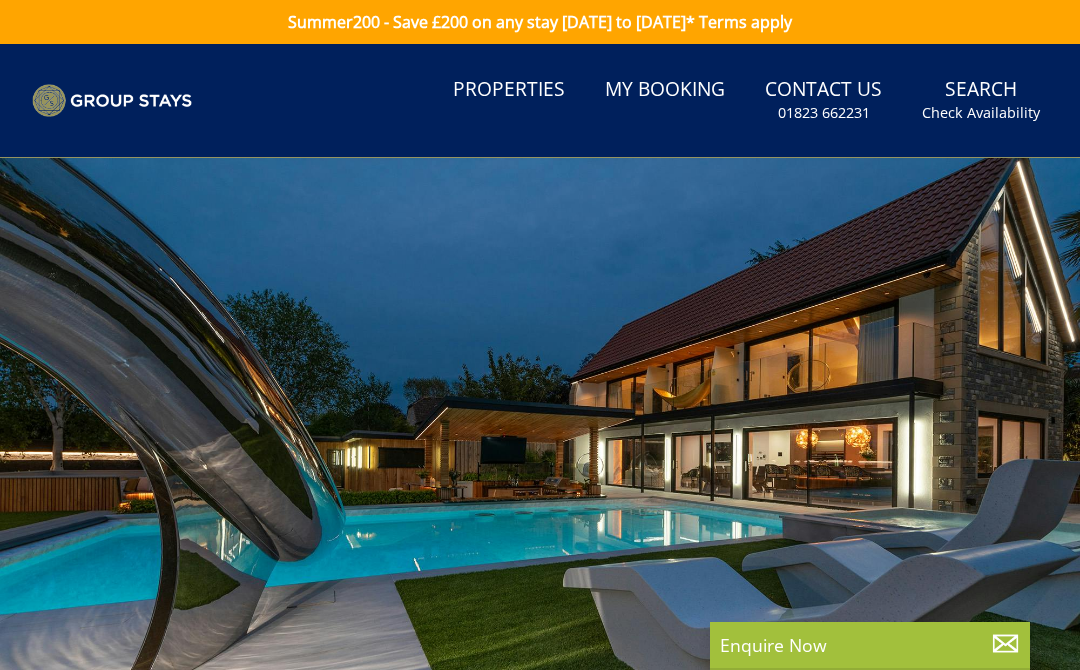 click on "Check Availability" at bounding box center (981, 113) 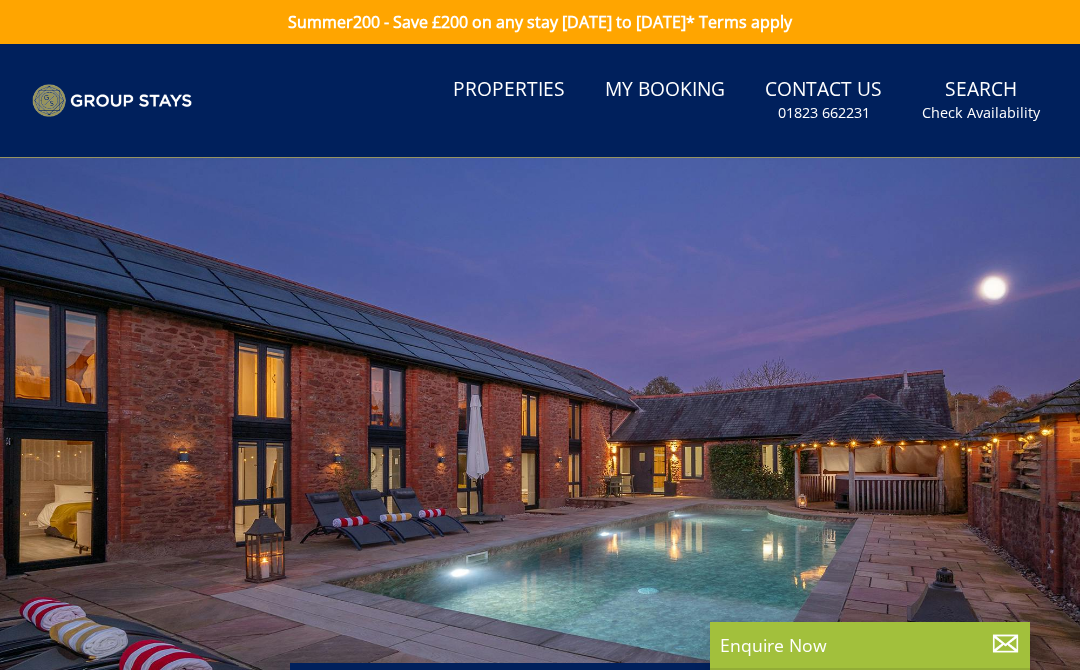 click on "Search  Check Availability" at bounding box center [981, 100] 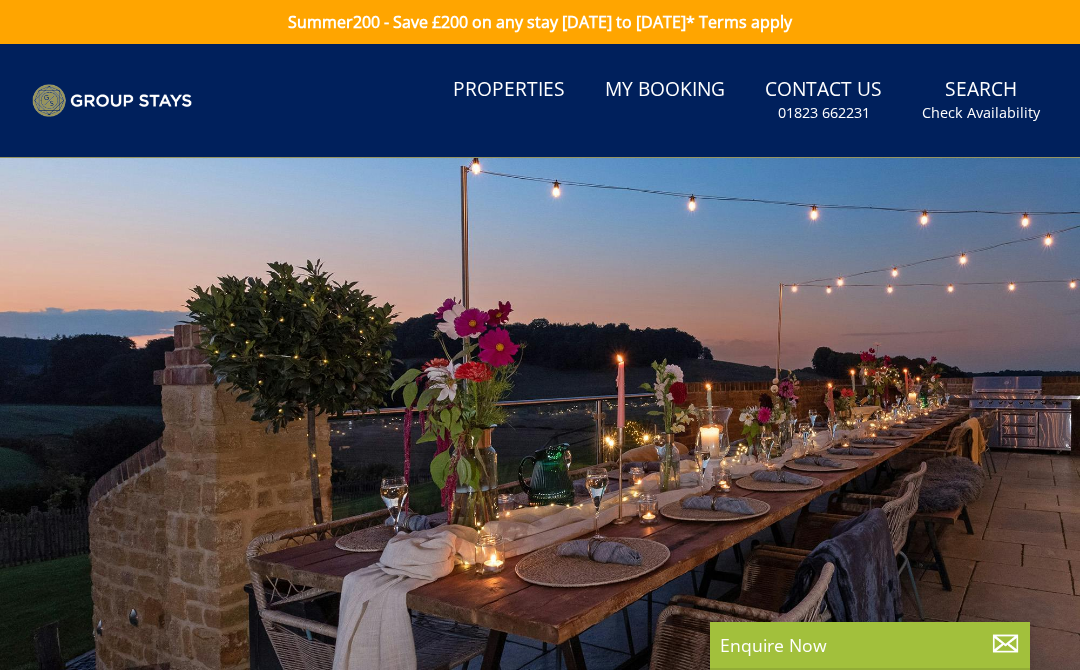 click on "Properties" at bounding box center (509, 90) 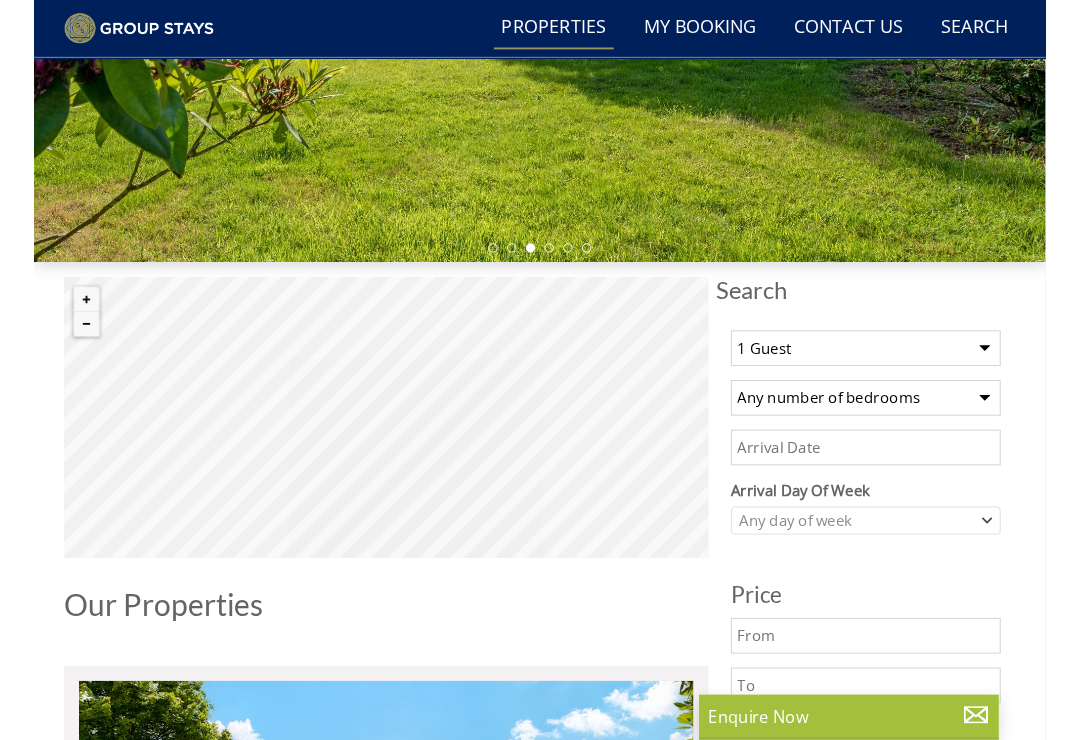 scroll, scrollTop: 437, scrollLeft: 0, axis: vertical 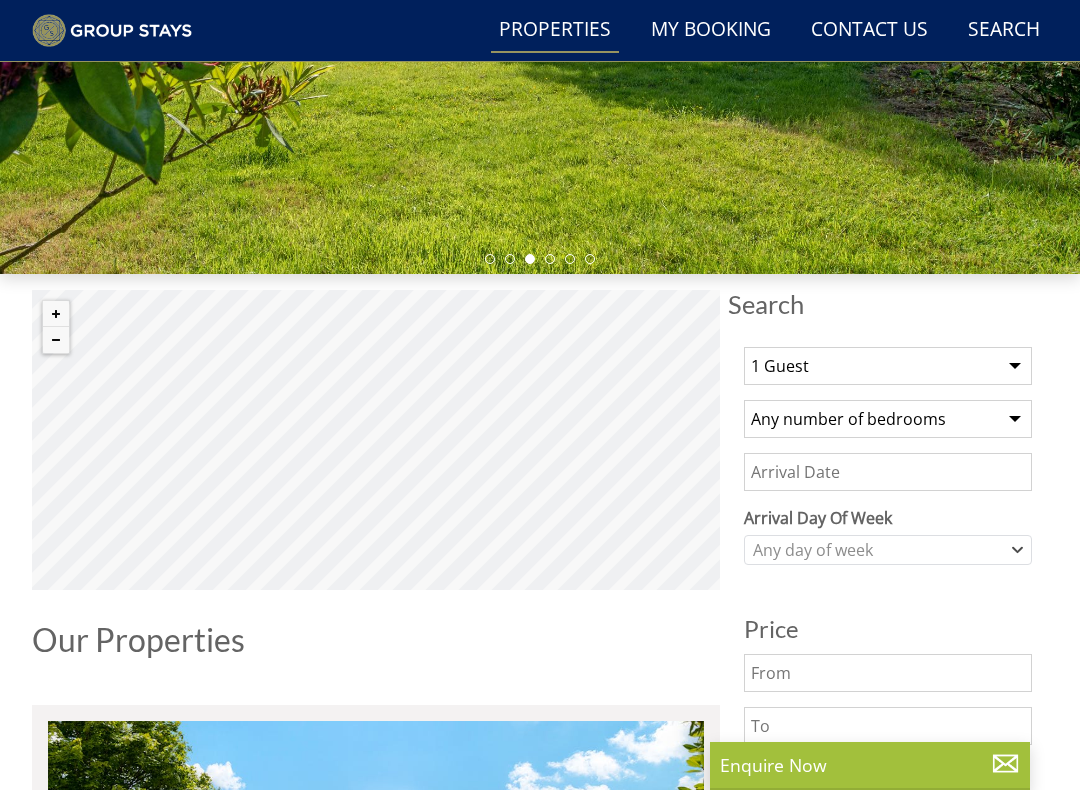 click on "1 Guest
2 Guests
3 Guests
4 Guests
5 Guests
6 Guests
7 Guests
8 Guests
9 Guests
10 Guests
11 Guests
12 Guests
13 Guests
14 Guests
15 Guests
16 Guests
17 Guests
18 Guests
19 Guests
20 Guests
21 Guests
22 Guests
23 Guests
24 Guests
25 Guests
26 Guests
27 Guests
28 Guests
29 Guests
30 Guests
31 Guests
32 Guests
33 Guests
34 Guests
35 Guests
36 Guests
37 Guests
38 Guests
39 Guests
40 Guests
41 Guests
42 Guests
43 Guests
44 Guests
45 Guests
46 Guests
47 Guests
48 Guests
49 Guests
50 Guests
51 Guests
52 Guests
53 Guests
54 Guests
55 Guests
56 Guests
57 Guests
58 Guests
59 Guests
60 Guests
61 Guests
62 Guests
63 Guests
64 Guests
65 Guests
66 Guests
67 Guests
68 Guests
69 Guests
70 Guests
71 Guests
72 Guests
73 Guests
74 Guests
75 Guests
76 Guests
77 Guests
78 Guests
79 Guests
80 Guests
81 Guests
82 Guests
83 Guests
84 Guests
85 Guests
86 Guests" at bounding box center [888, 366] 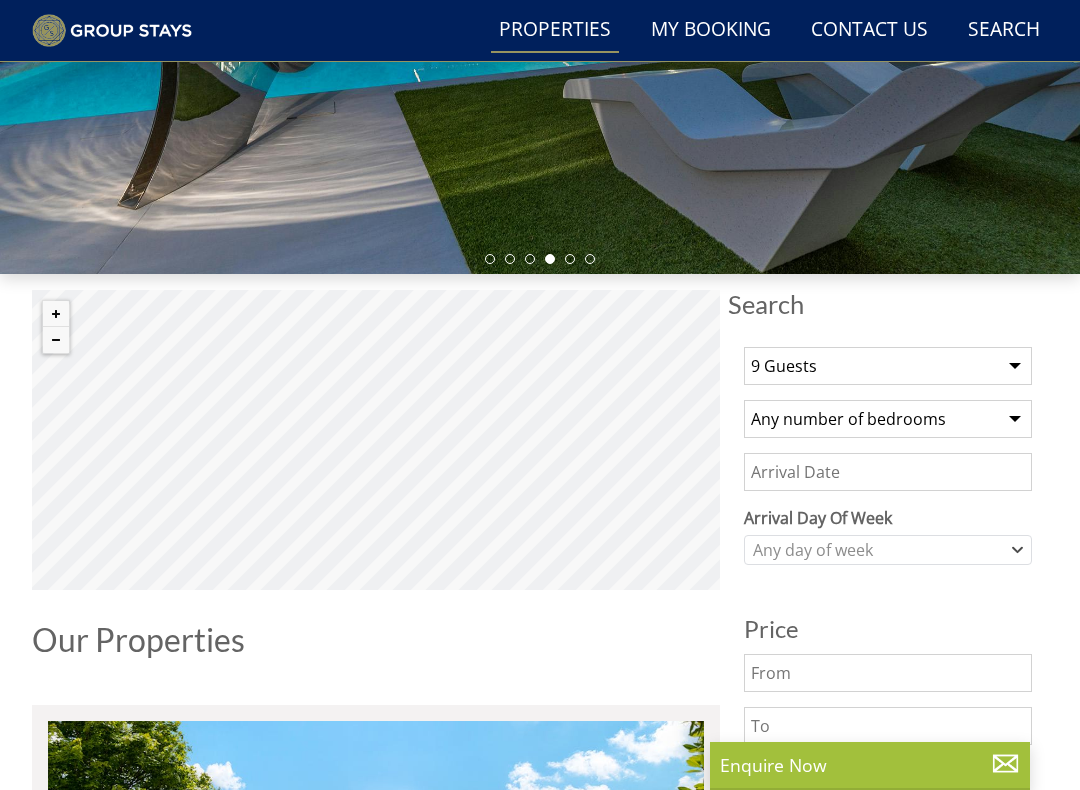 click on "Any number of bedrooms
1 Bedroom
2 Bedrooms
3 Bedrooms
4 Bedrooms
5 Bedrooms
6 Bedrooms
7 Bedrooms
8 Bedrooms
9 Bedrooms
10 Bedrooms
11 Bedrooms
12 Bedrooms
13 Bedrooms
14 Bedrooms
15 Bedrooms
16 Bedrooms
17 Bedrooms
18 Bedrooms
19 Bedrooms
20 Bedrooms
21 Bedrooms
22 Bedrooms
23 Bedrooms
24 Bedrooms
25 Bedrooms" at bounding box center [888, 419] 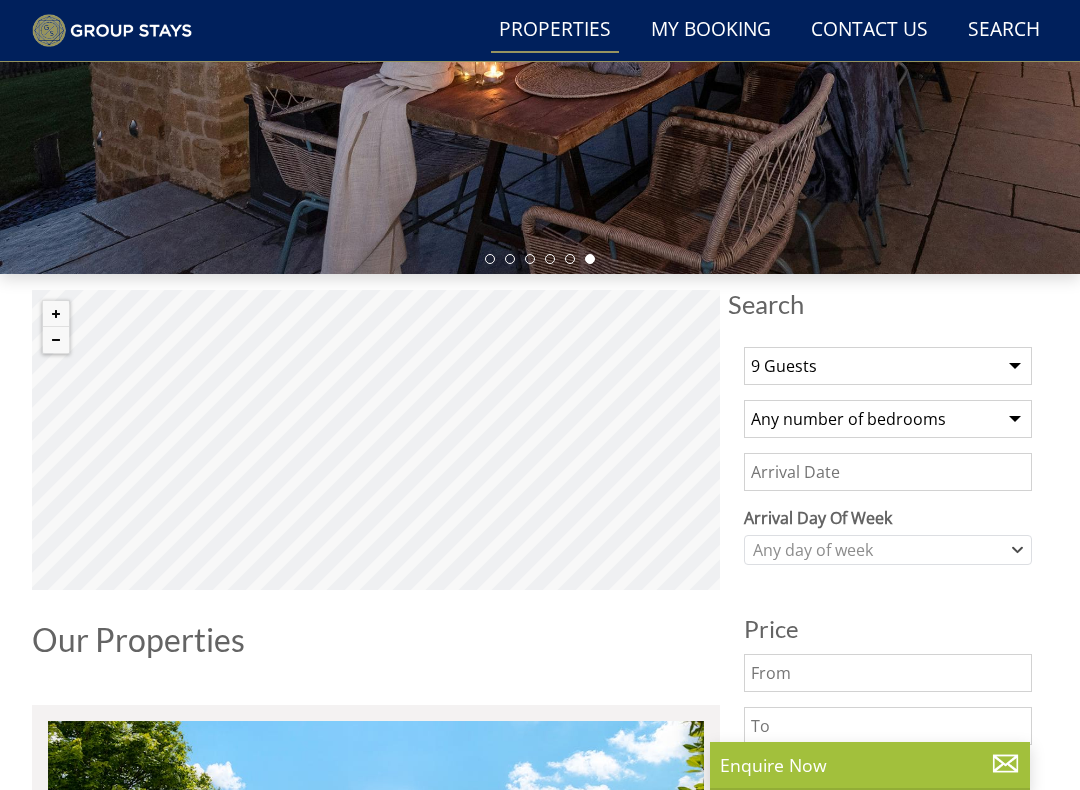 select on "4" 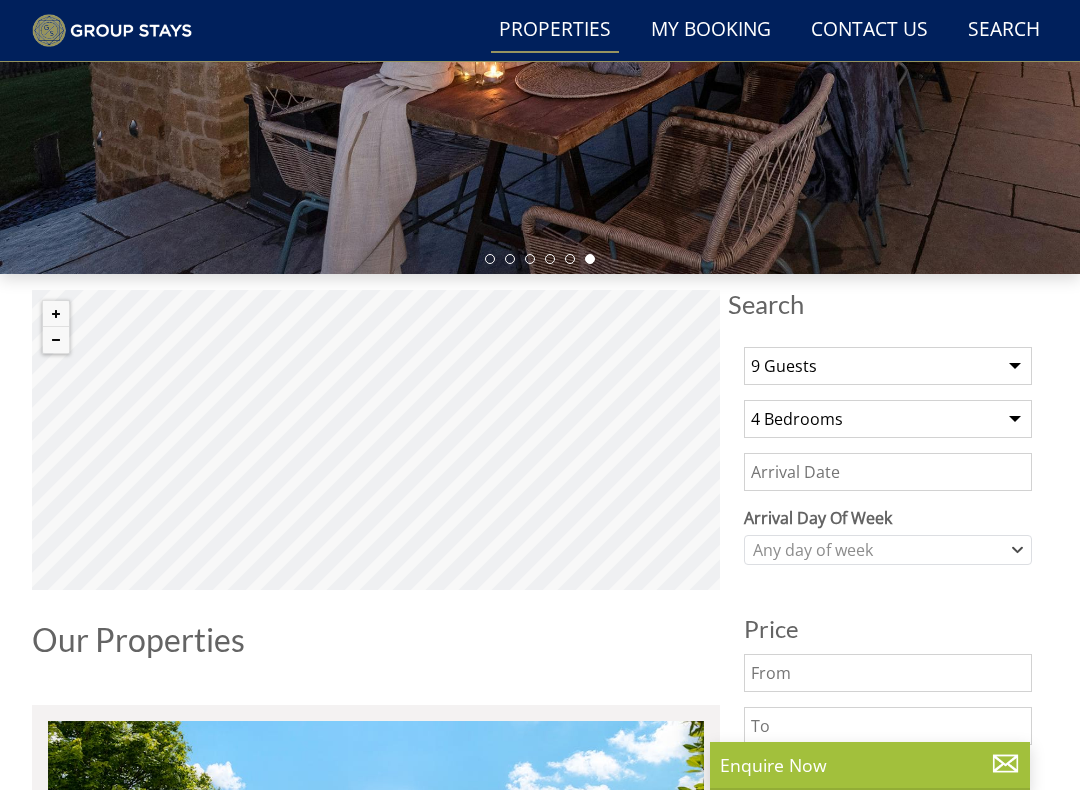 click on "Date" at bounding box center (888, 472) 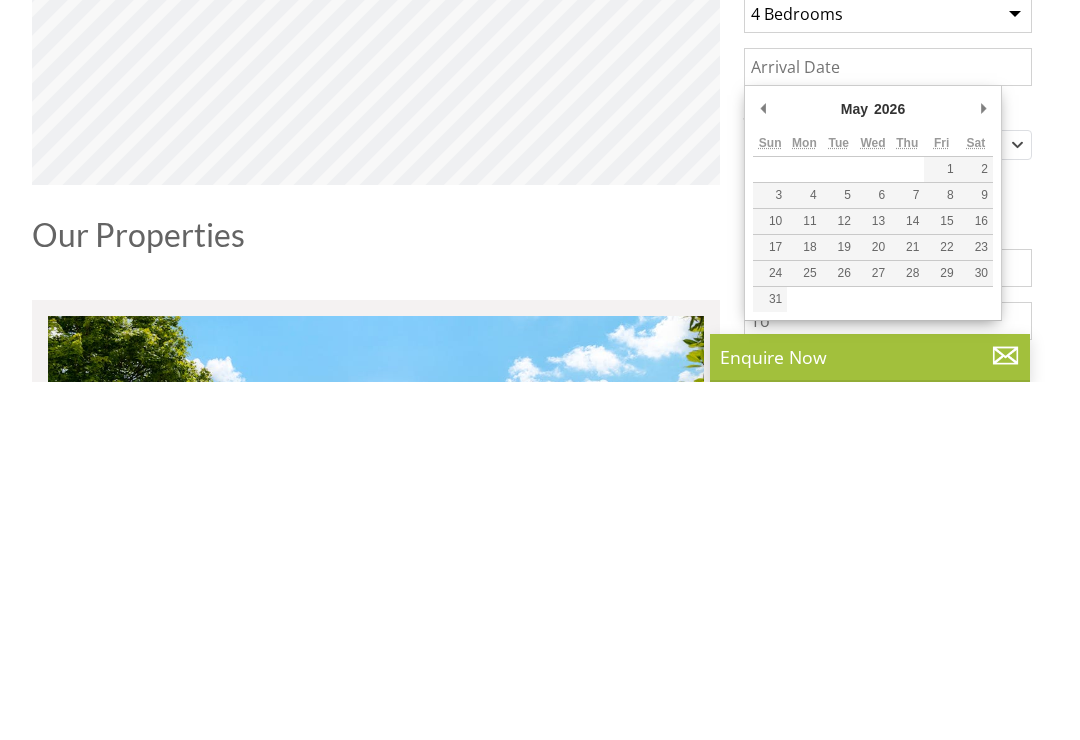 scroll, scrollTop: 499, scrollLeft: 0, axis: vertical 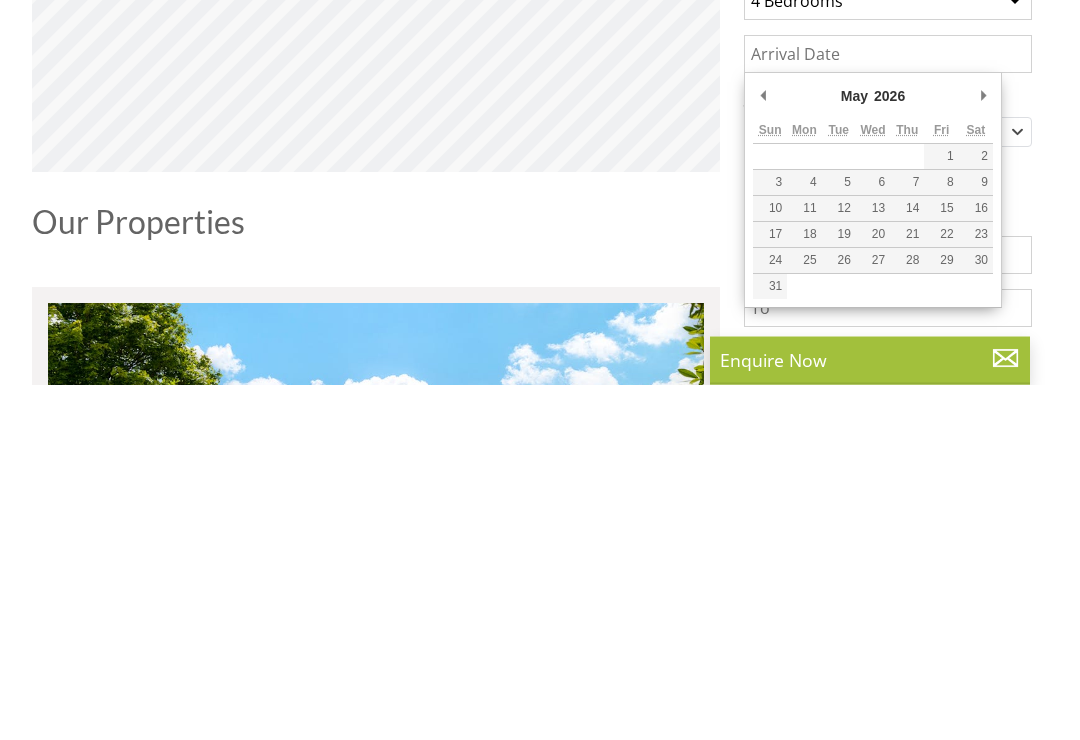 type on "23/05/2026" 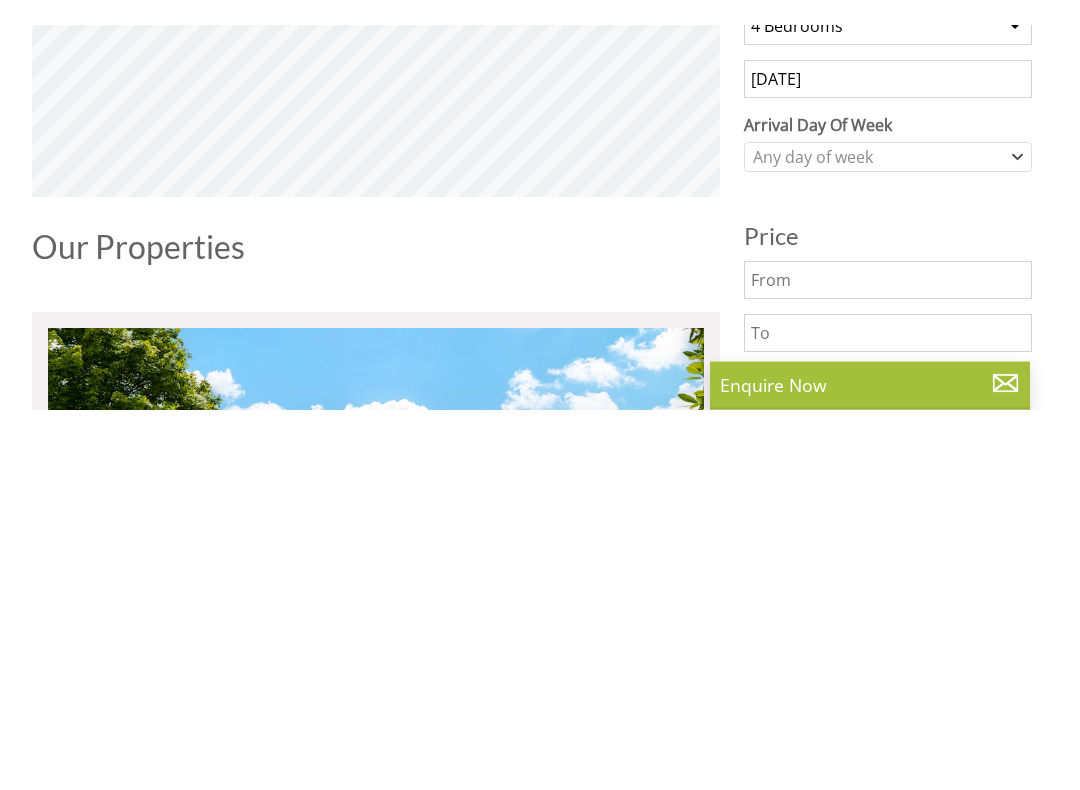 scroll, scrollTop: 855, scrollLeft: 0, axis: vertical 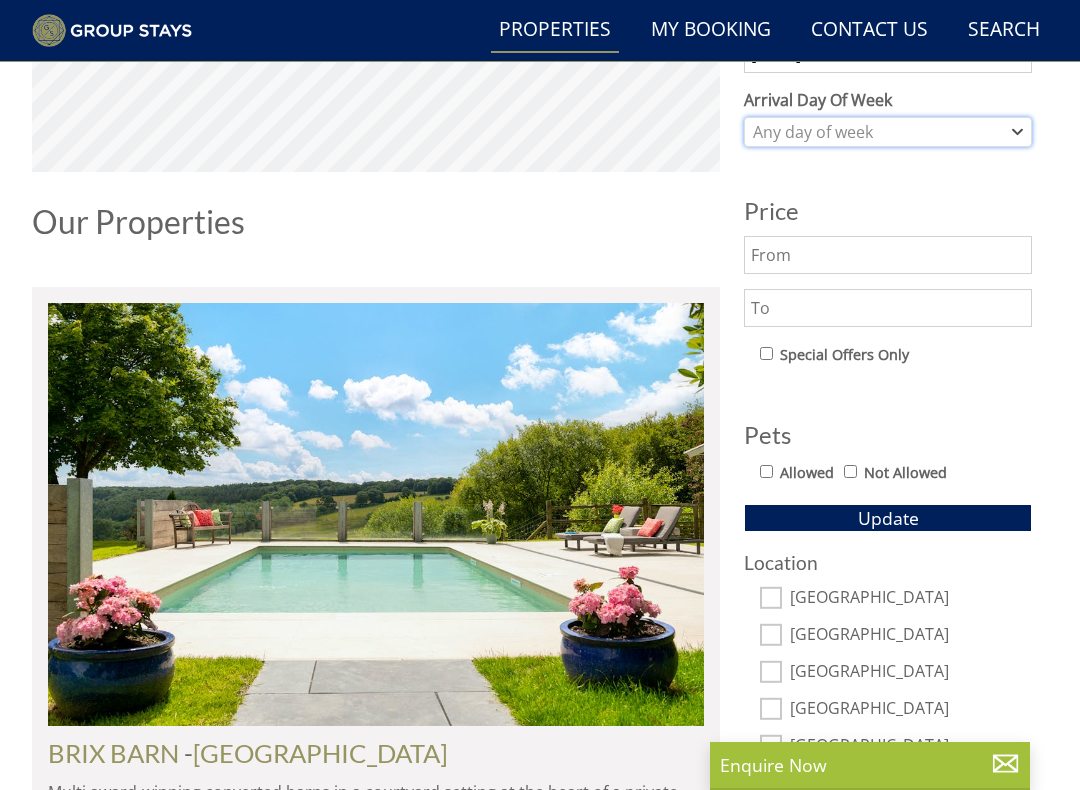 click on "Any day of week" at bounding box center [877, 132] 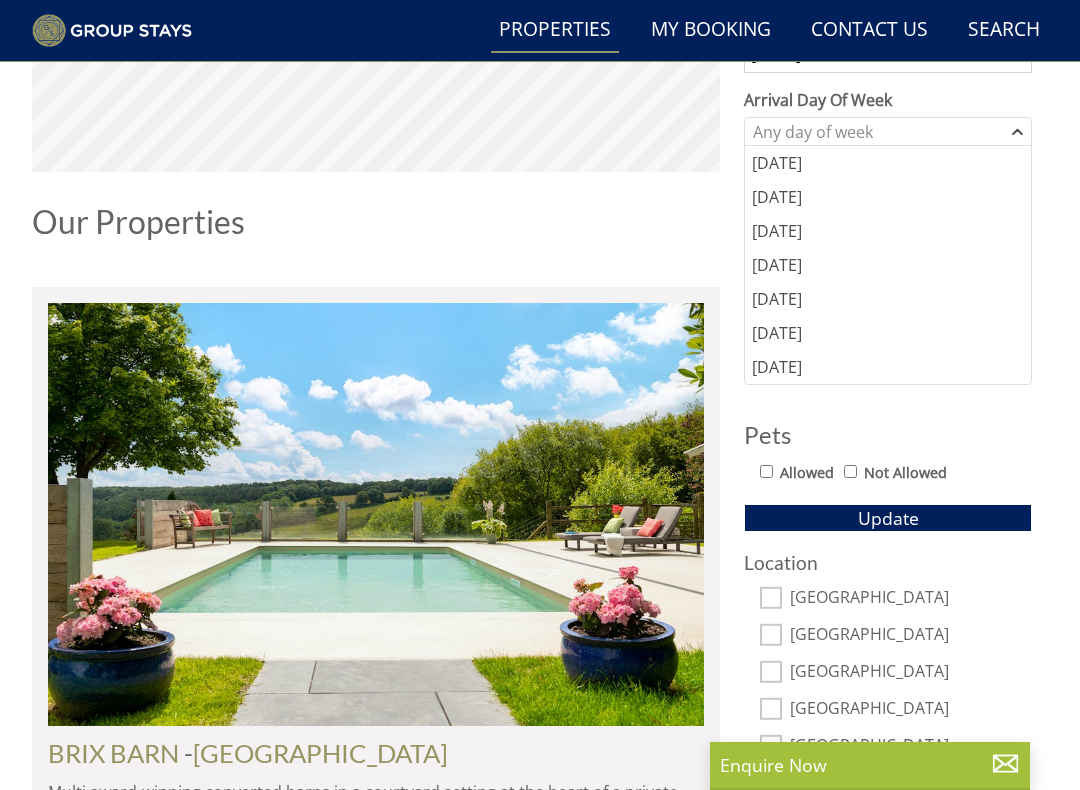click on "[DATE]" at bounding box center [888, 333] 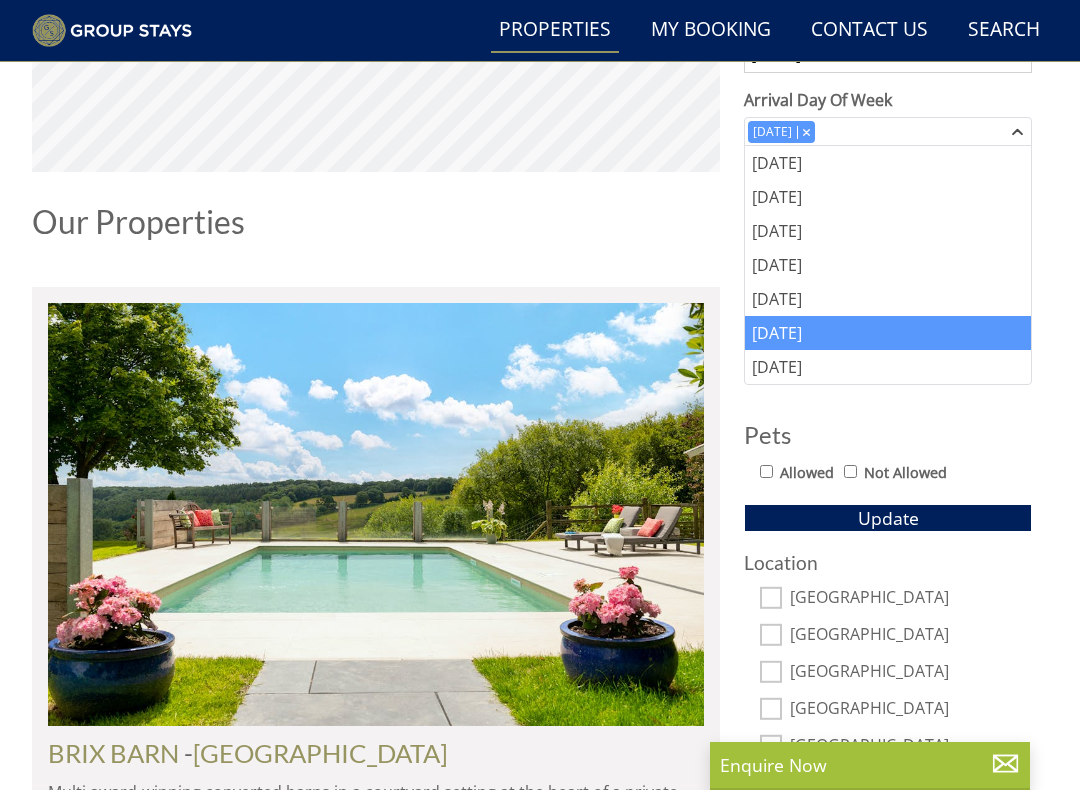 click on "Allowed" at bounding box center [766, 471] 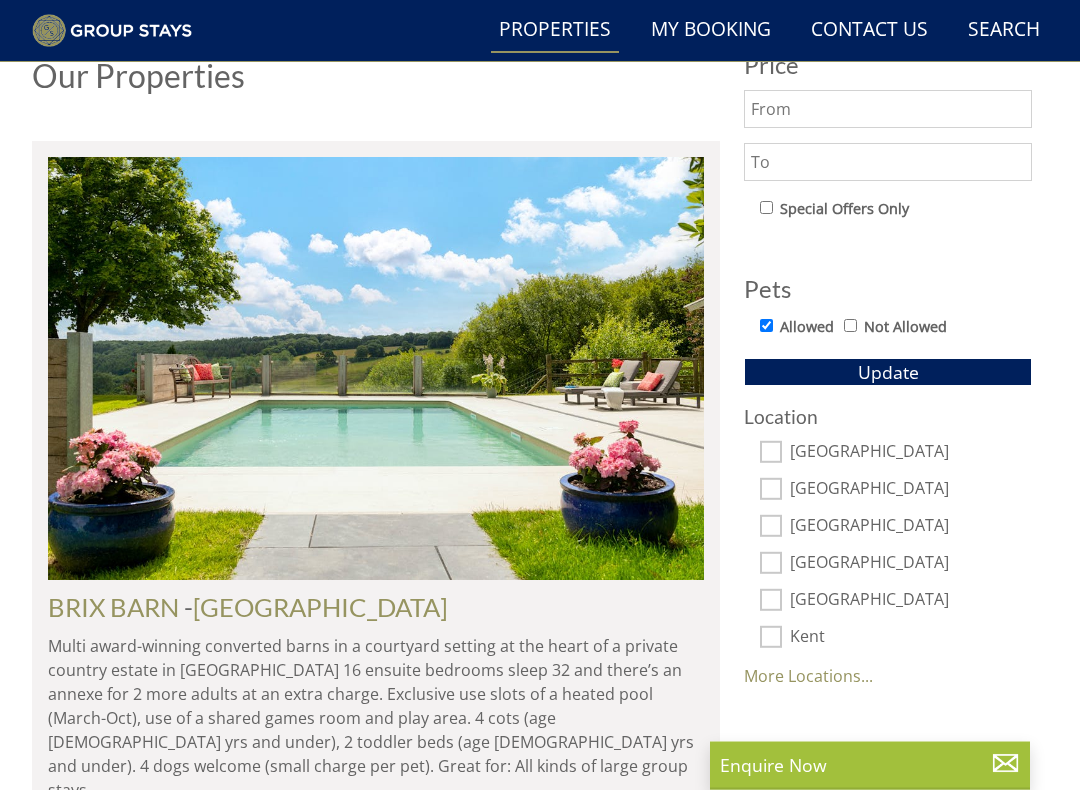 scroll, scrollTop: 1002, scrollLeft: 0, axis: vertical 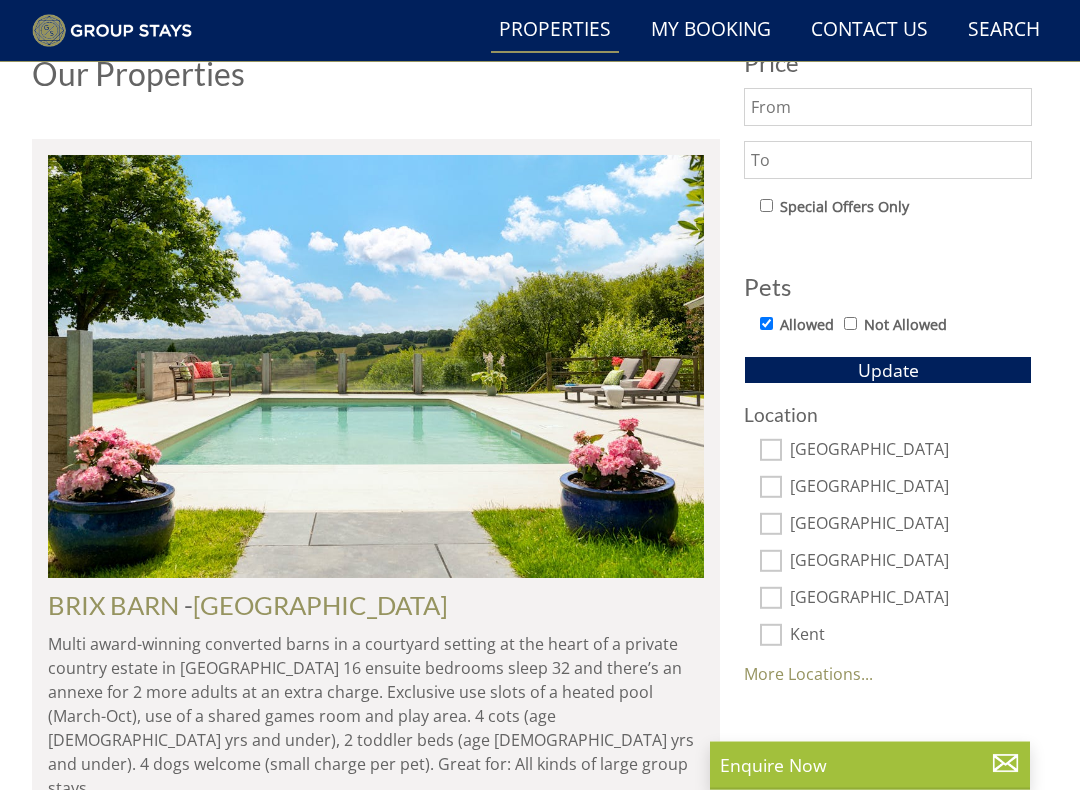 click on "More Locations..." at bounding box center [808, 675] 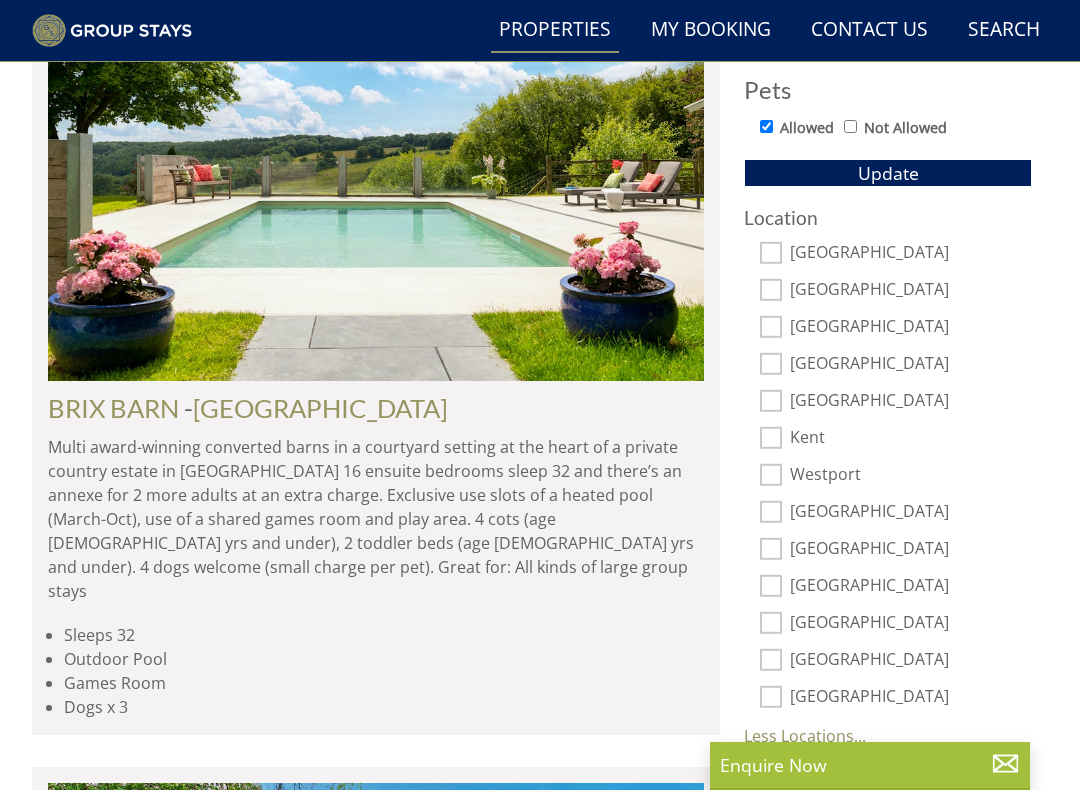 scroll, scrollTop: 1195, scrollLeft: 0, axis: vertical 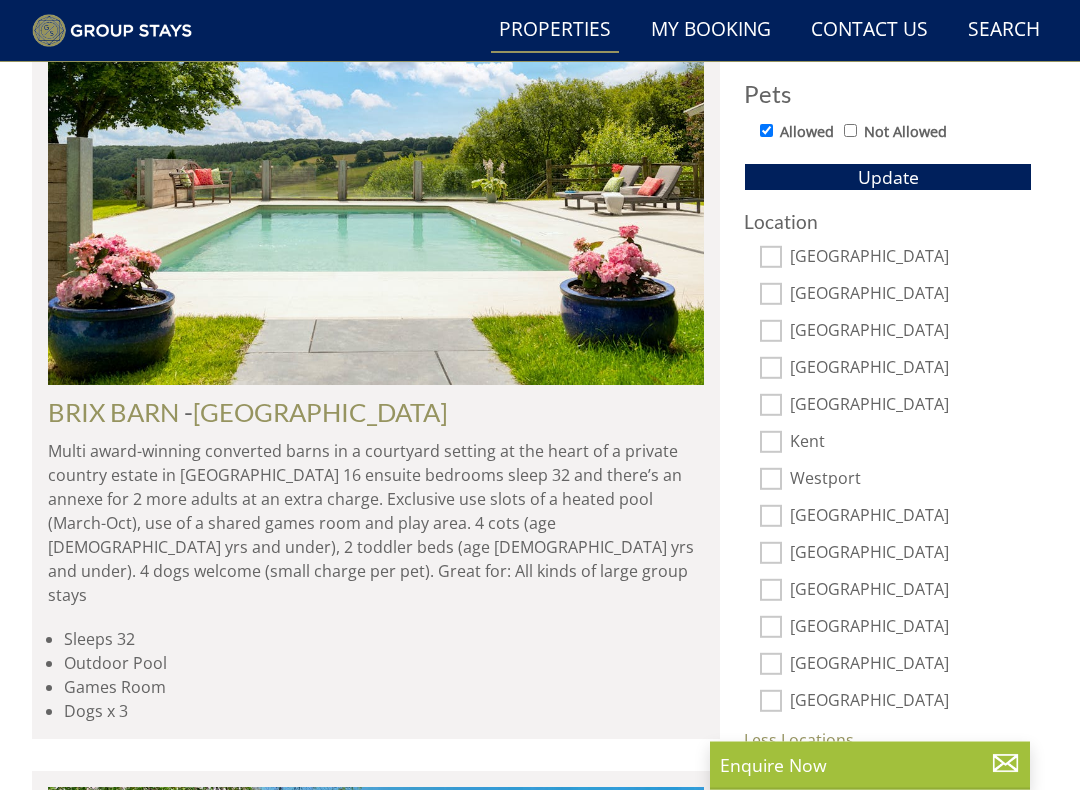 click on "Devon" at bounding box center (771, 295) 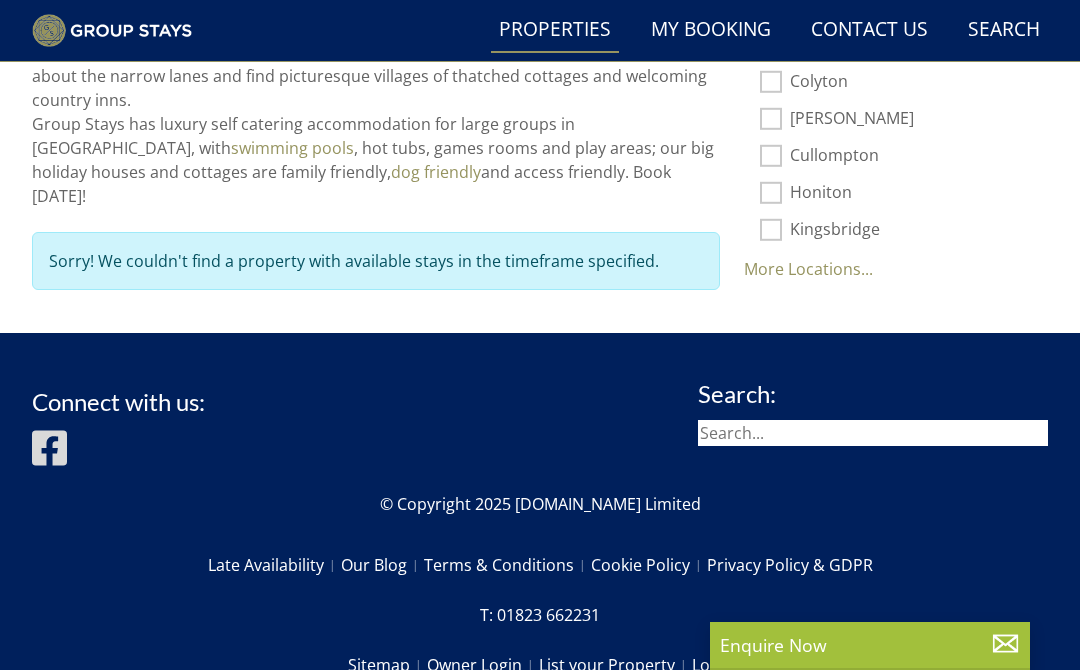 scroll, scrollTop: 1561, scrollLeft: 0, axis: vertical 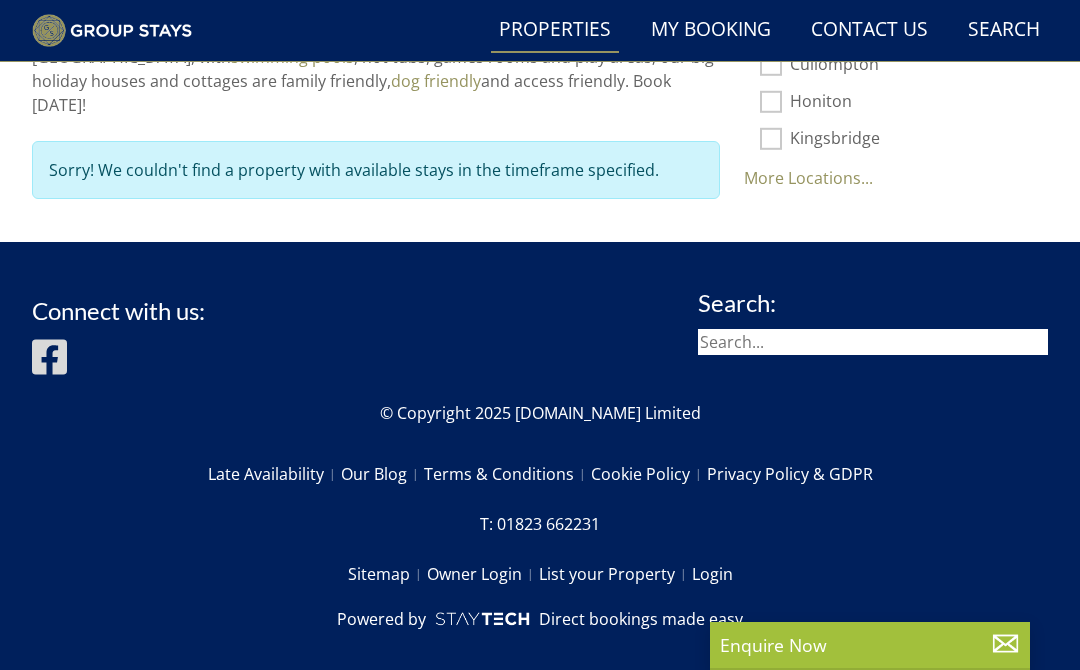click at bounding box center [873, 342] 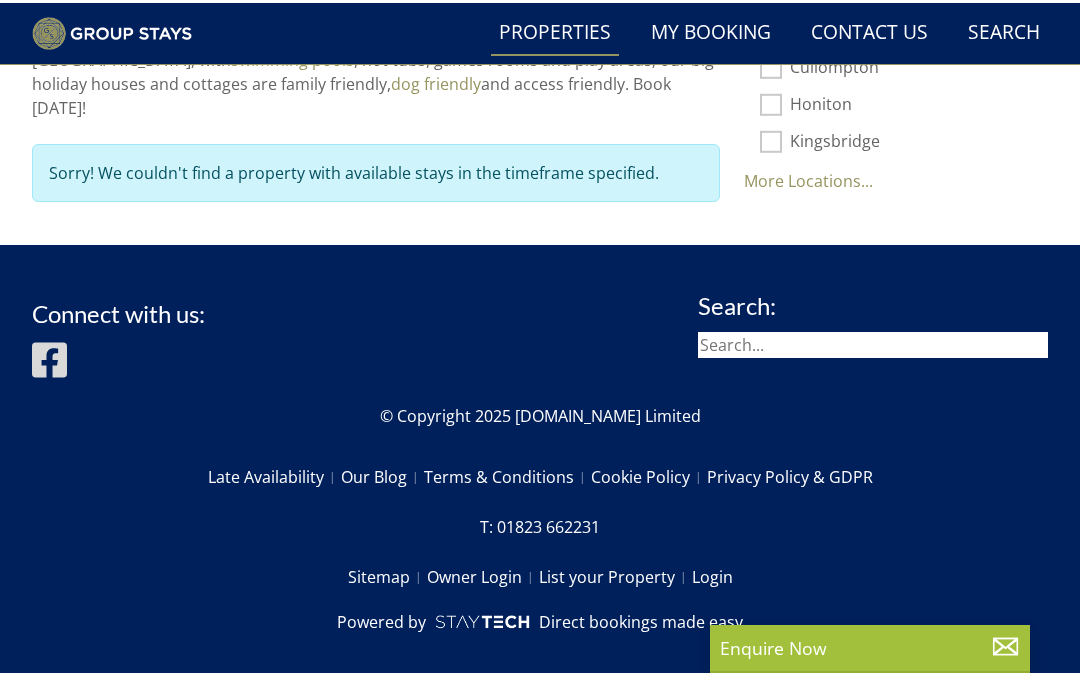 scroll, scrollTop: 1555, scrollLeft: 0, axis: vertical 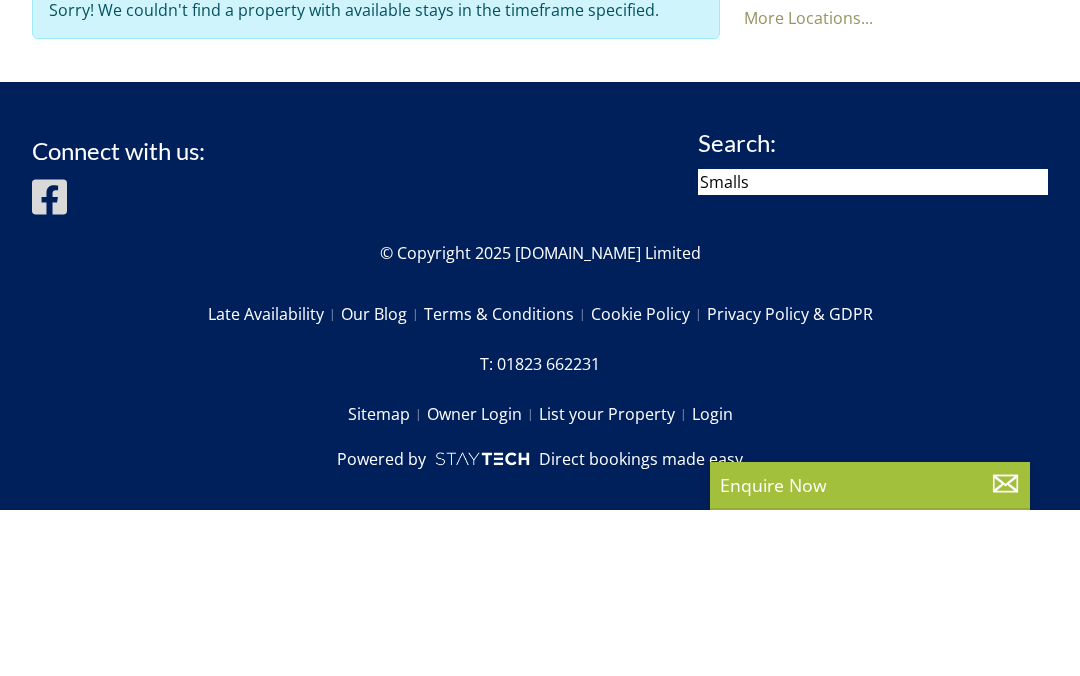 type on "Smalls" 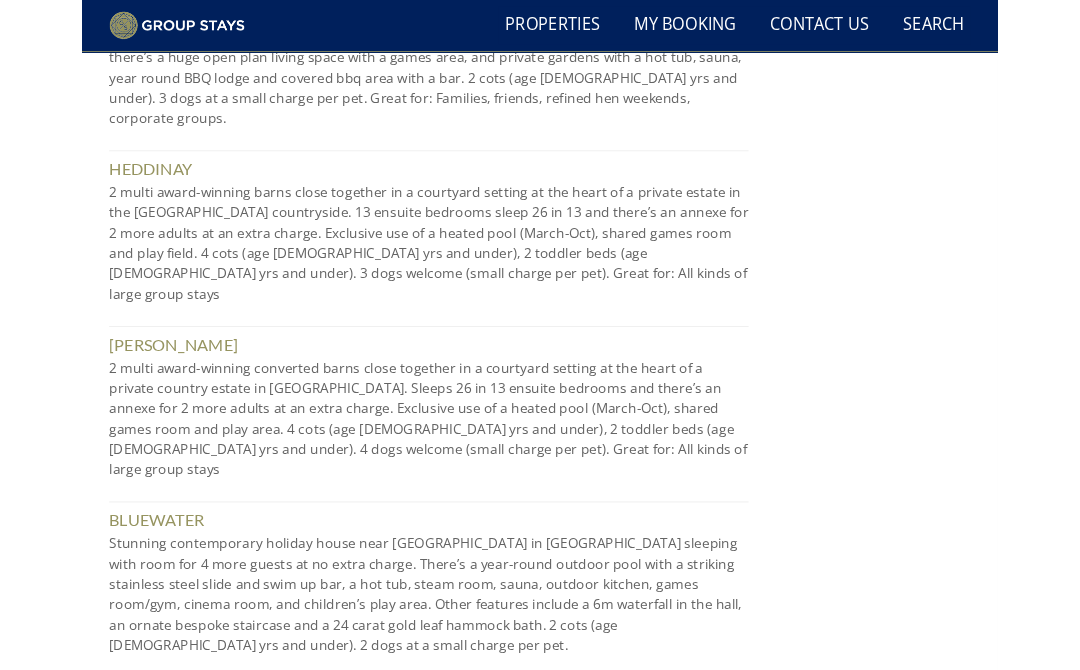 scroll, scrollTop: 12792, scrollLeft: 0, axis: vertical 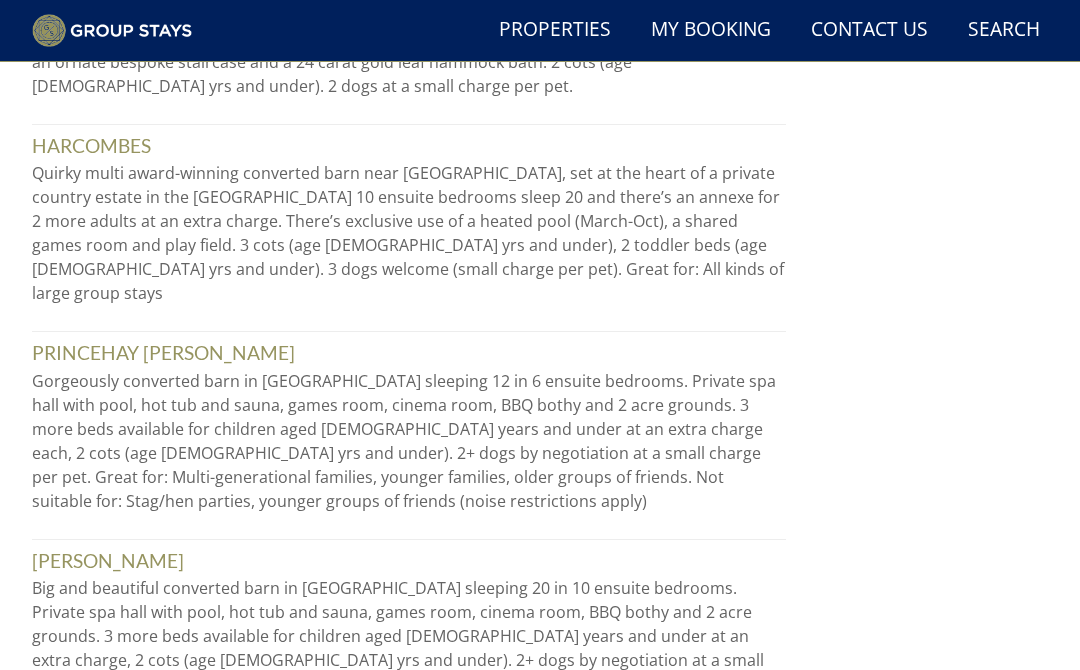 click on "Smalls" at bounding box center [873, 1119] 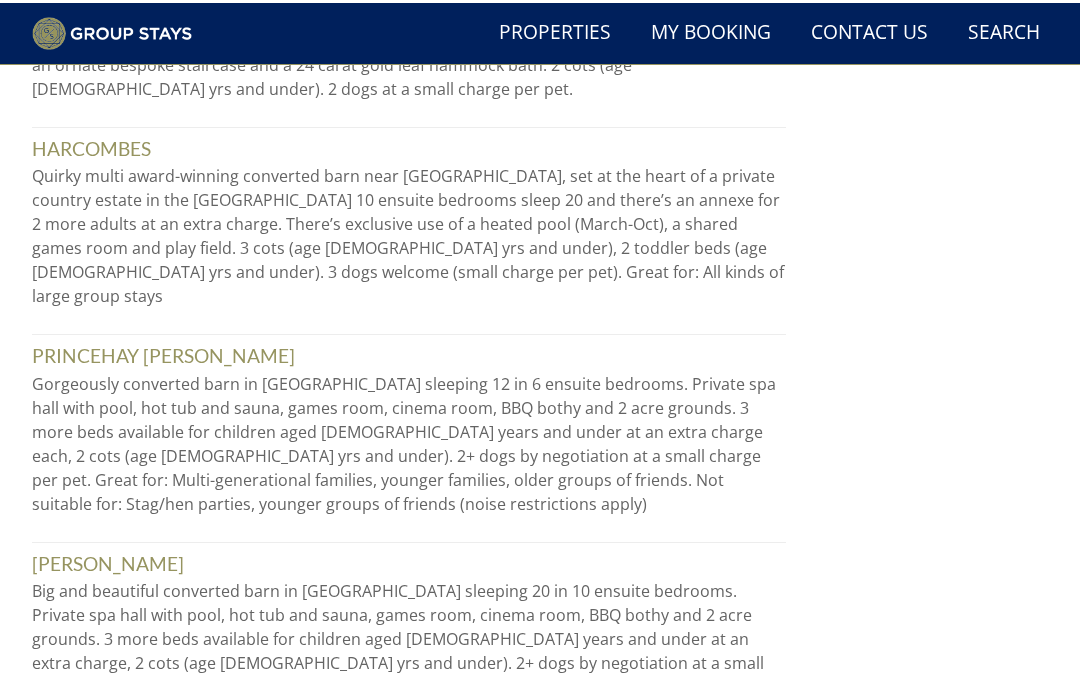 scroll, scrollTop: 12786, scrollLeft: 0, axis: vertical 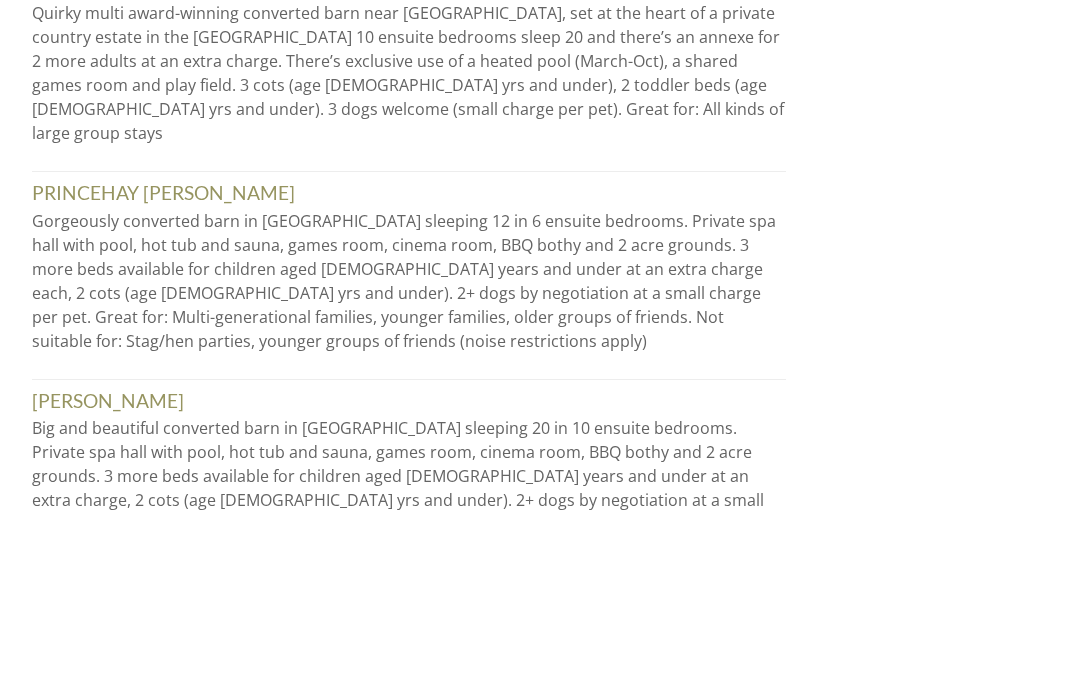 type on "Smalls Devon" 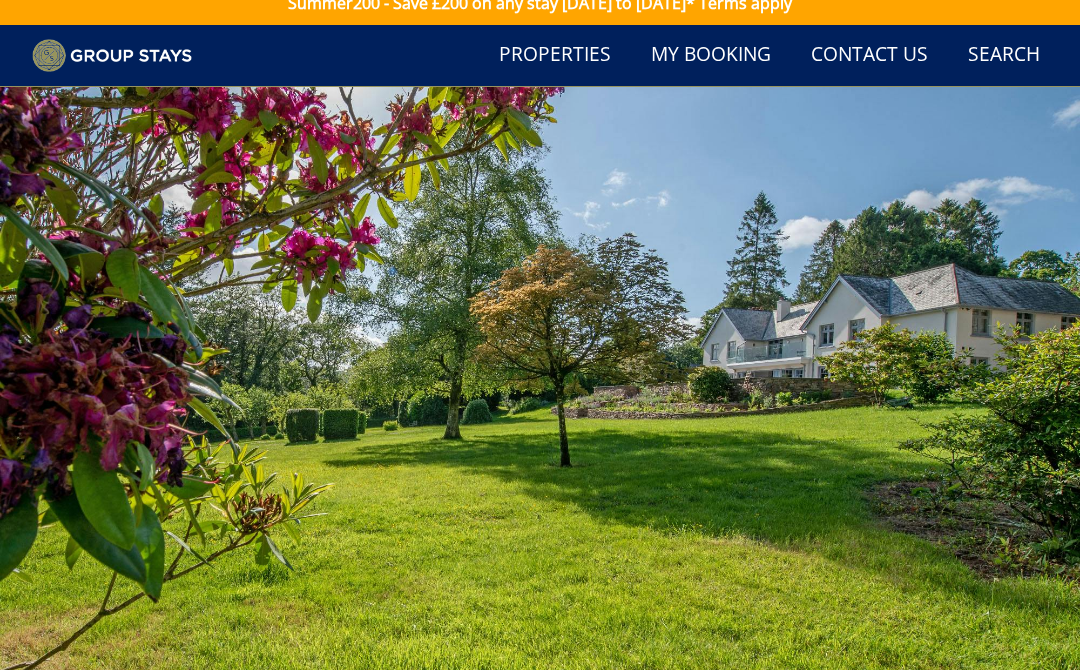 scroll, scrollTop: 0, scrollLeft: 0, axis: both 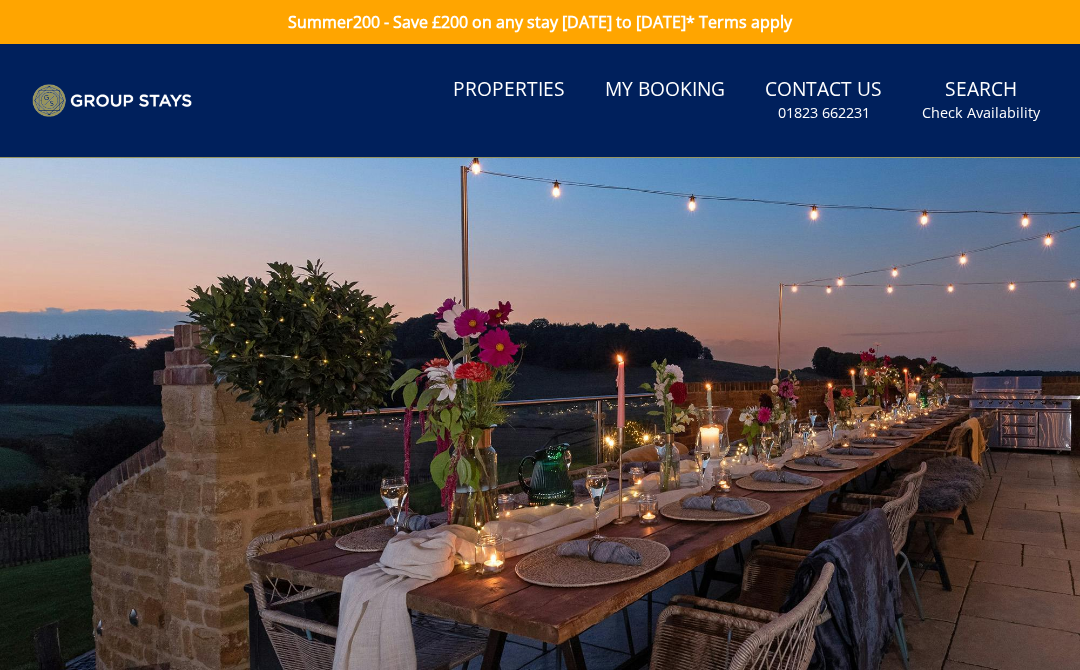 click on "Search  Check Availability" at bounding box center [981, 100] 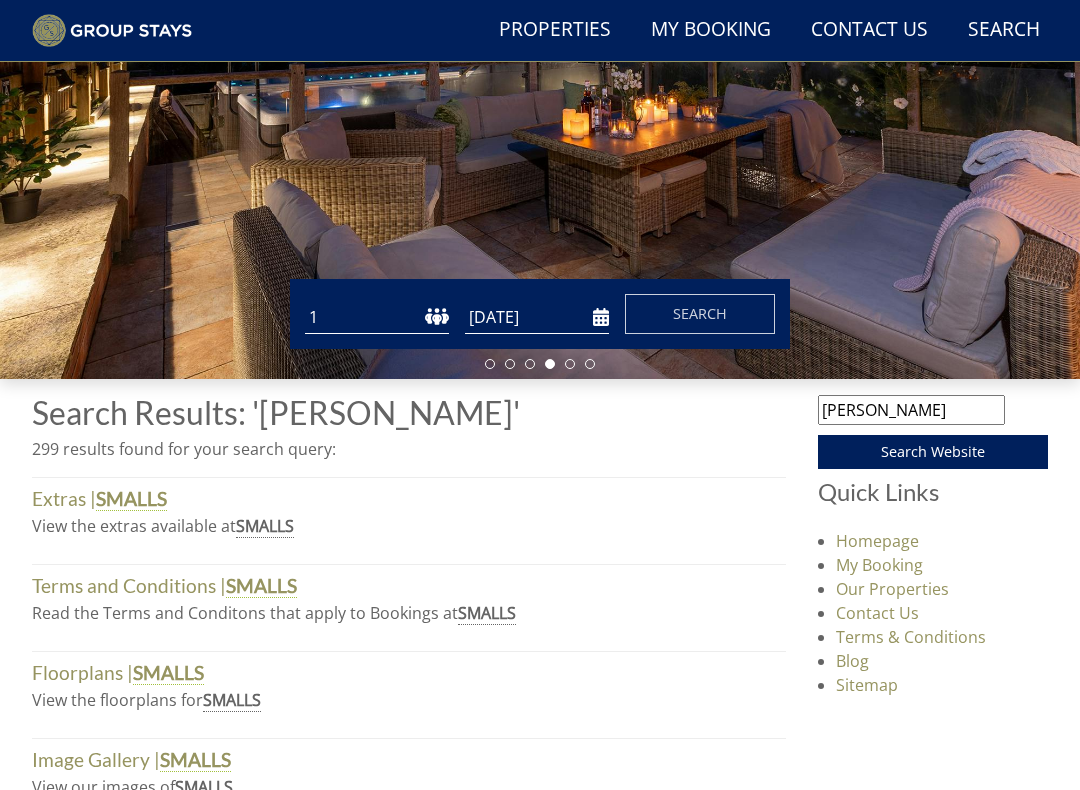 scroll, scrollTop: 336, scrollLeft: 0, axis: vertical 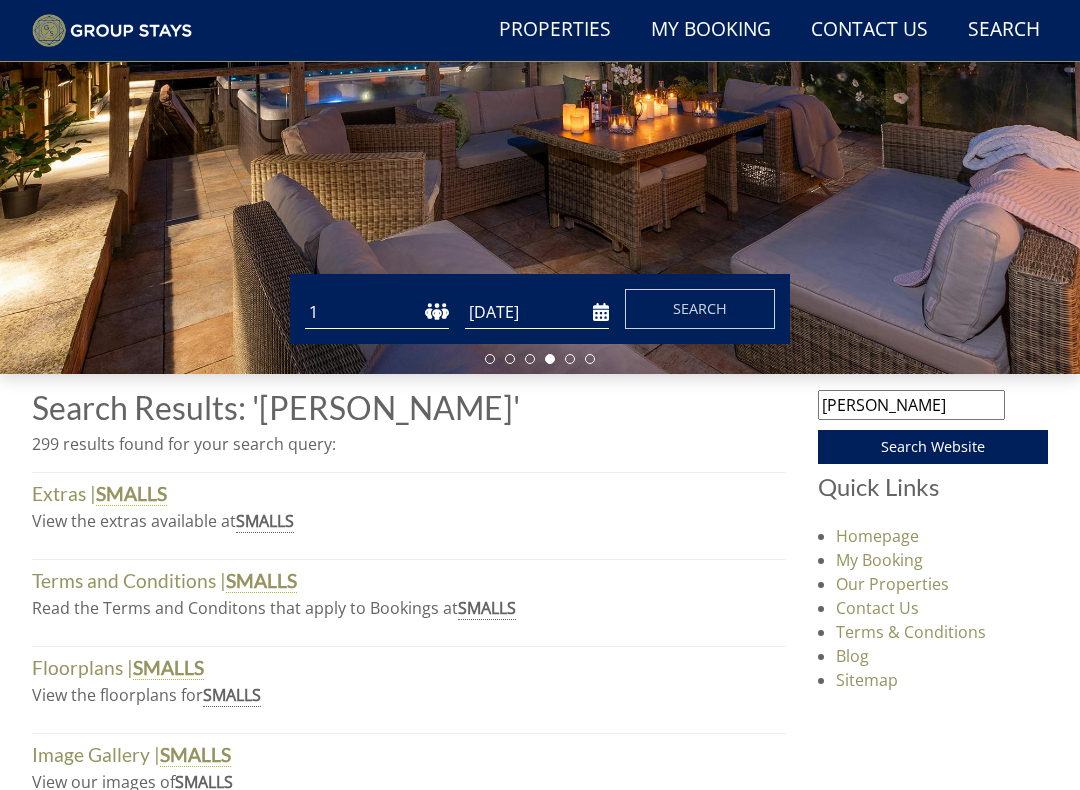 click on "Search" at bounding box center (700, 309) 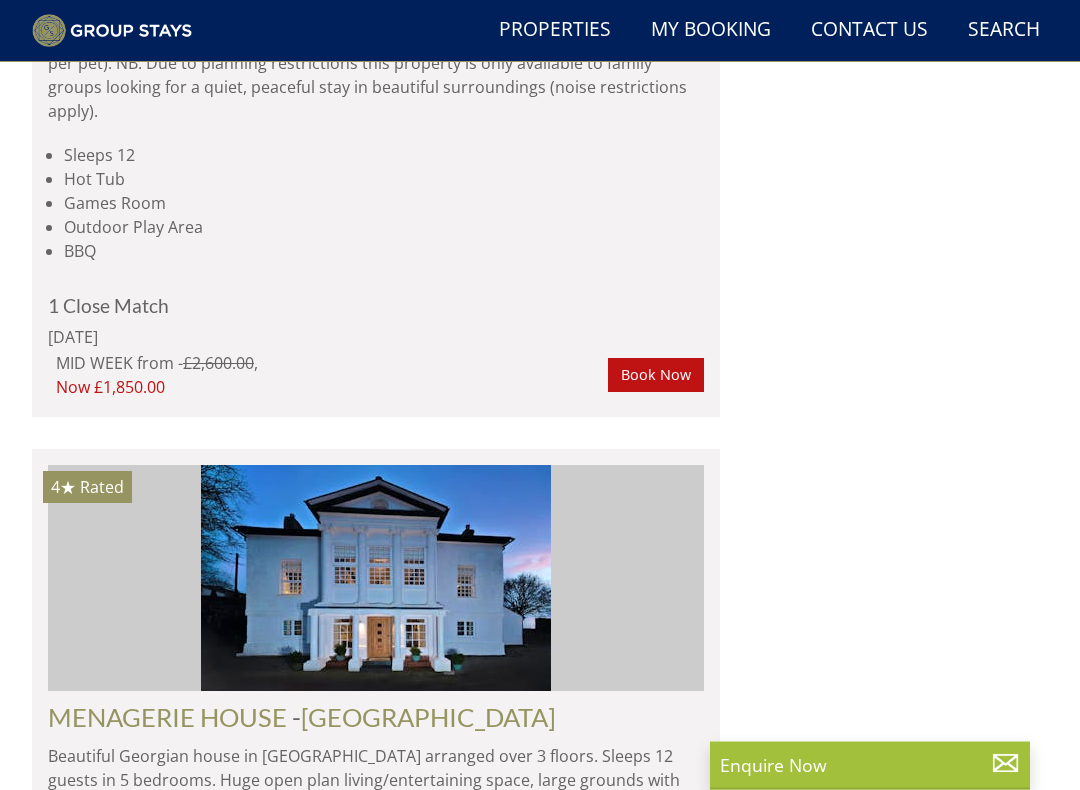 scroll, scrollTop: 2165, scrollLeft: 0, axis: vertical 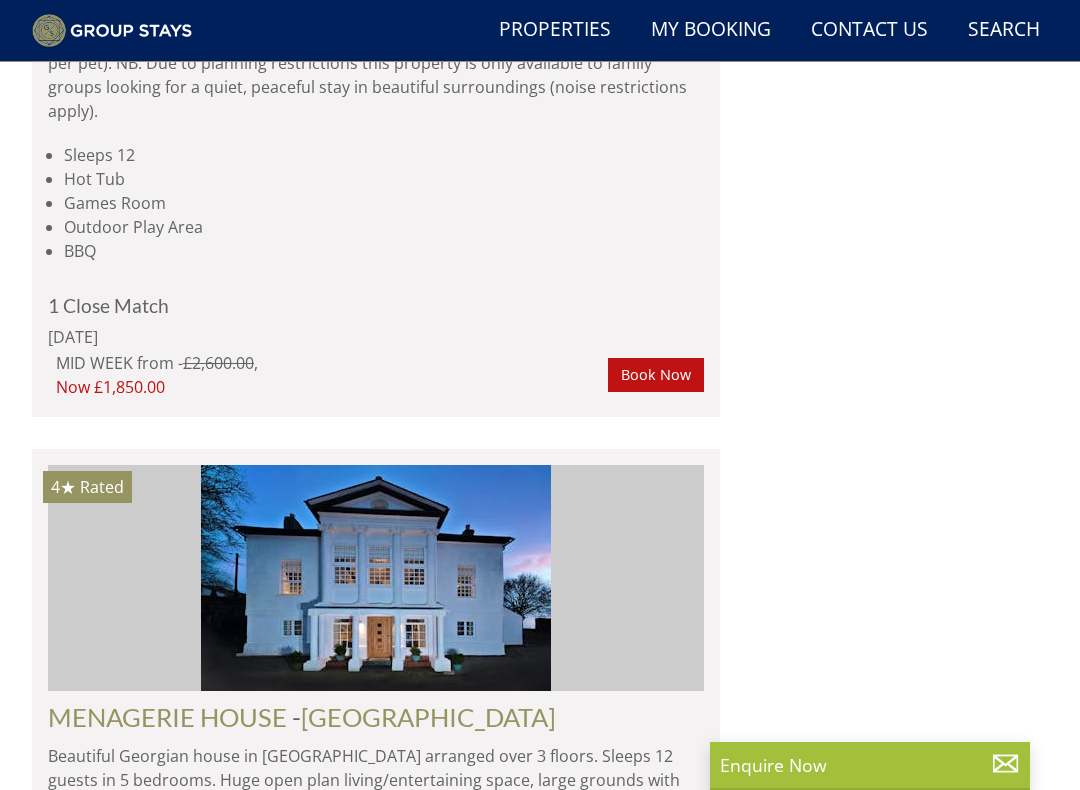 click on "Book Now" at bounding box center (656, -158) 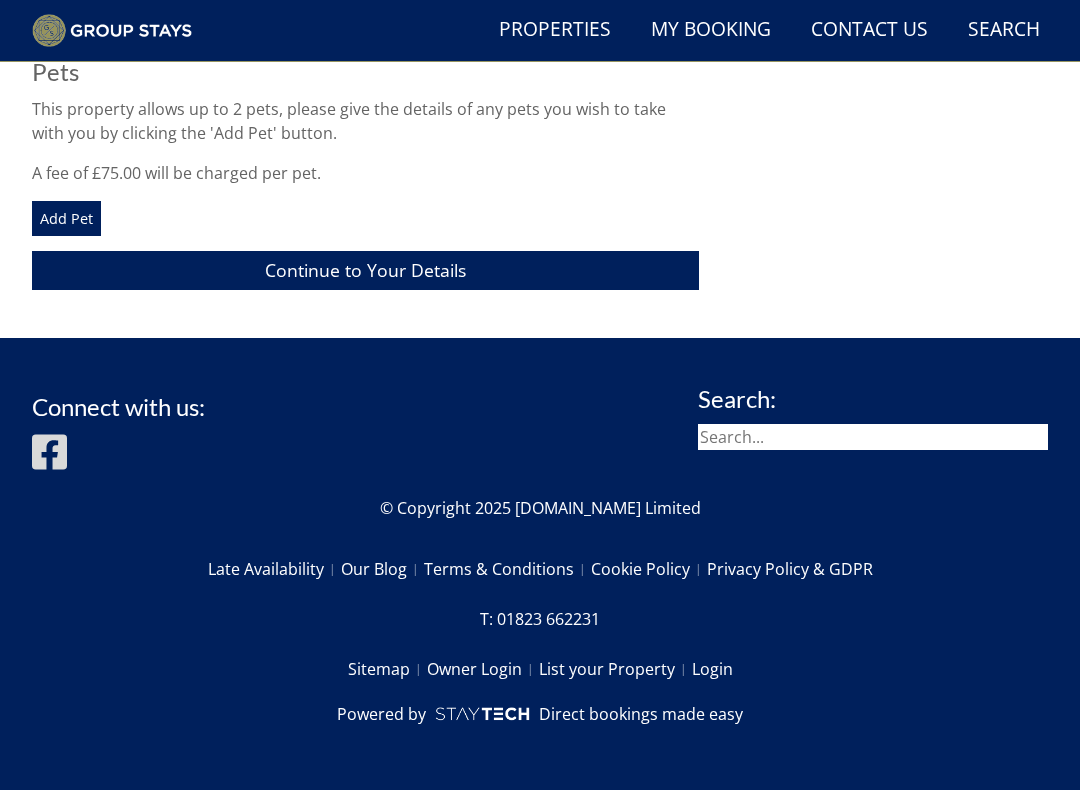 scroll, scrollTop: 778, scrollLeft: 0, axis: vertical 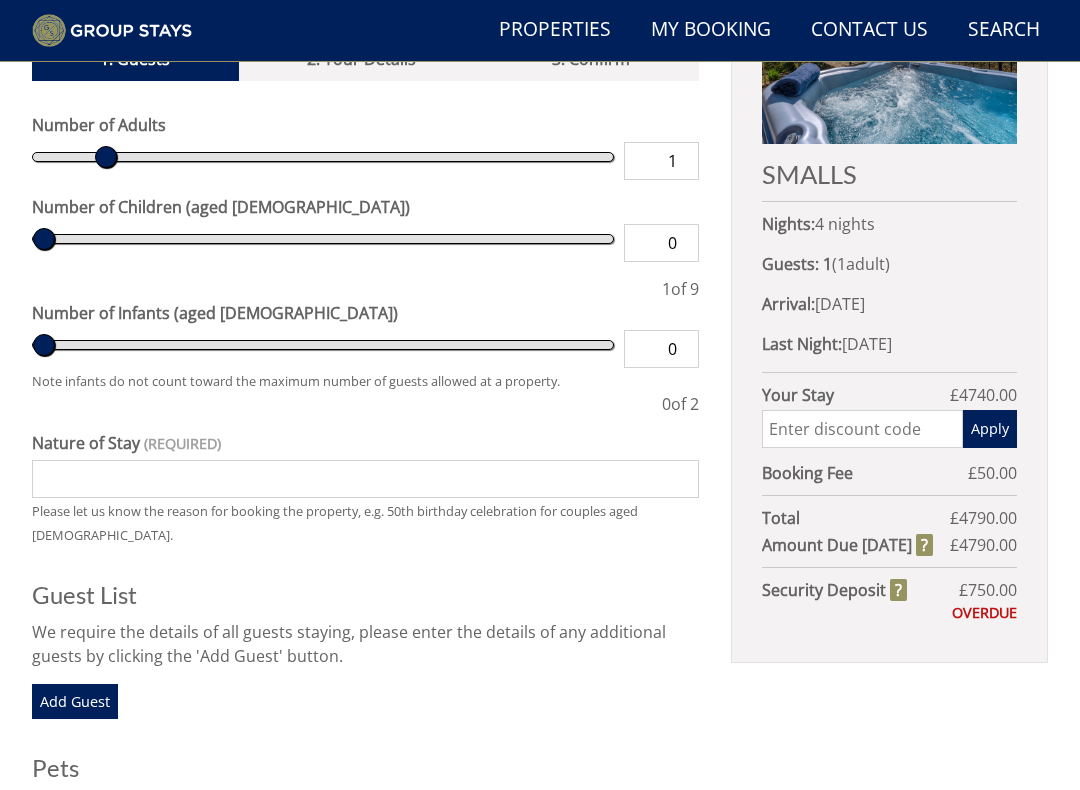click on "Please Note:
You have added
0  guest s
above the base occupancy which incurs a fee of
£ 0.00
Number of Adults
1
Number of Children (aged 2-18)
0
1  of 9
Number of Infants (aged 0-2)
0
Note infants do not count toward the maximum number of guests
allowed at a property.
0  of 2
Nature of Stay
Please let us know the reason for booking the
property, e.g. 50th birthday celebration for couples
aged 45 - 60.
Guest List
We require the details of all guests staying, please enter the details of any additional guests by clicking the 'Add Guest' button. Add Guest" at bounding box center [365, 549] 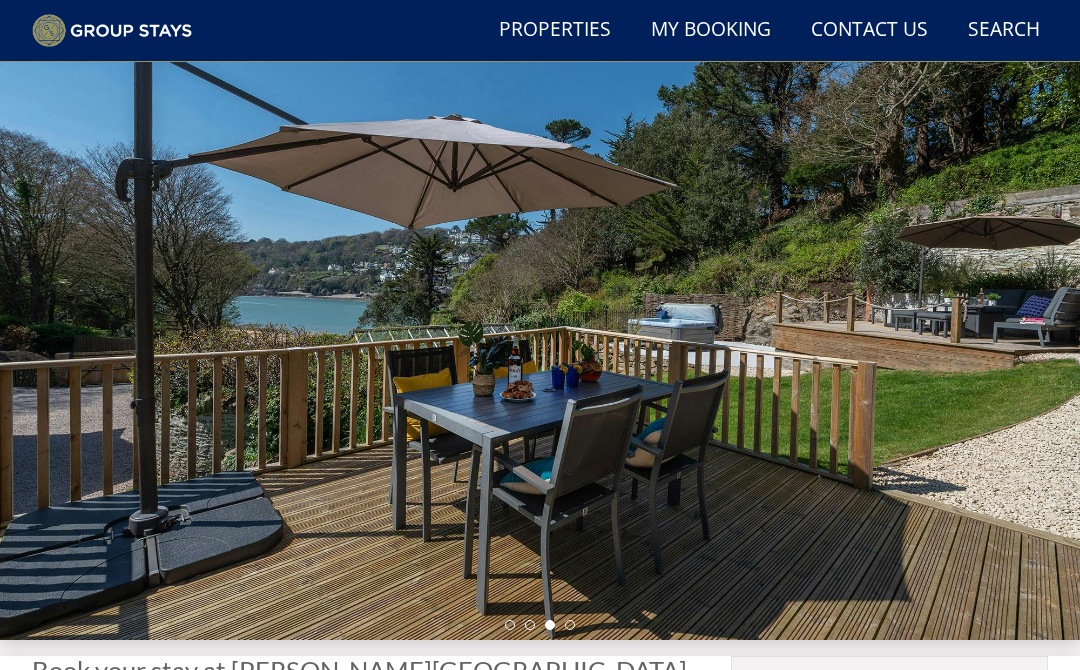 scroll, scrollTop: 0, scrollLeft: 0, axis: both 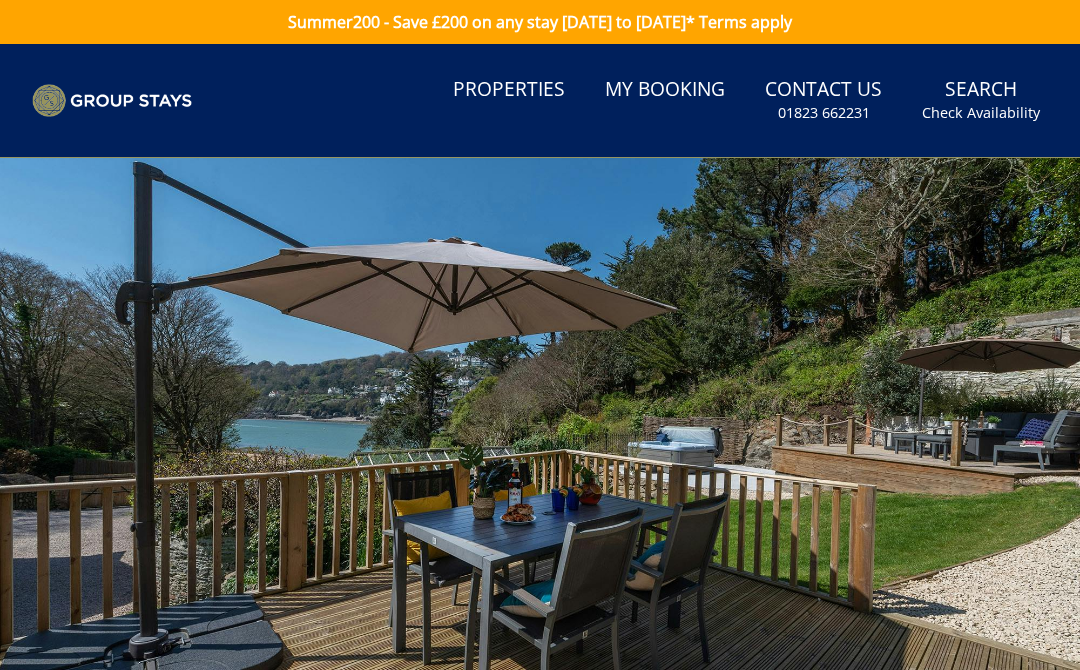 click on "Search  Check Availability" at bounding box center [981, 100] 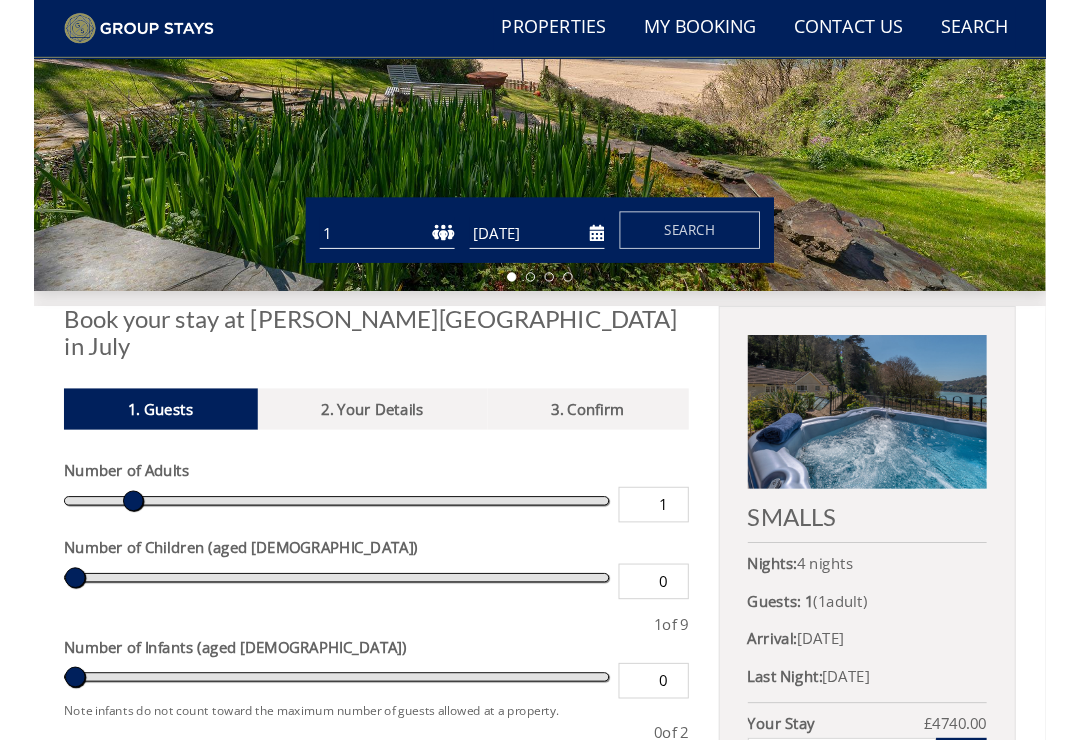 scroll, scrollTop: 389, scrollLeft: 0, axis: vertical 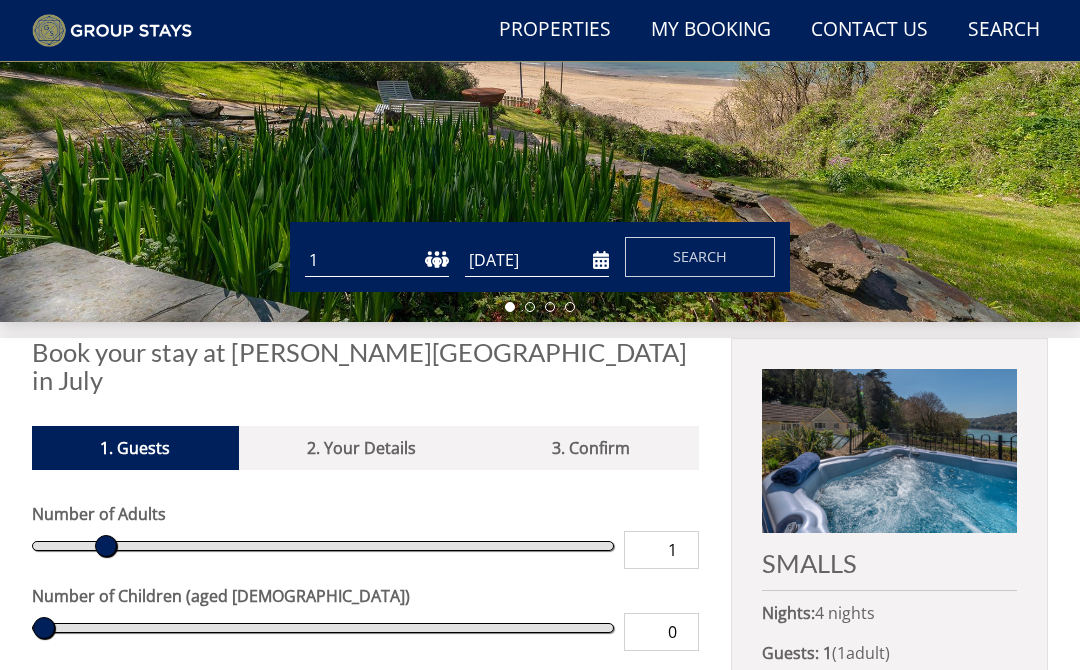 click on "[DATE]" at bounding box center (537, 260) 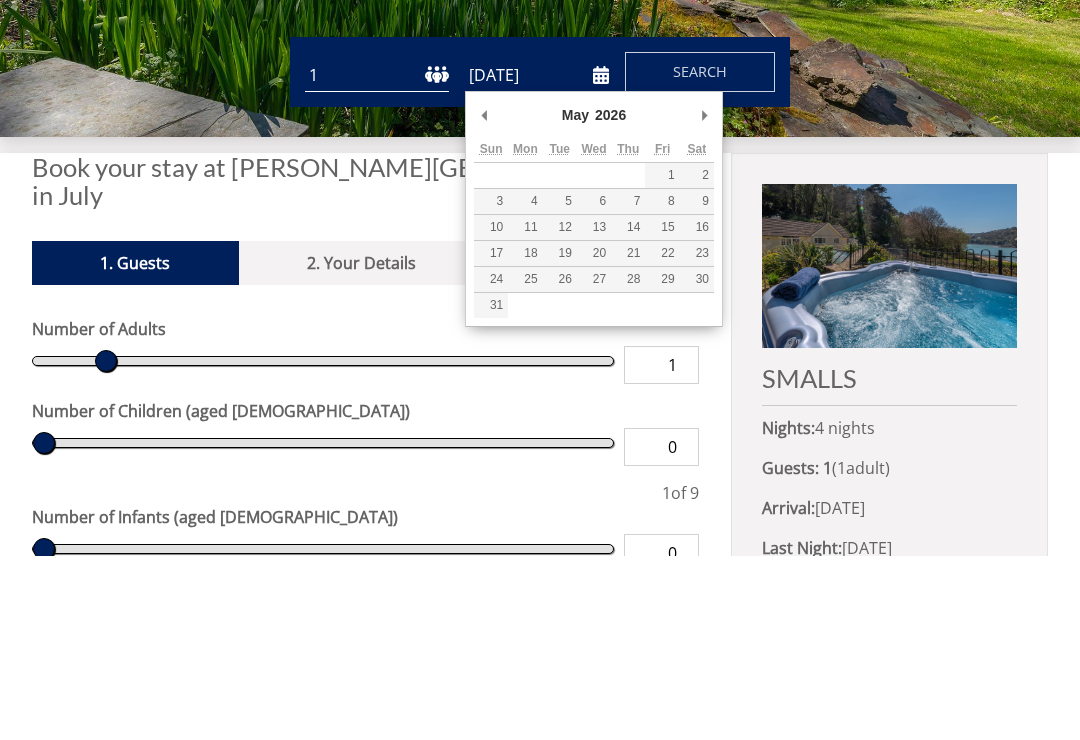 type on "23/05/2026" 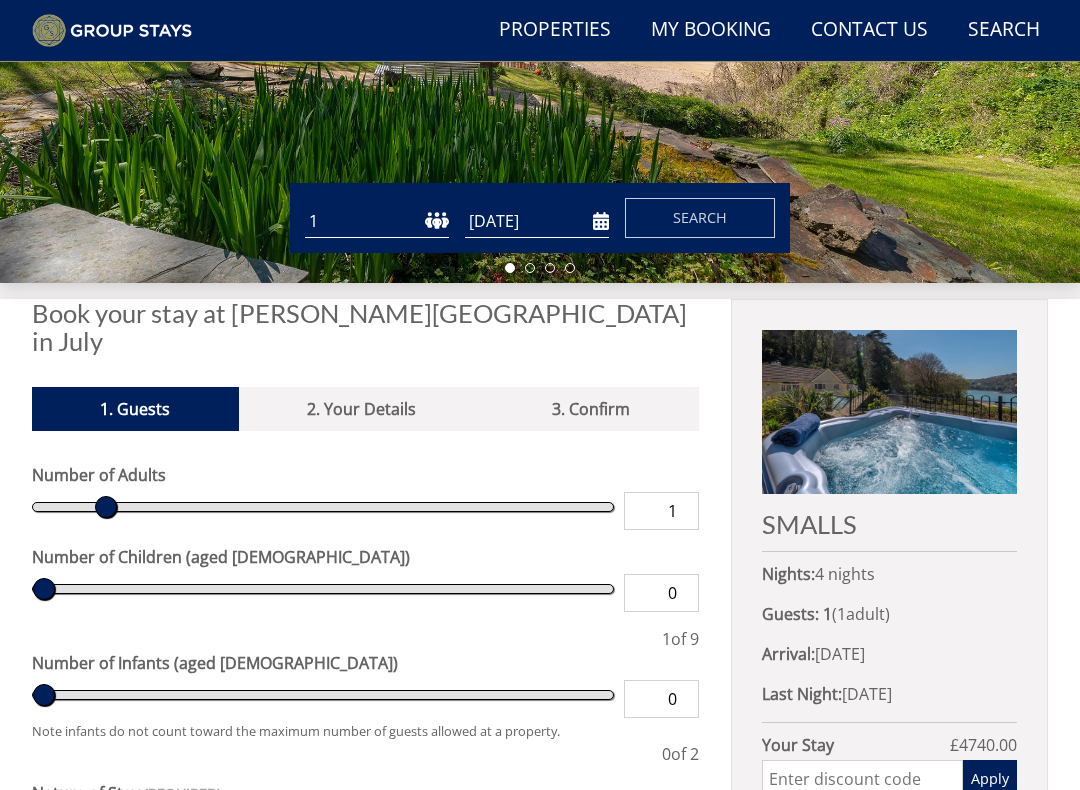 scroll, scrollTop: 428, scrollLeft: 0, axis: vertical 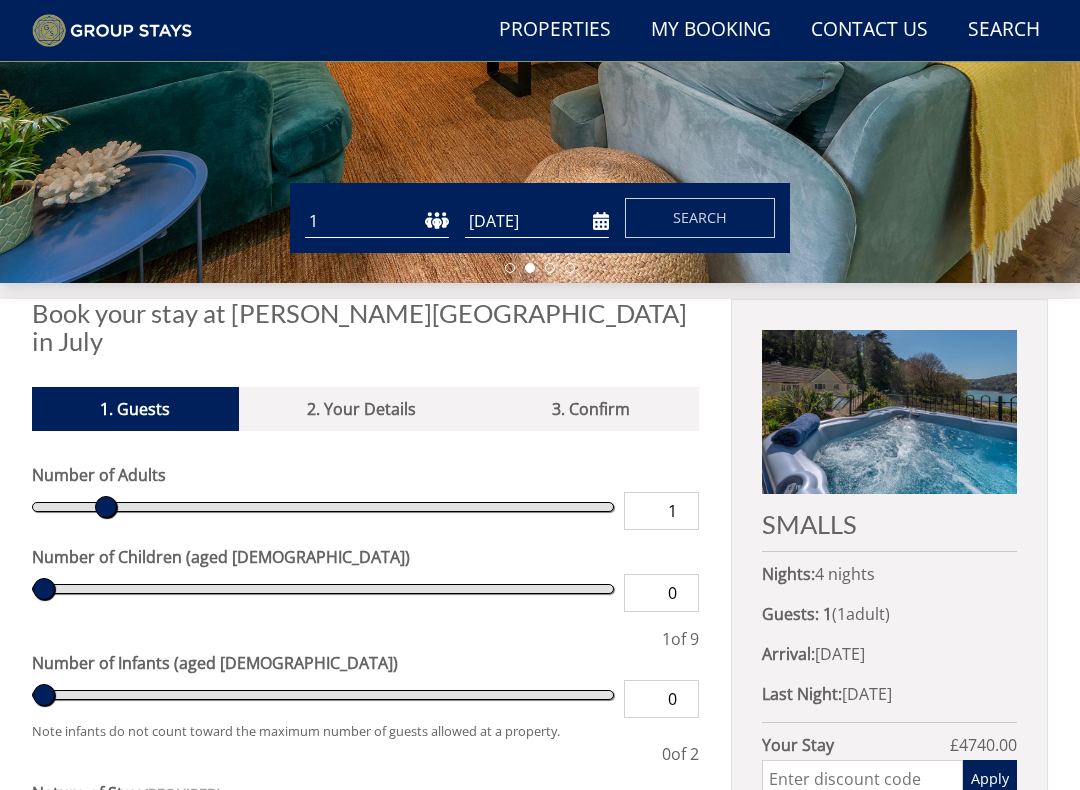 click on "1
2
3
4
5
6
7
8
9
10
11
12
13
14
15
16
17
18
19
20
21
22
23
24
25
26
27
28
29
30
31
32
33
34
35
36
37
38
39
40
41
42
43
44
45
46
47
48
49
50" at bounding box center (377, 221) 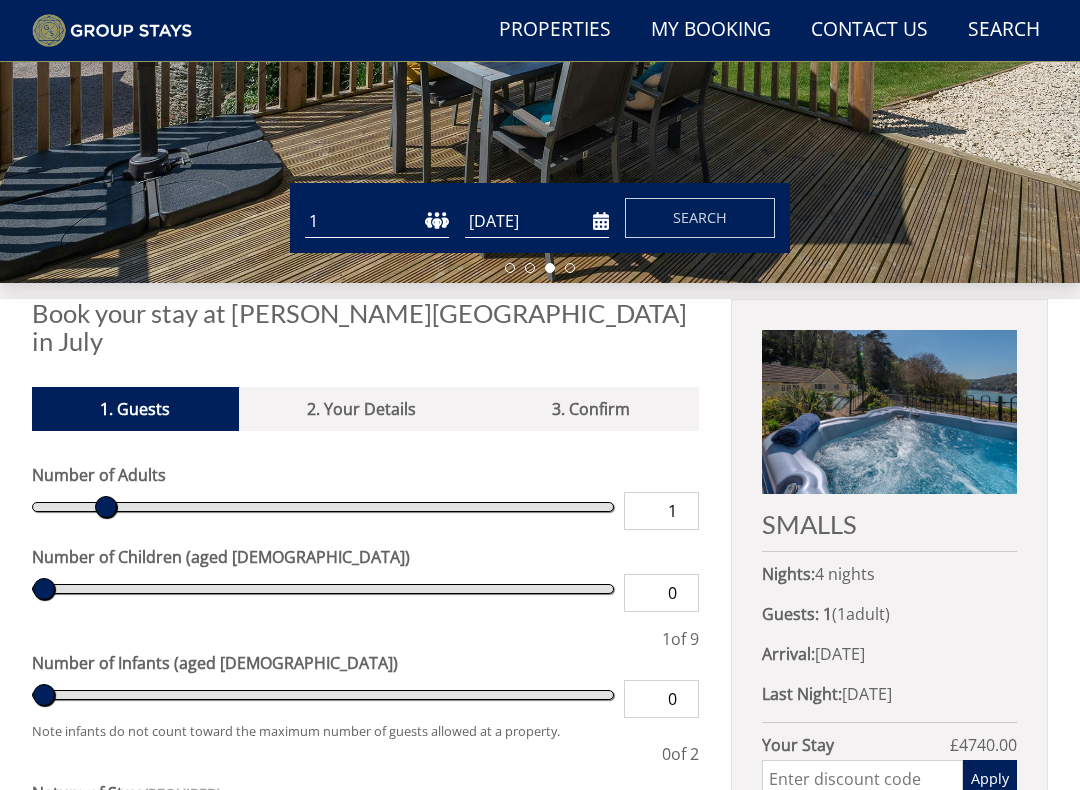 select on "9" 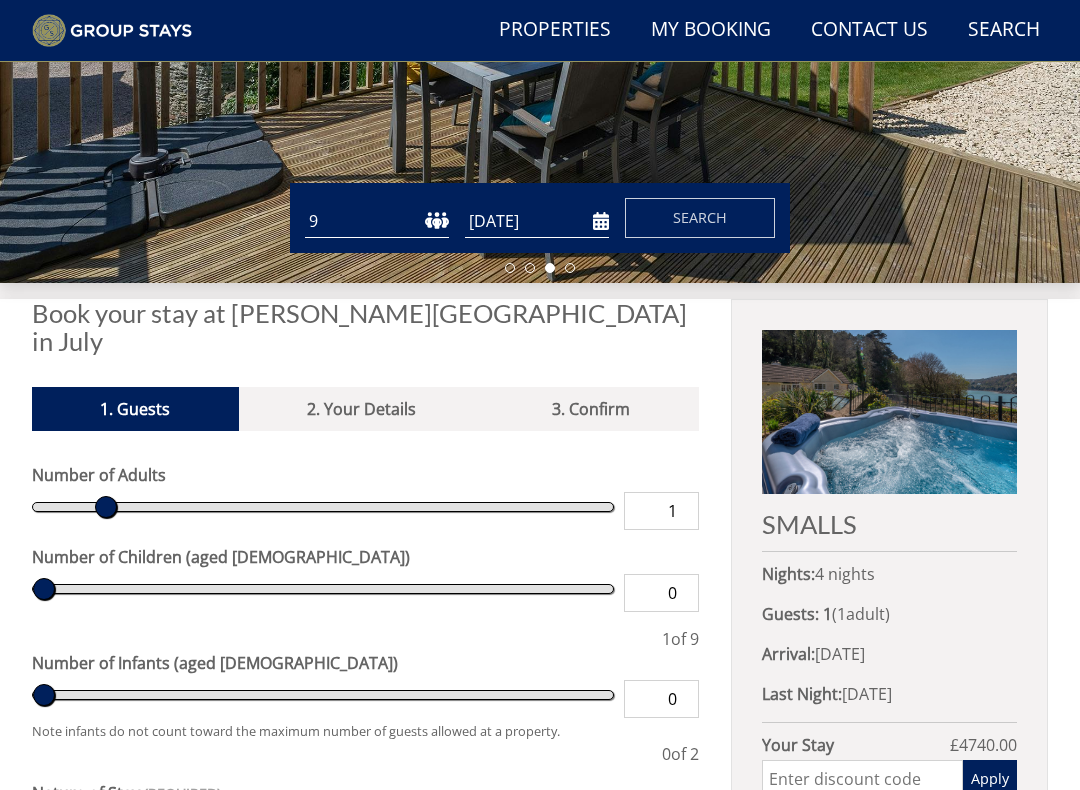 click on "1" at bounding box center (661, 511) 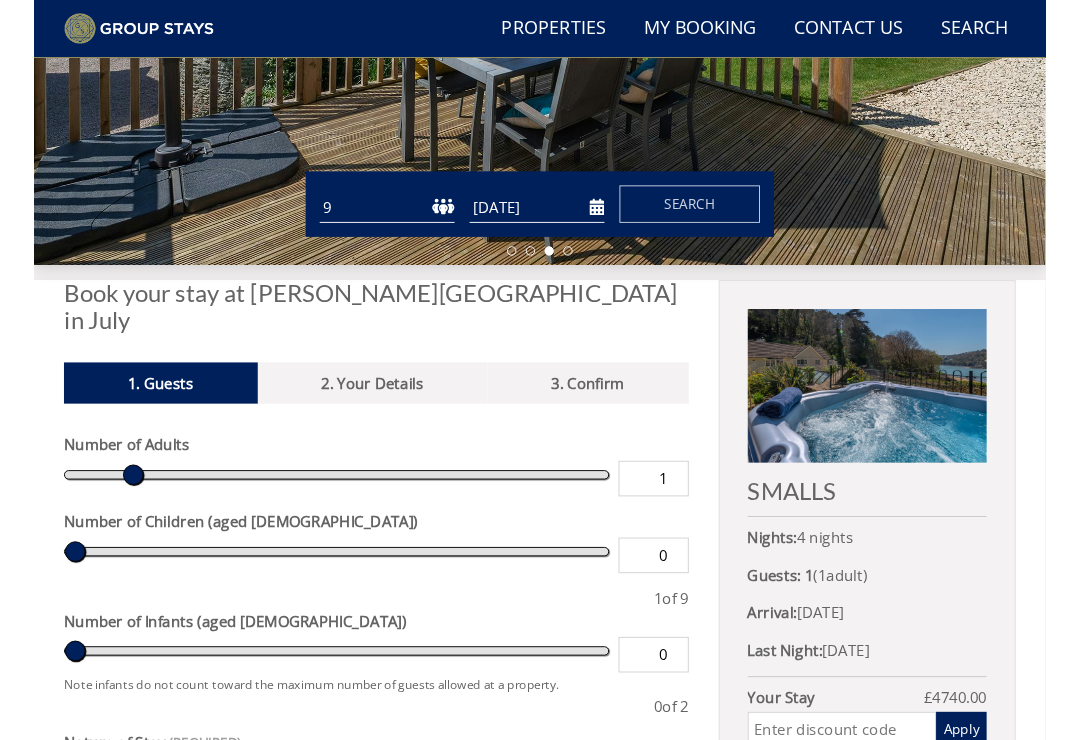 scroll, scrollTop: 427, scrollLeft: 0, axis: vertical 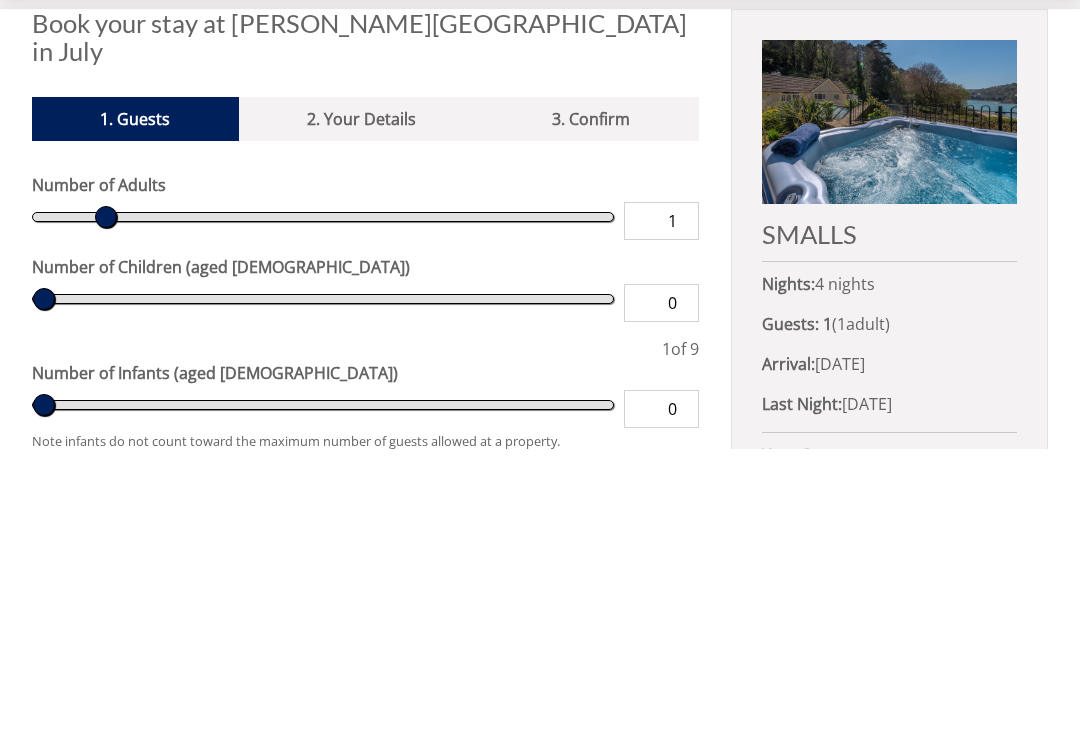 click on "1" at bounding box center [661, 512] 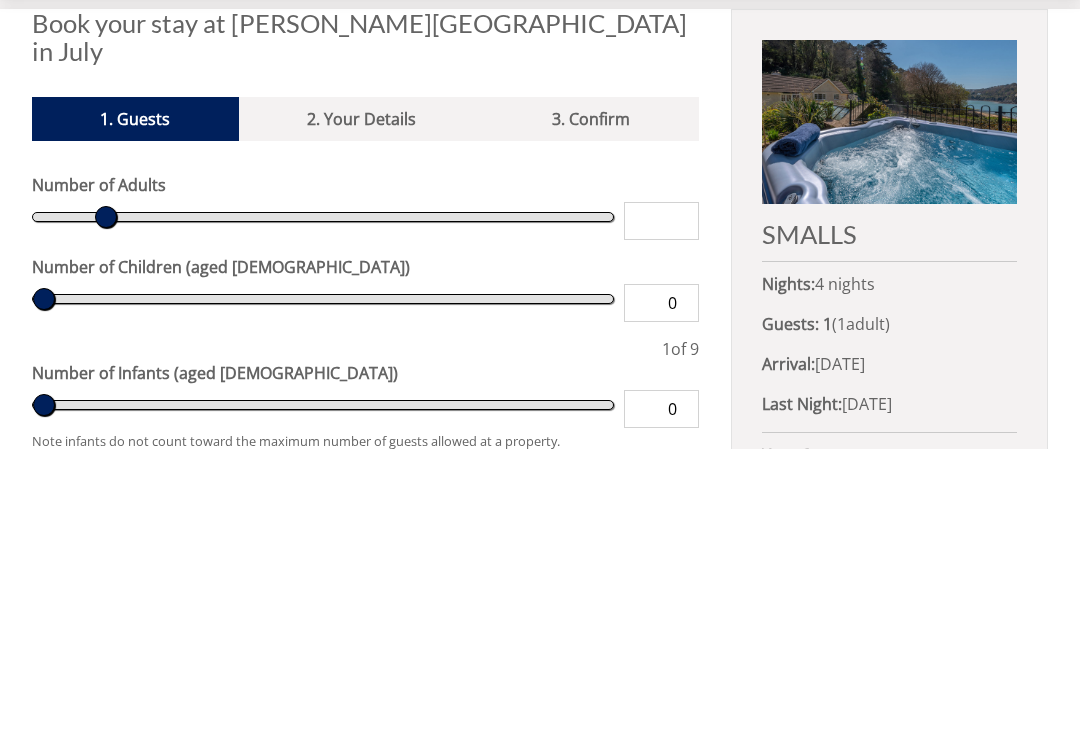 type on "9" 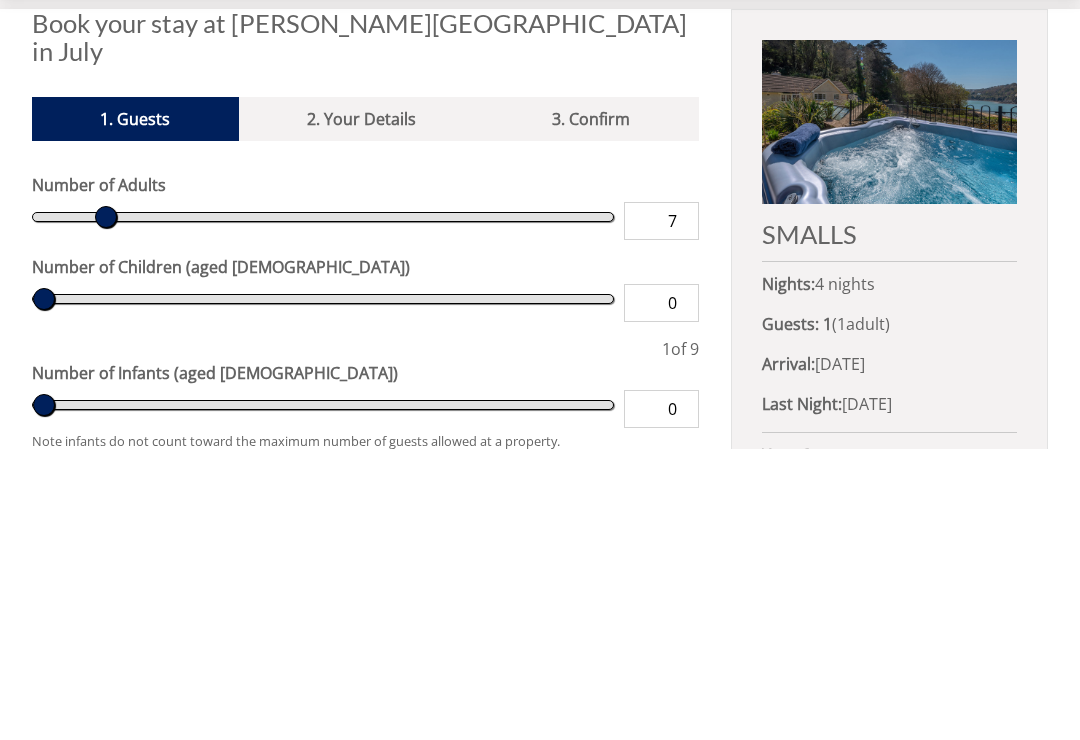 type on "7" 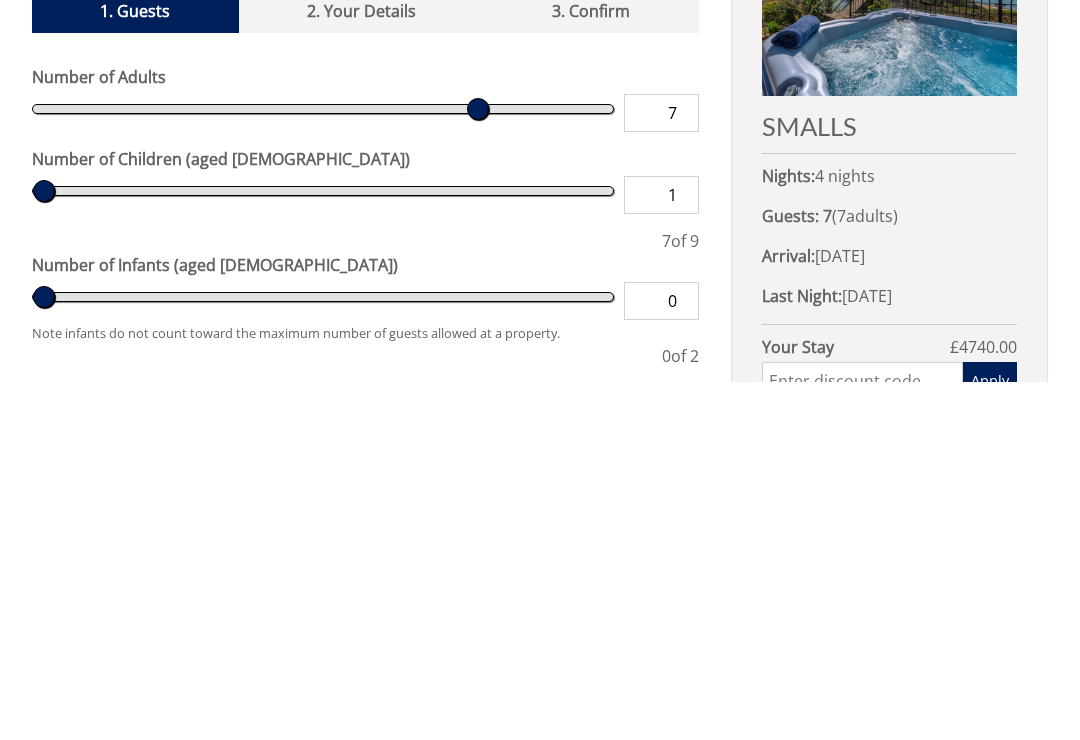 scroll, scrollTop: 469, scrollLeft: 0, axis: vertical 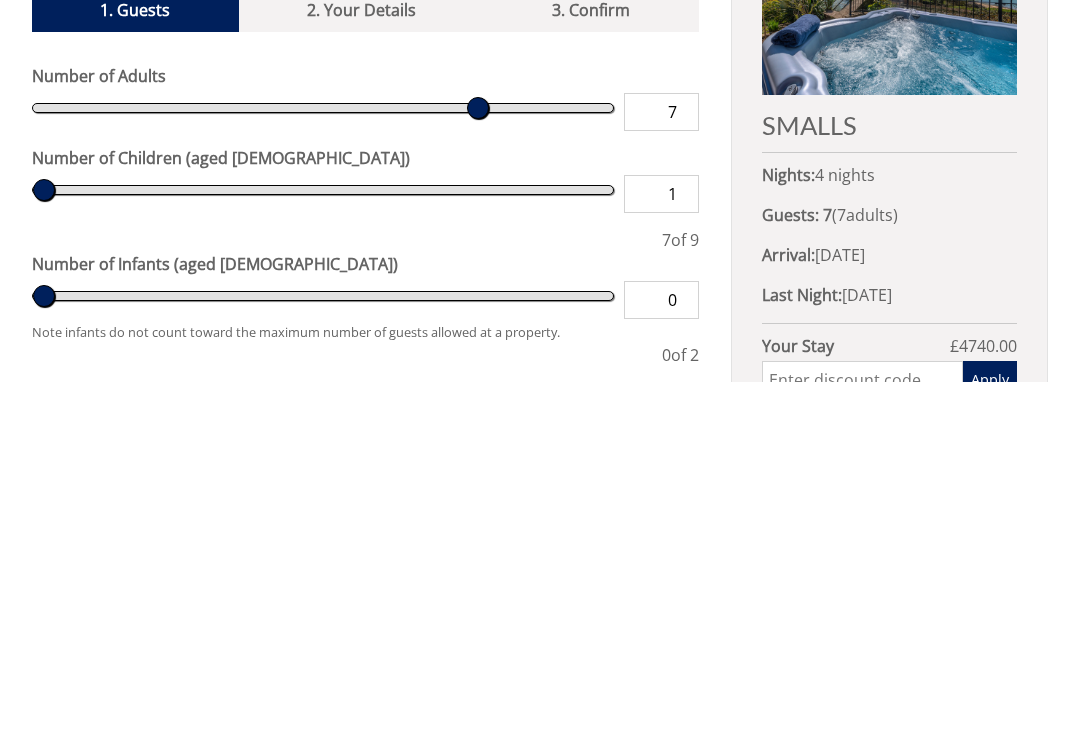 type on "1" 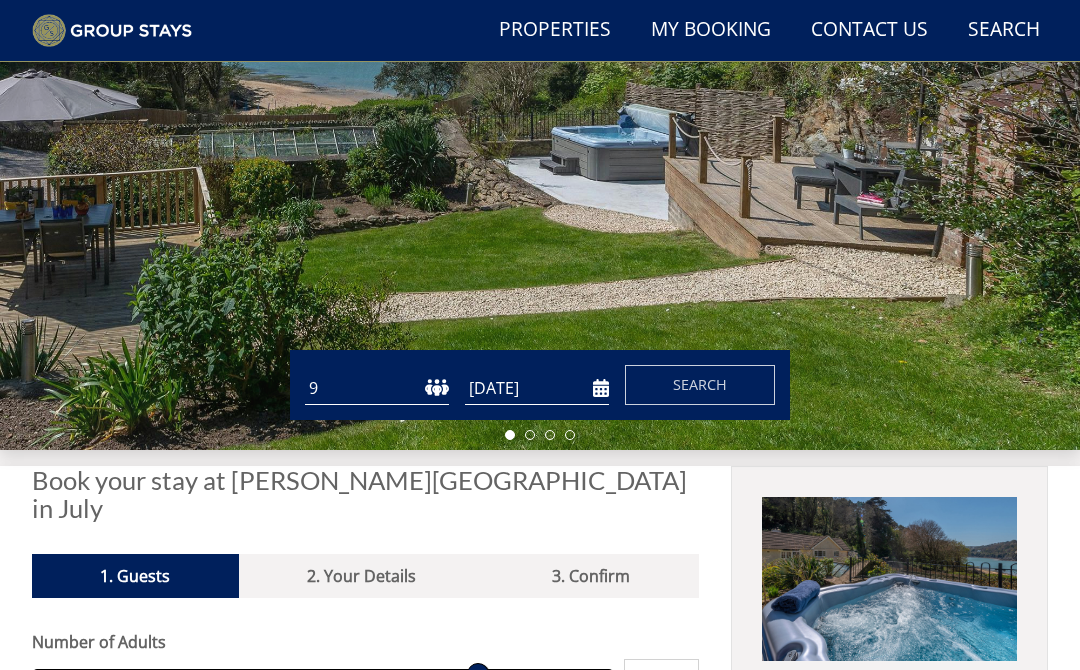 scroll, scrollTop: 261, scrollLeft: 0, axis: vertical 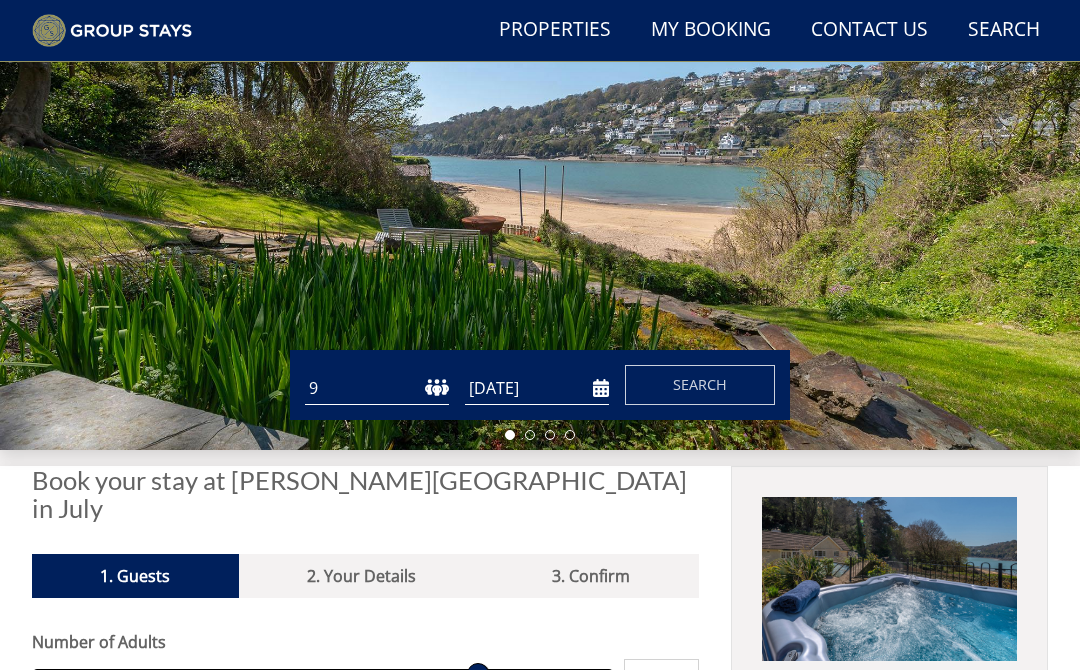 type on "1" 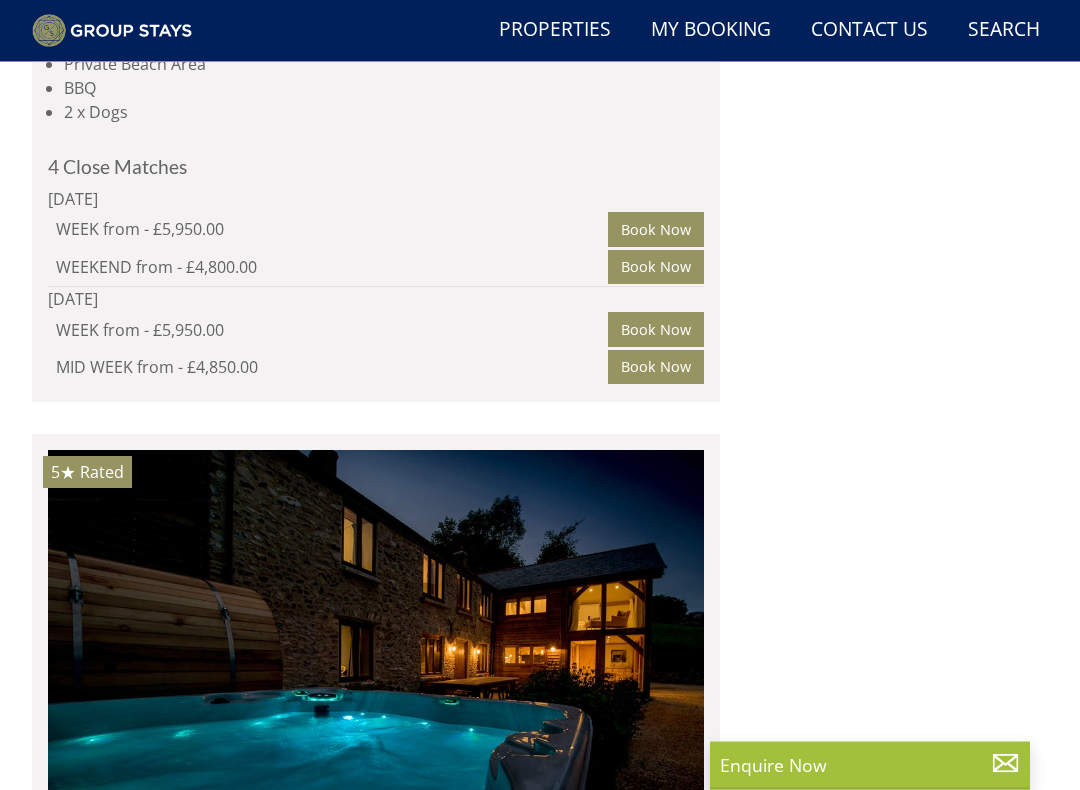 scroll, scrollTop: 3413, scrollLeft: 0, axis: vertical 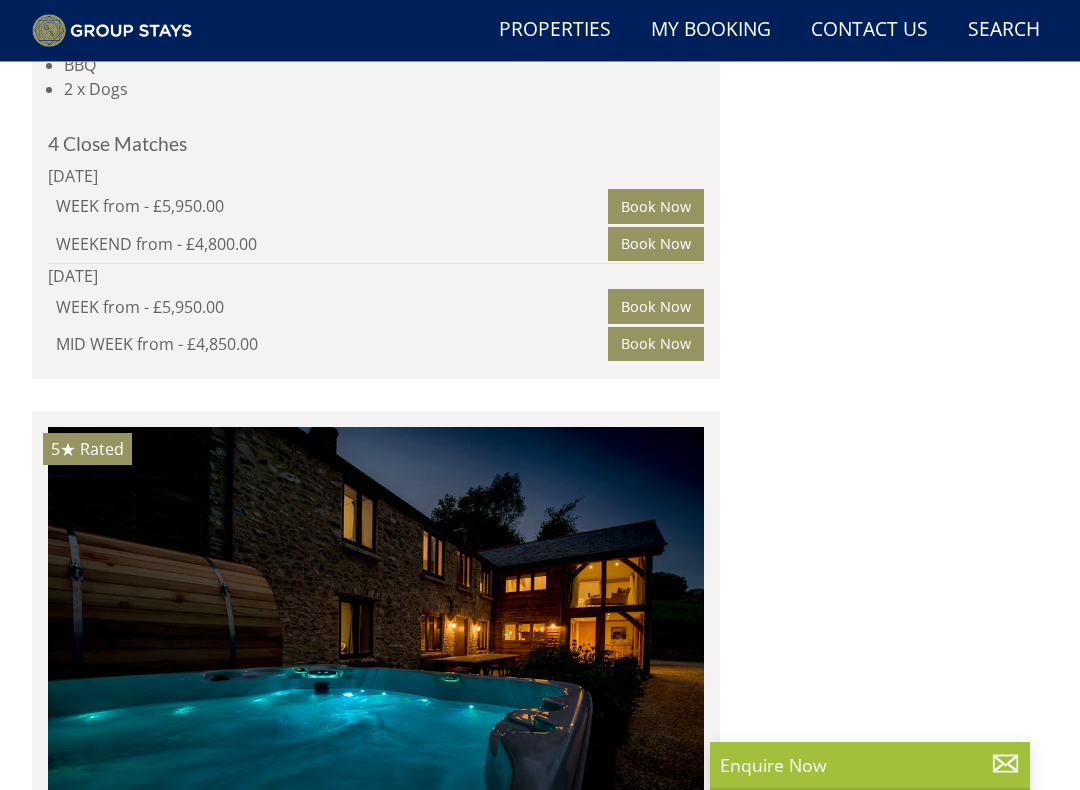 click at bounding box center [376, -189] 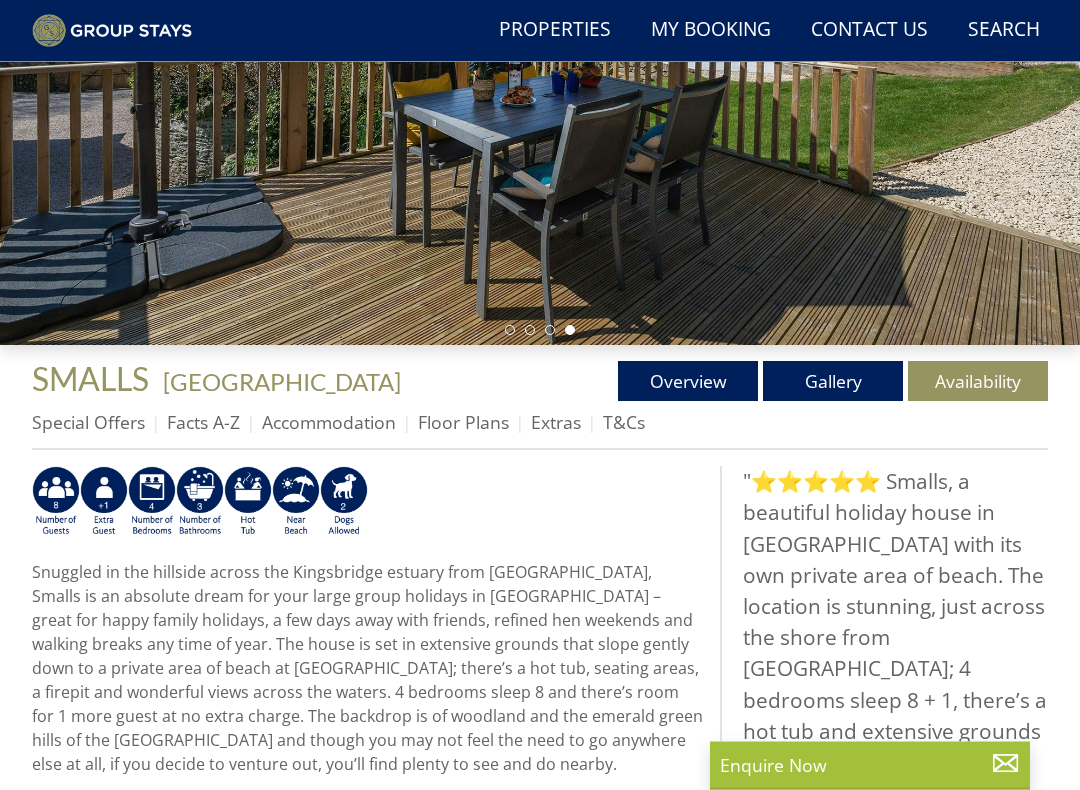 scroll, scrollTop: 366, scrollLeft: 0, axis: vertical 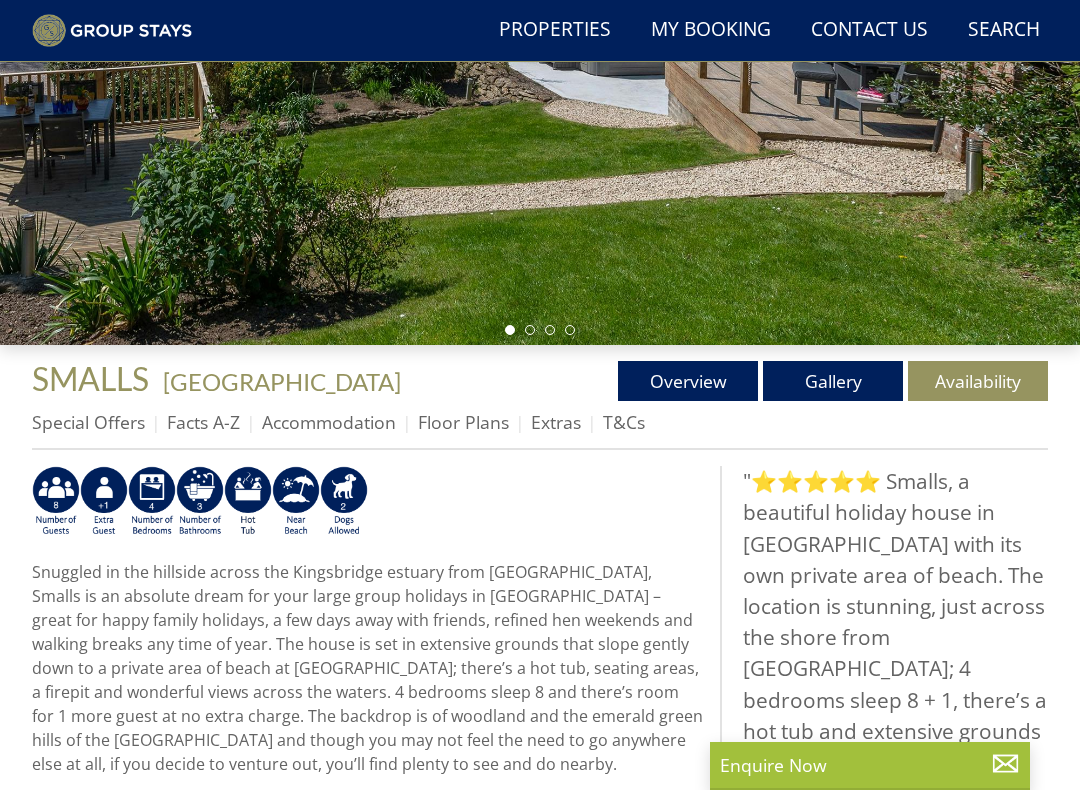 click on "Gallery" at bounding box center (833, 381) 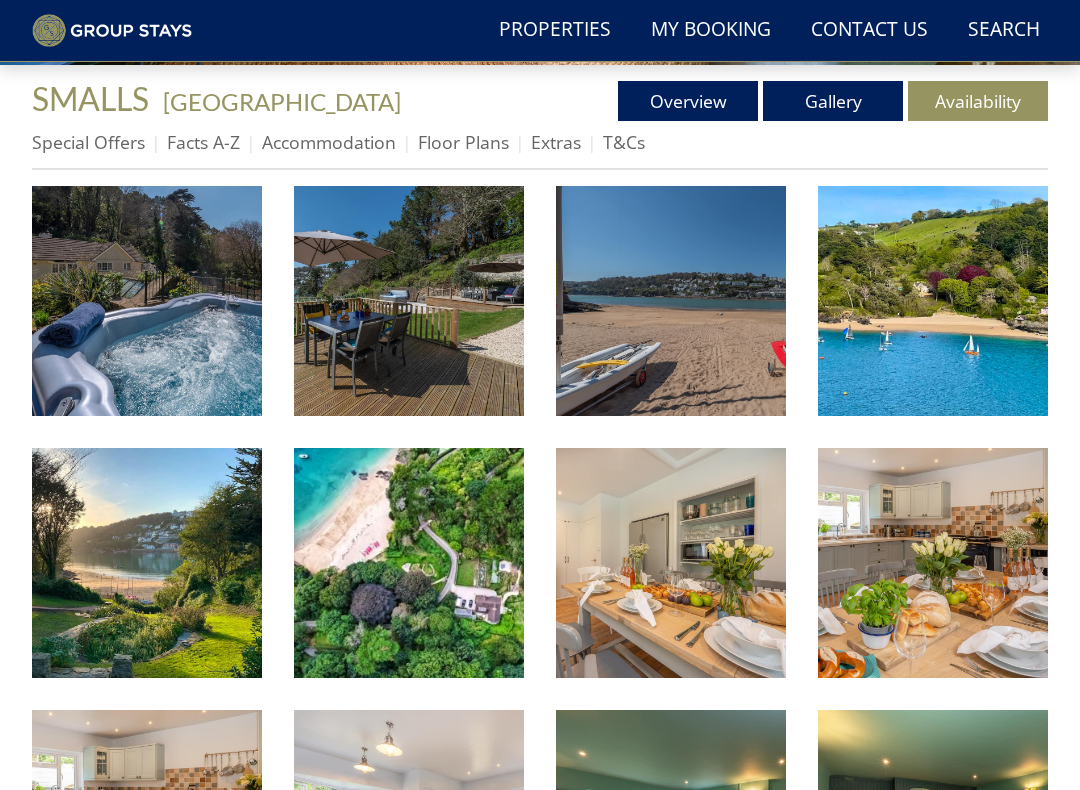 scroll, scrollTop: 646, scrollLeft: 0, axis: vertical 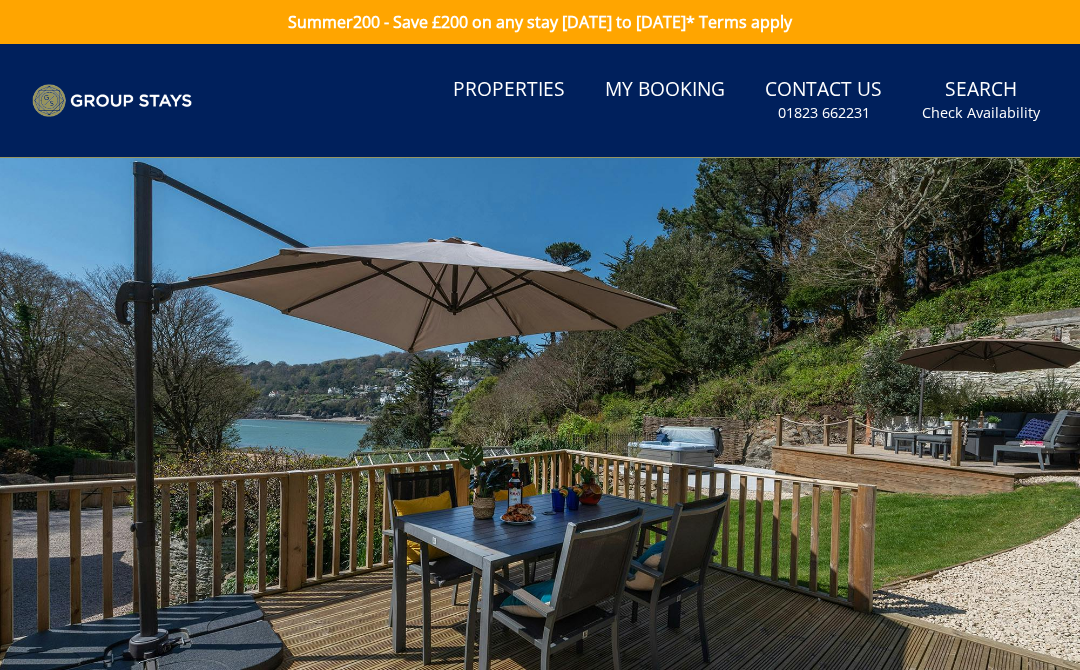click on "Search  Check Availability" at bounding box center (981, 100) 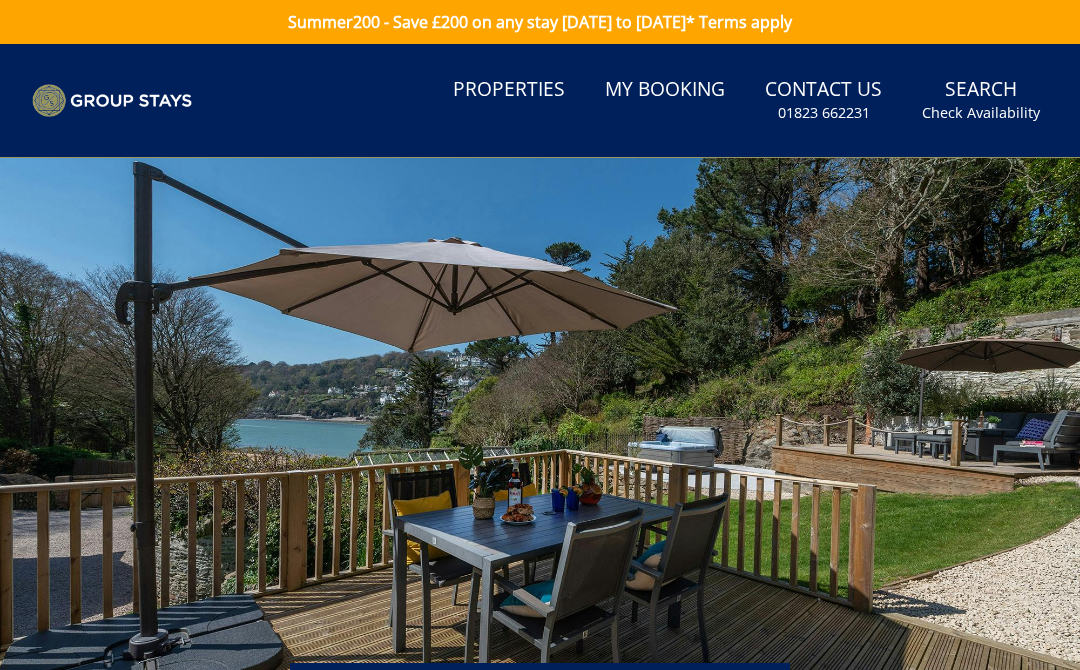 click on "Search  Check Availability" at bounding box center (981, 100) 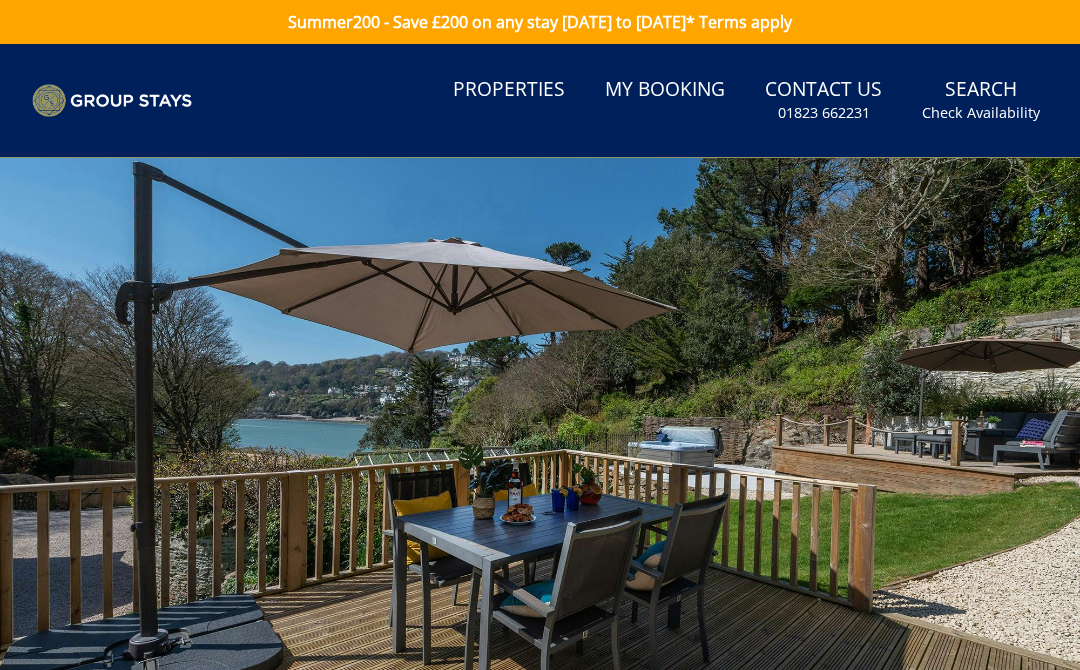 click on "Search  Check Availability" at bounding box center [981, 100] 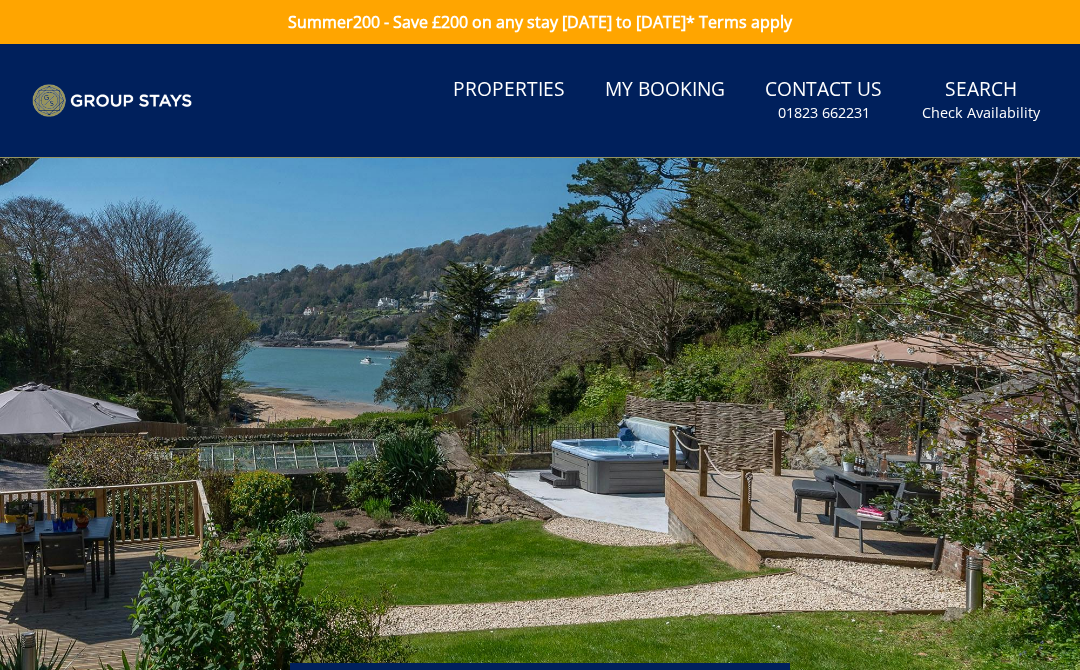 click on "Check Availability" at bounding box center [981, 113] 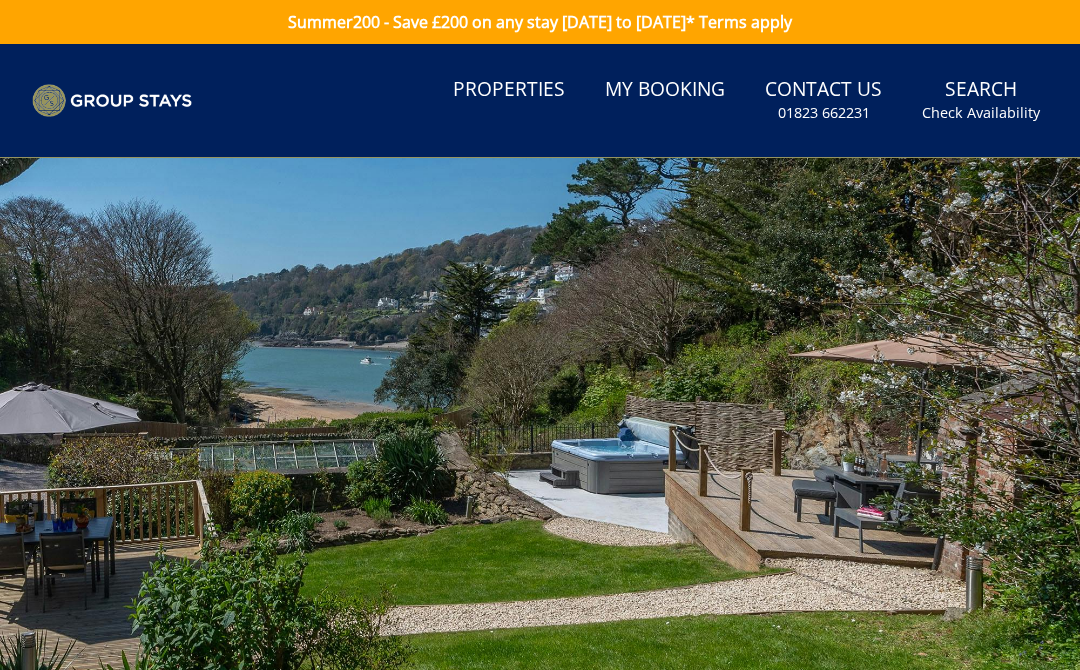 click on "Search  Check Availability" at bounding box center (981, 100) 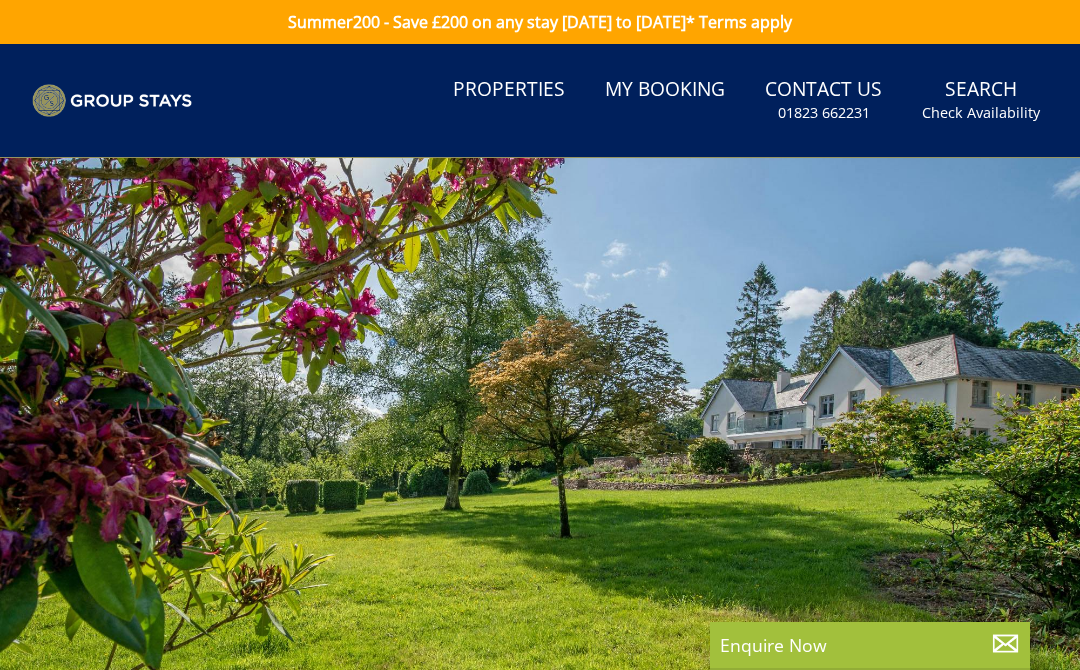 scroll, scrollTop: 0, scrollLeft: 0, axis: both 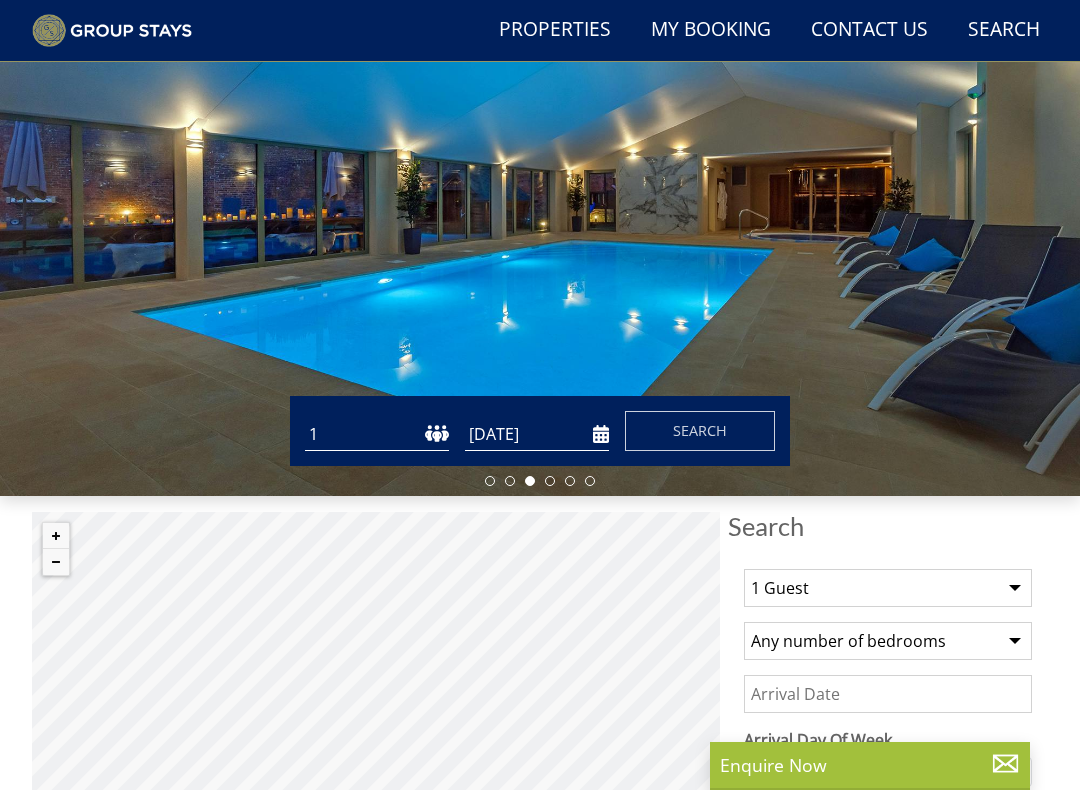 click on "1
2
3
4
5
6
7
8
9
10
11
12
13
14
15
16
17
18
19
20
21
22
23
24
25
26
27
28
29
30
31
32
33
34
35
36
37
38
39
40
41
42
43
44
45
46
47
48
49
50" at bounding box center [377, 434] 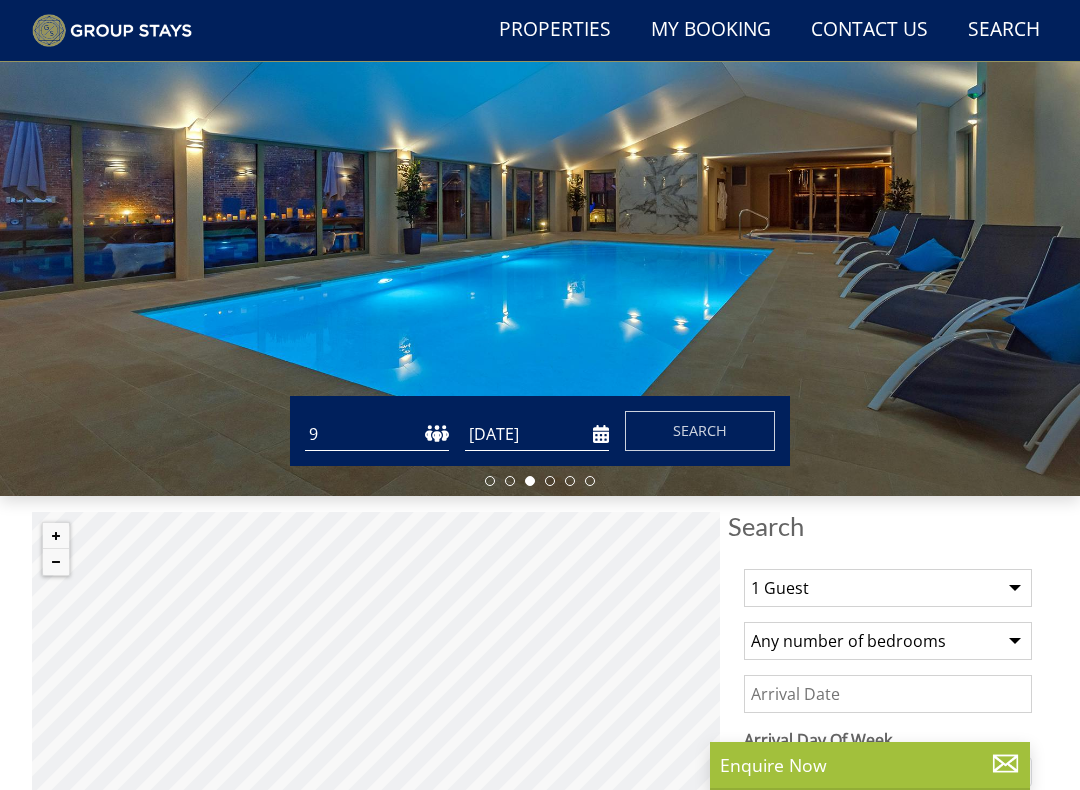click on "[DATE]" at bounding box center (537, 434) 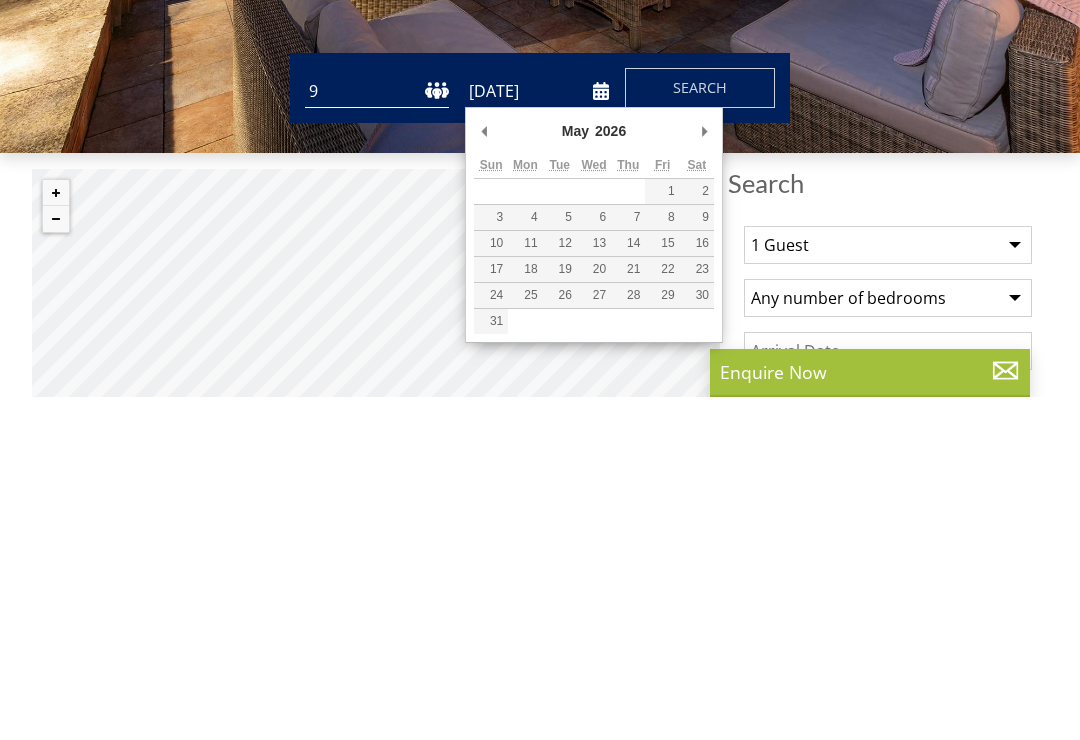 type on "[DATE]" 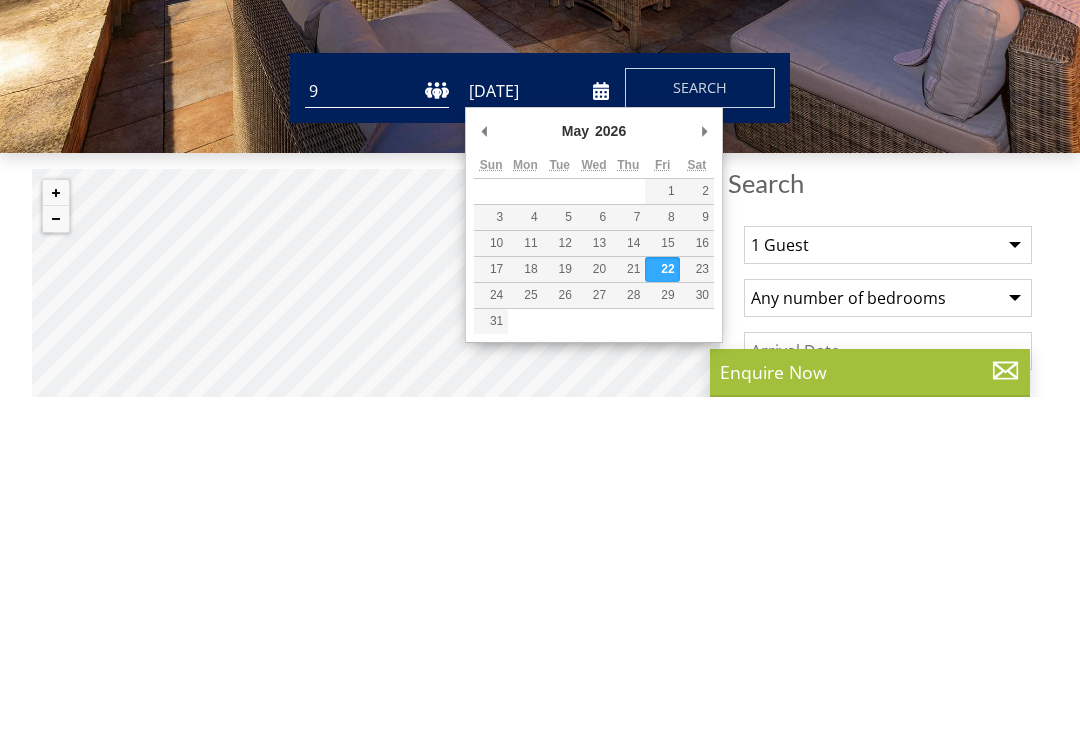 scroll, scrollTop: 558, scrollLeft: 0, axis: vertical 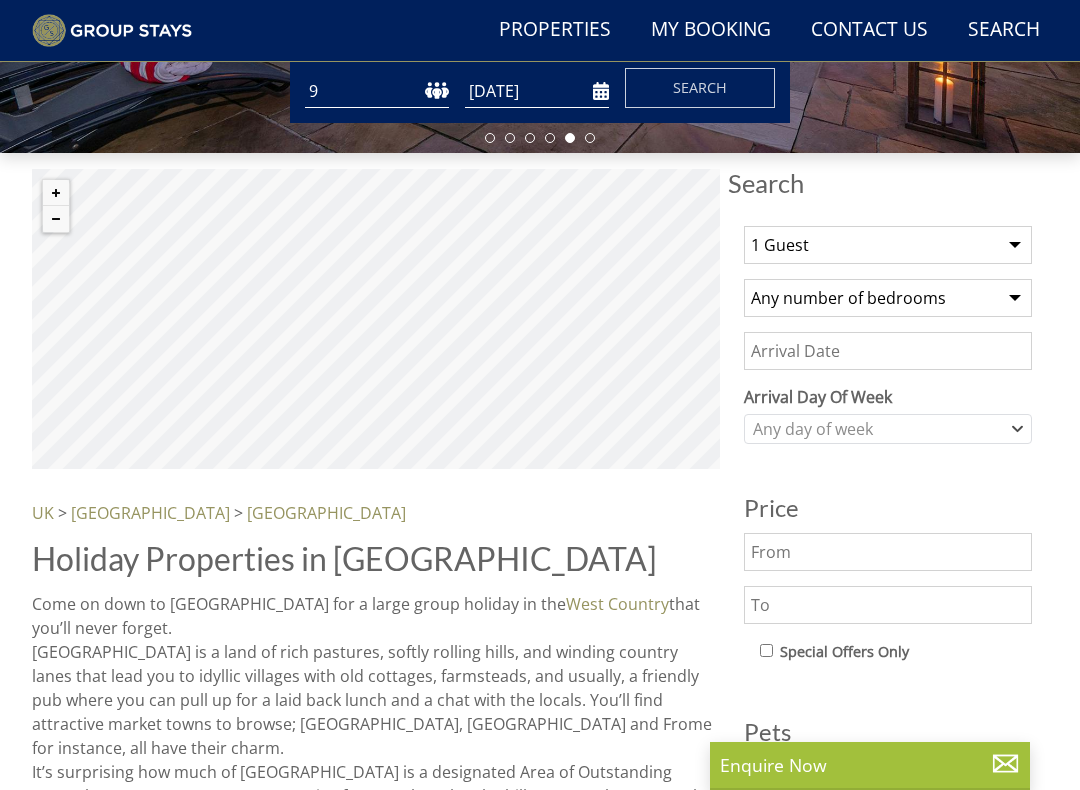 click on "1 Guest
2 Guests
3 Guests
4 Guests
5 Guests
6 Guests
7 Guests
8 Guests
9 Guests
10 Guests
11 Guests
12 Guests
13 Guests
14 Guests
15 Guests
16 Guests
17 Guests
18 Guests
19 Guests
20 Guests
21 Guests
22 Guests
23 Guests
24 Guests
25 Guests
26 Guests
27 Guests
28 Guests
29 Guests
30 Guests
31 Guests
32 Guests" at bounding box center (888, 245) 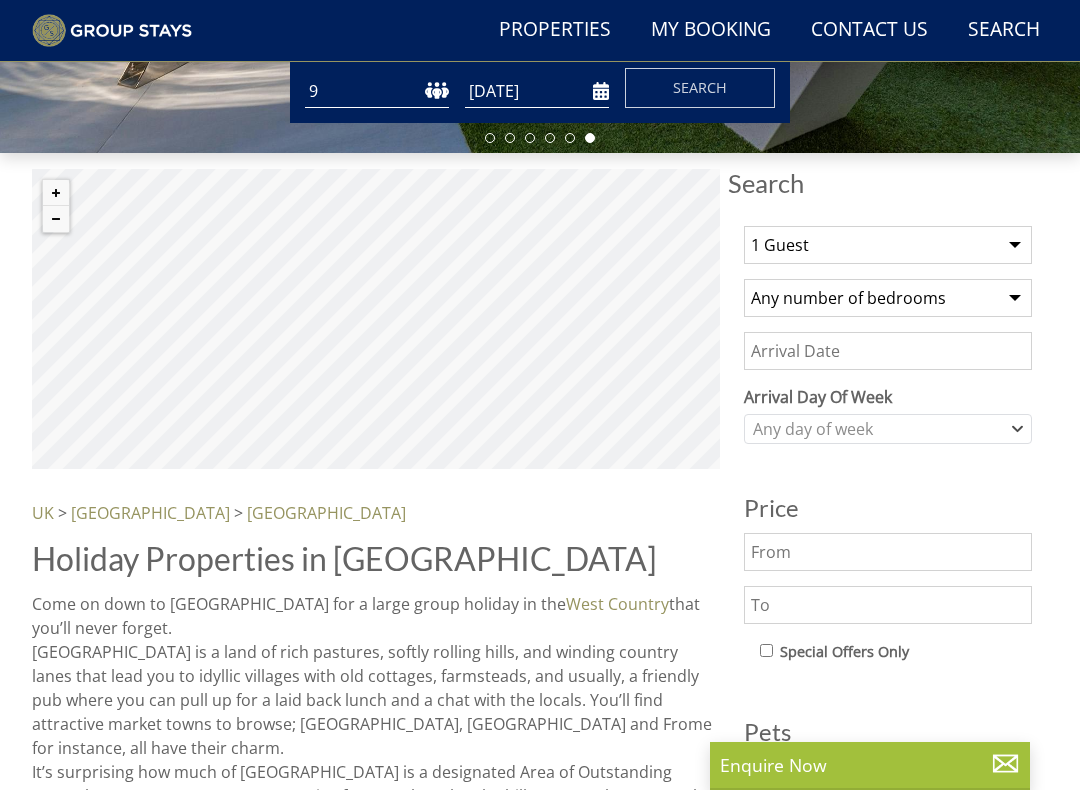 select on "8" 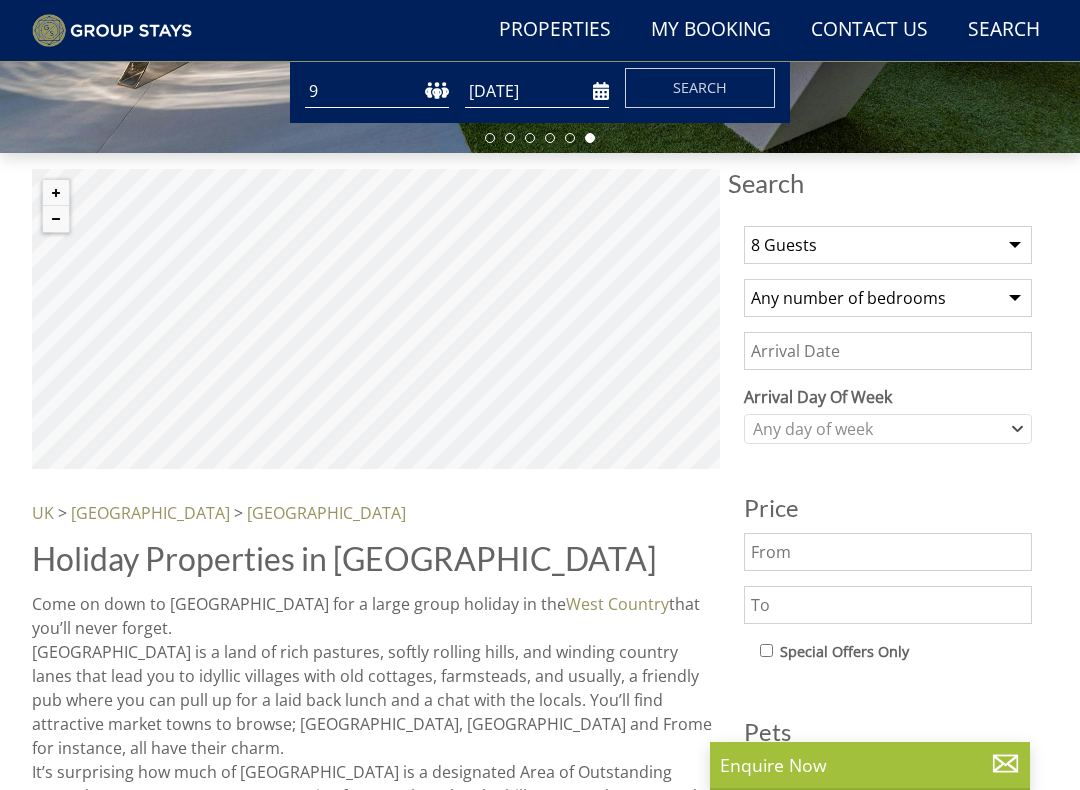 click on "Any number of bedrooms
4 Bedrooms
5 Bedrooms
6 Bedrooms
7 Bedrooms
8 Bedrooms
9 Bedrooms
10 Bedrooms
11 Bedrooms
12 Bedrooms
13 Bedrooms
14 Bedrooms
15 Bedrooms
16 Bedrooms" at bounding box center [888, 298] 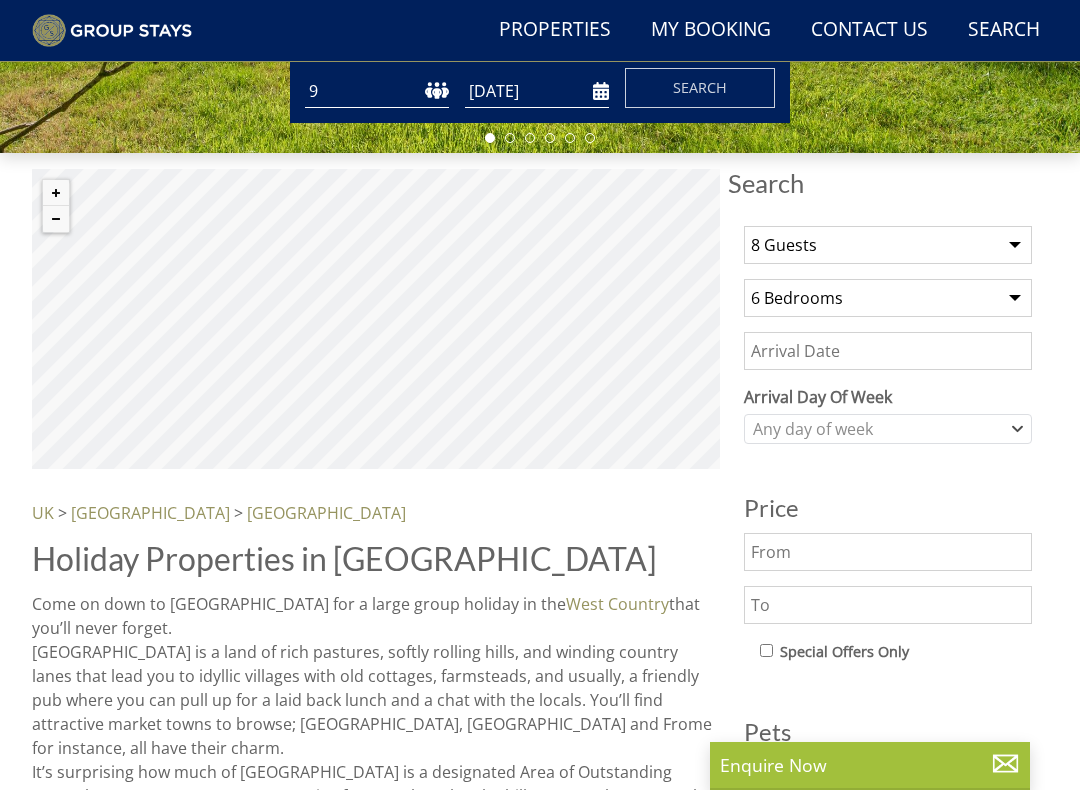 click on "Date" at bounding box center (888, 351) 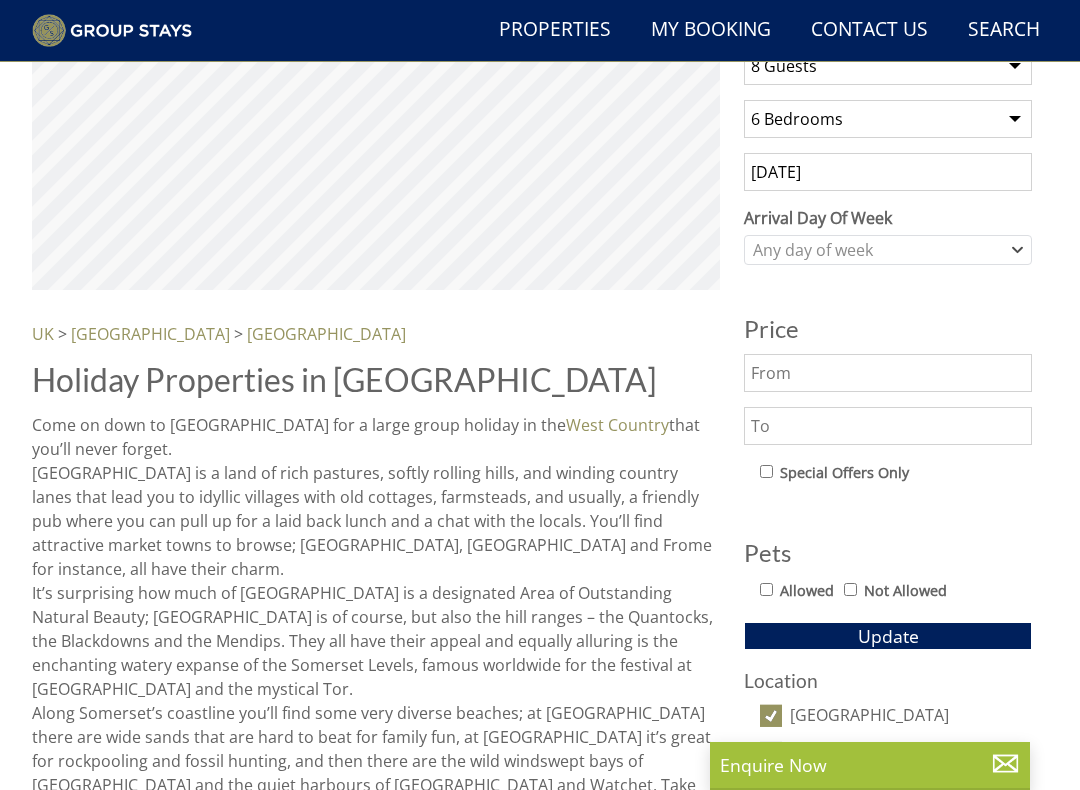 scroll, scrollTop: 726, scrollLeft: 0, axis: vertical 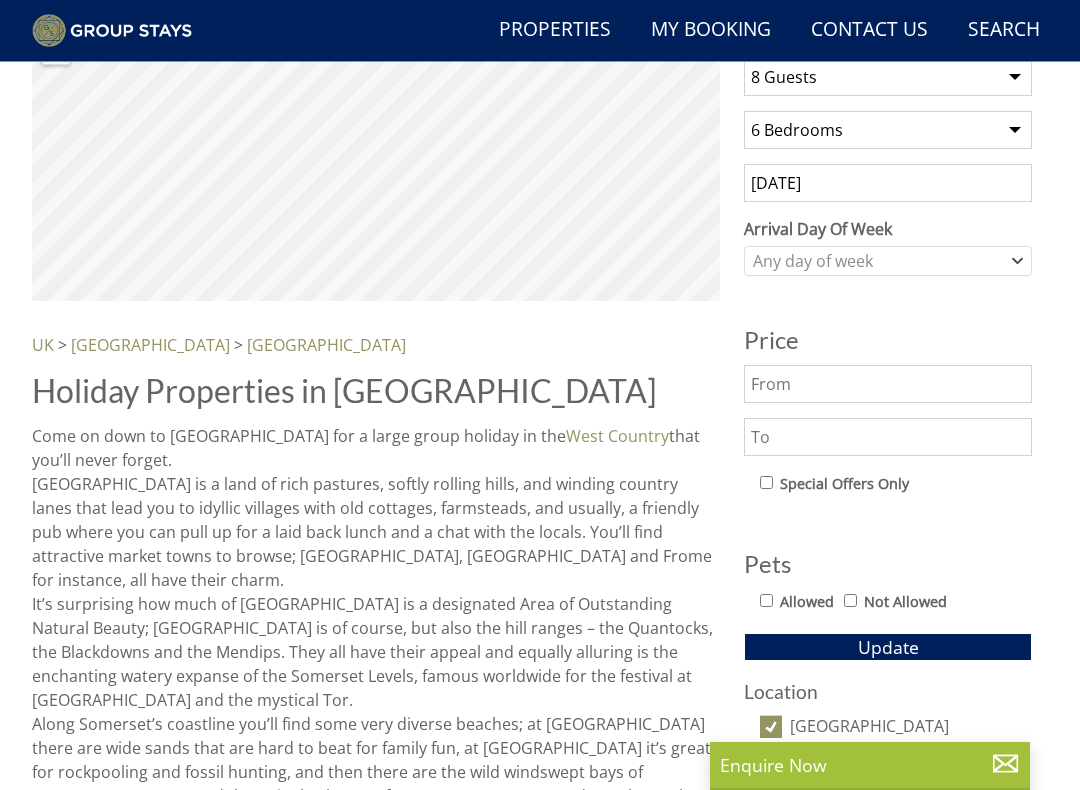 click on "09/05/2026" at bounding box center (888, 183) 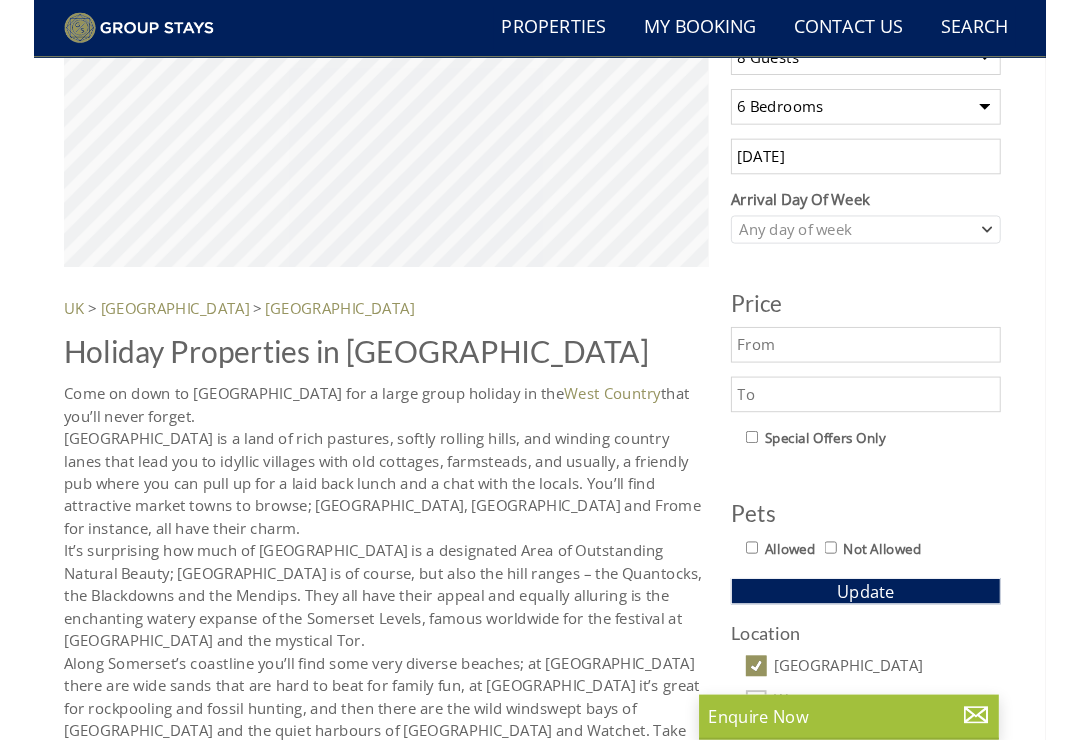 scroll, scrollTop: 742, scrollLeft: 0, axis: vertical 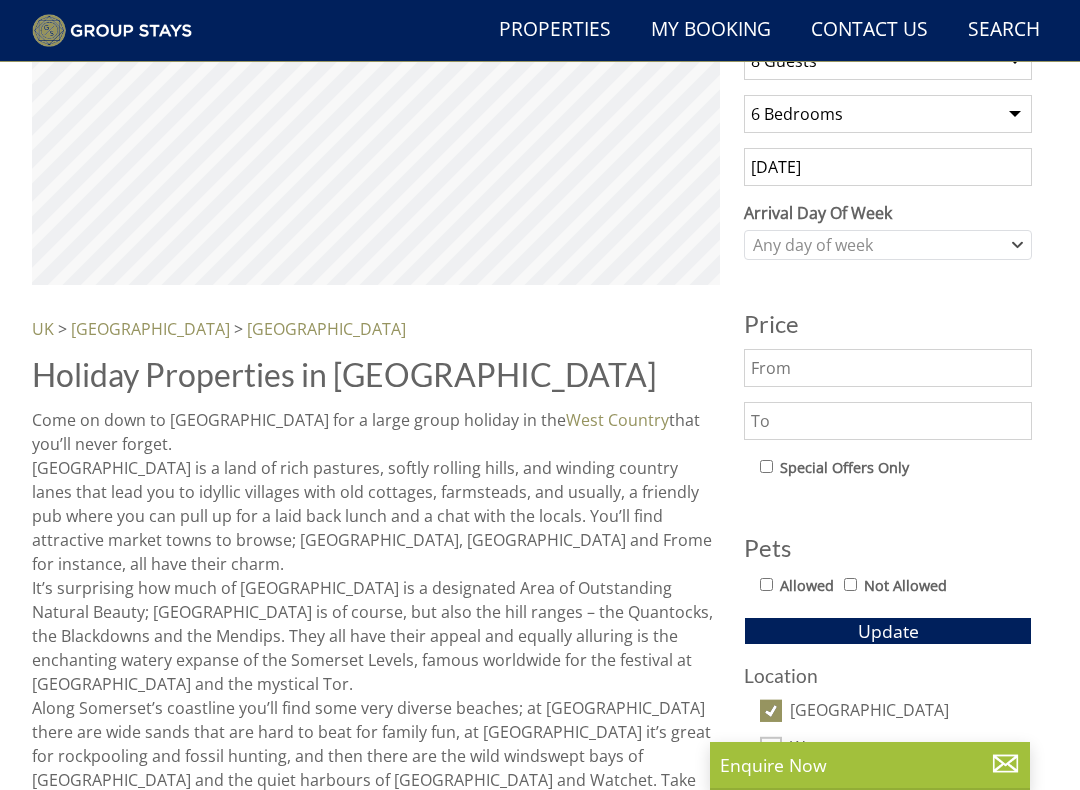 click on "[DATE]" at bounding box center (888, 167) 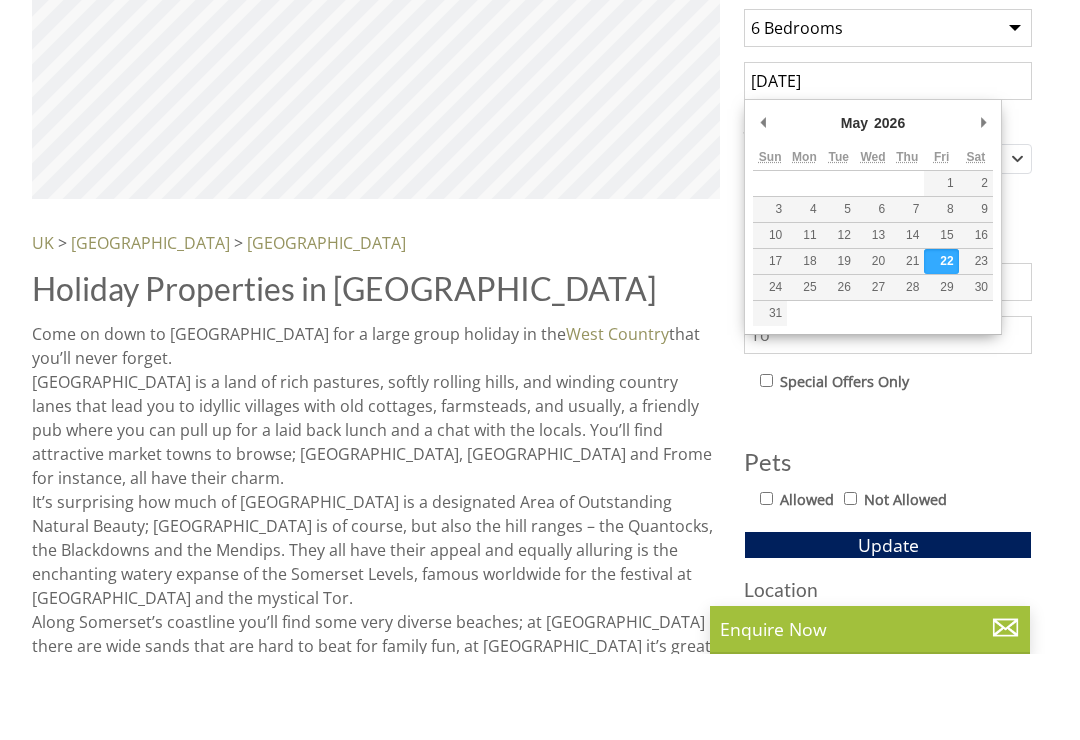 type on "23/05/2026" 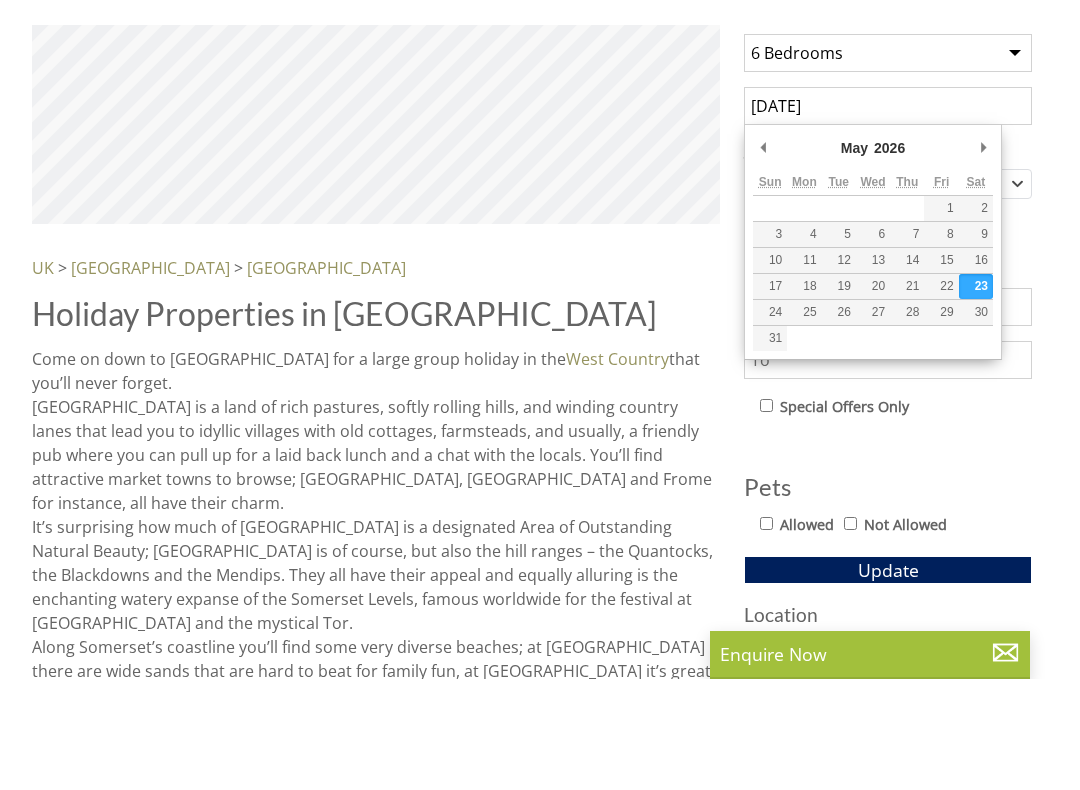 scroll, scrollTop: 828, scrollLeft: 0, axis: vertical 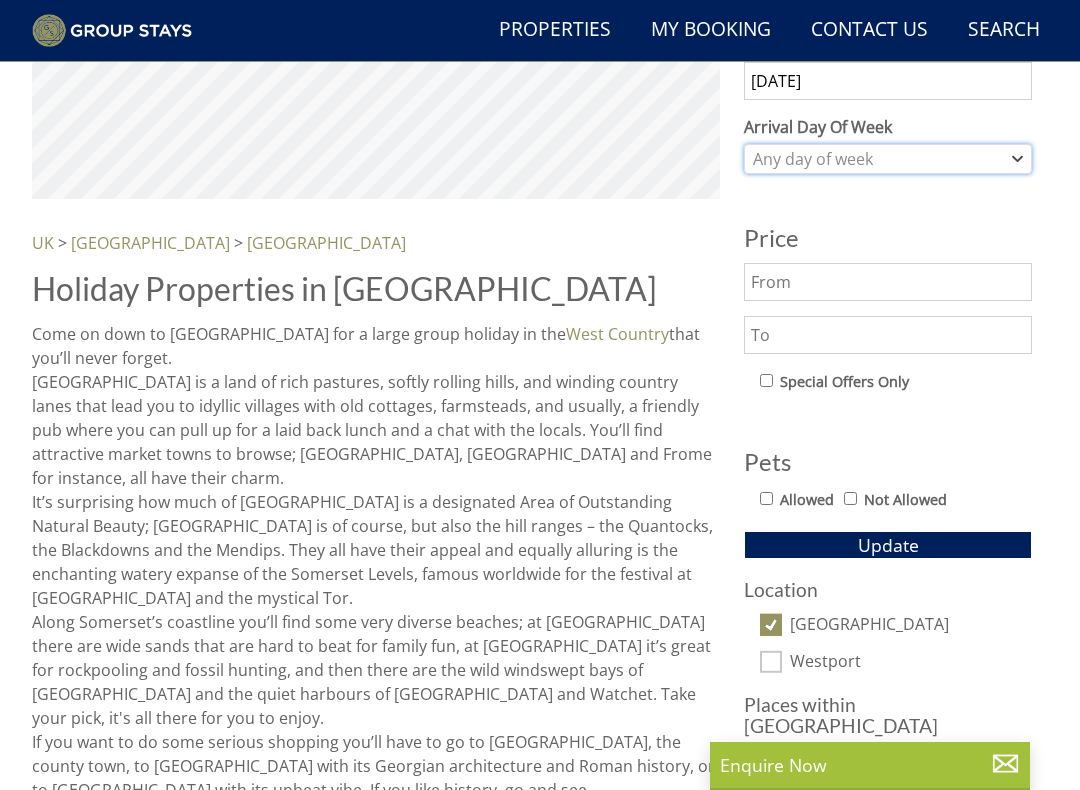 click on "Any day of week" at bounding box center [877, 159] 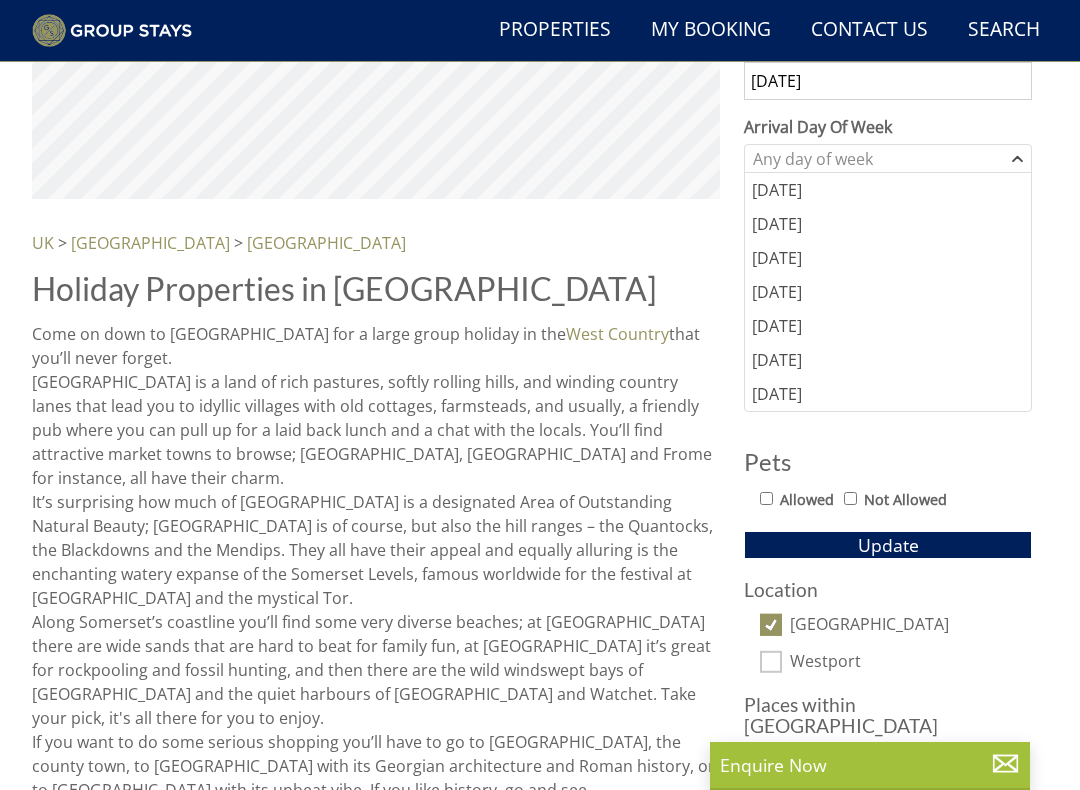 click on "[DATE]" at bounding box center [888, 360] 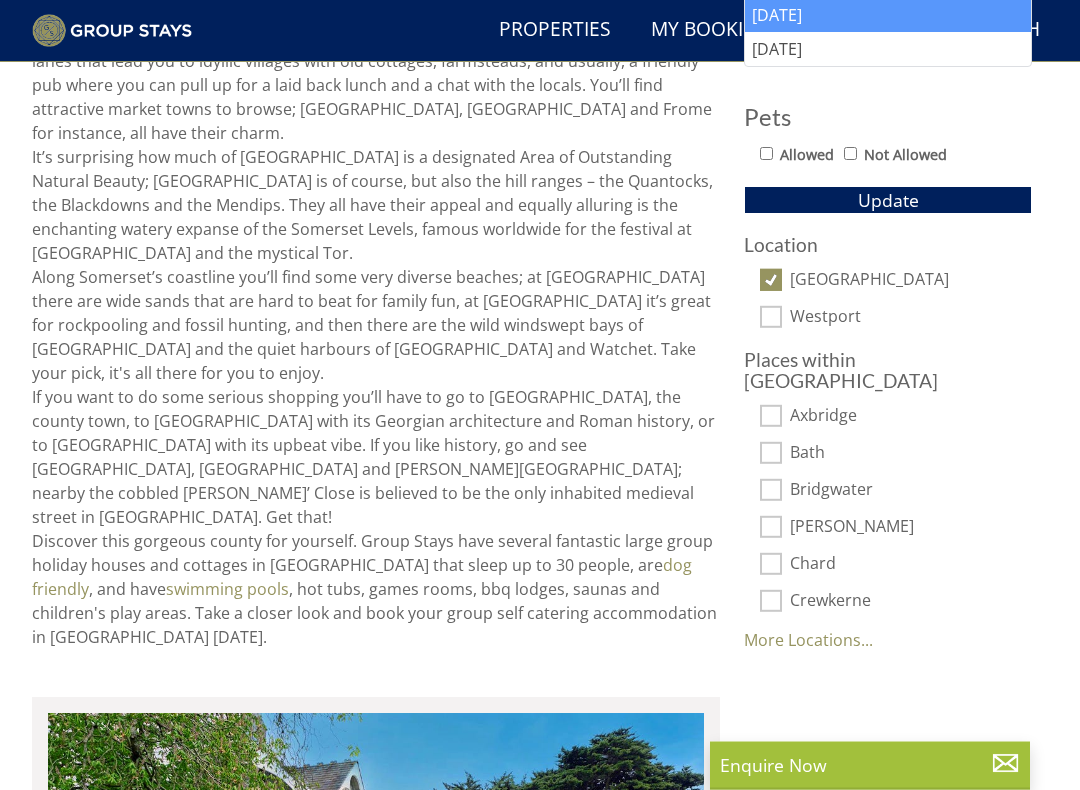 scroll, scrollTop: 1173, scrollLeft: 0, axis: vertical 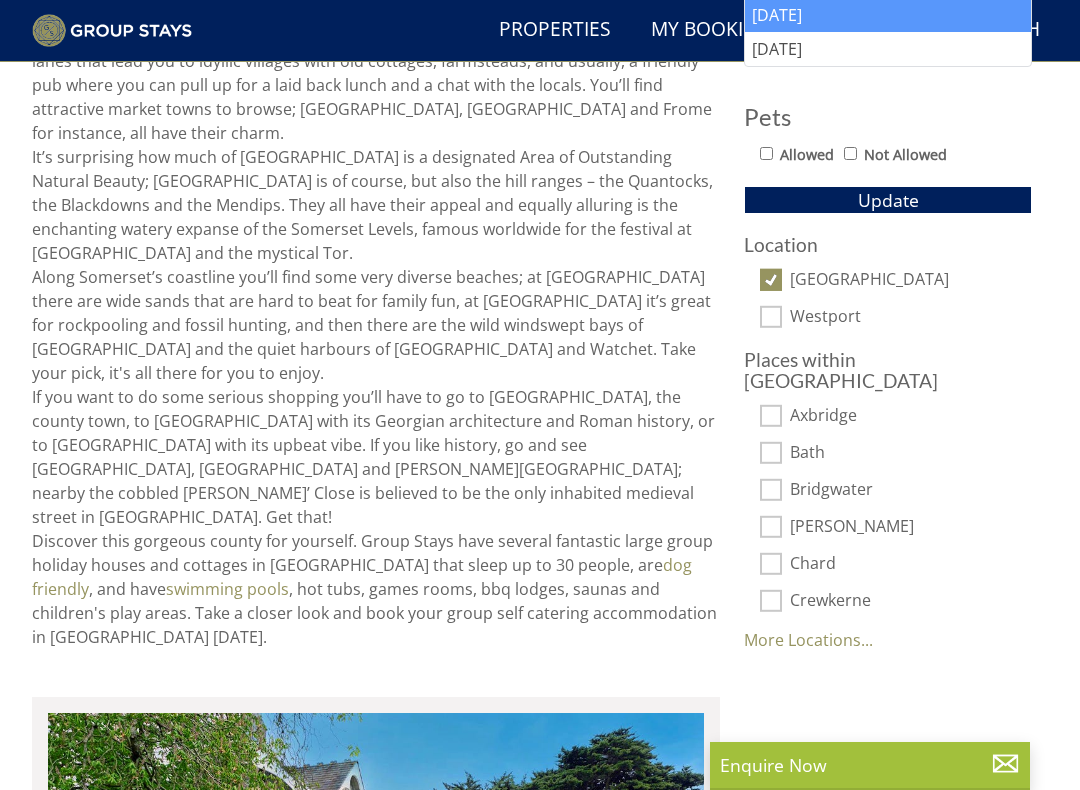 click on "[GEOGRAPHIC_DATA]" at bounding box center (771, 280) 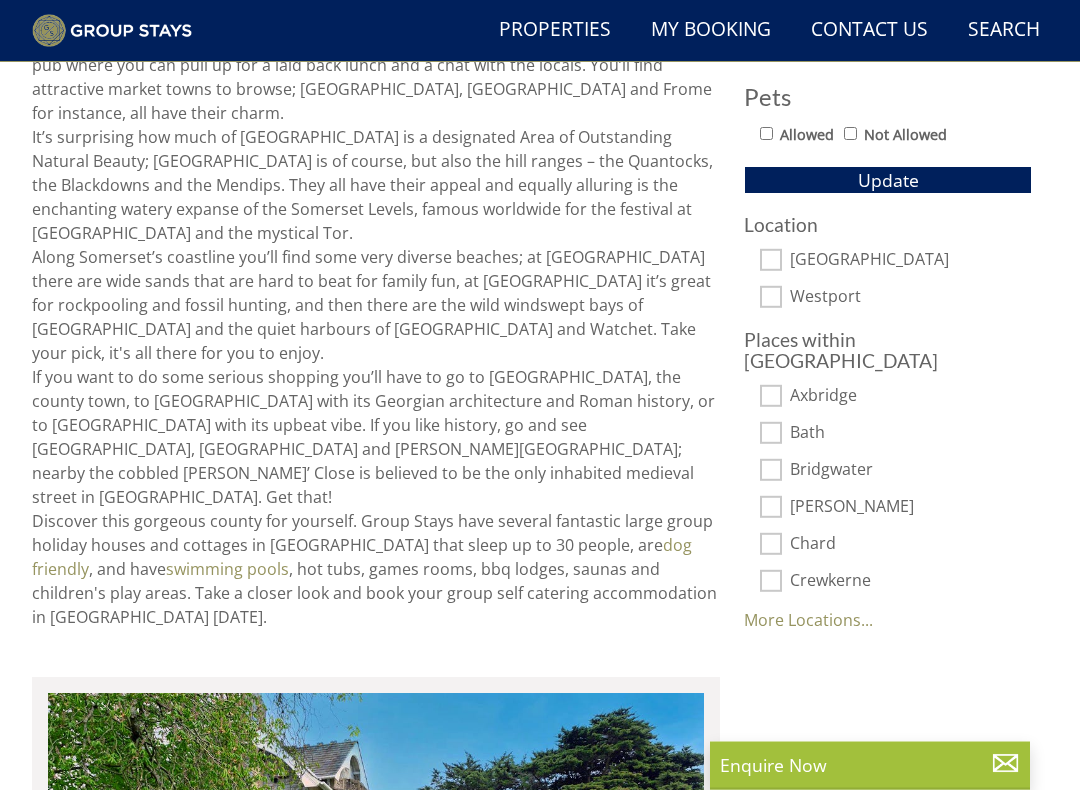 scroll, scrollTop: 1193, scrollLeft: 0, axis: vertical 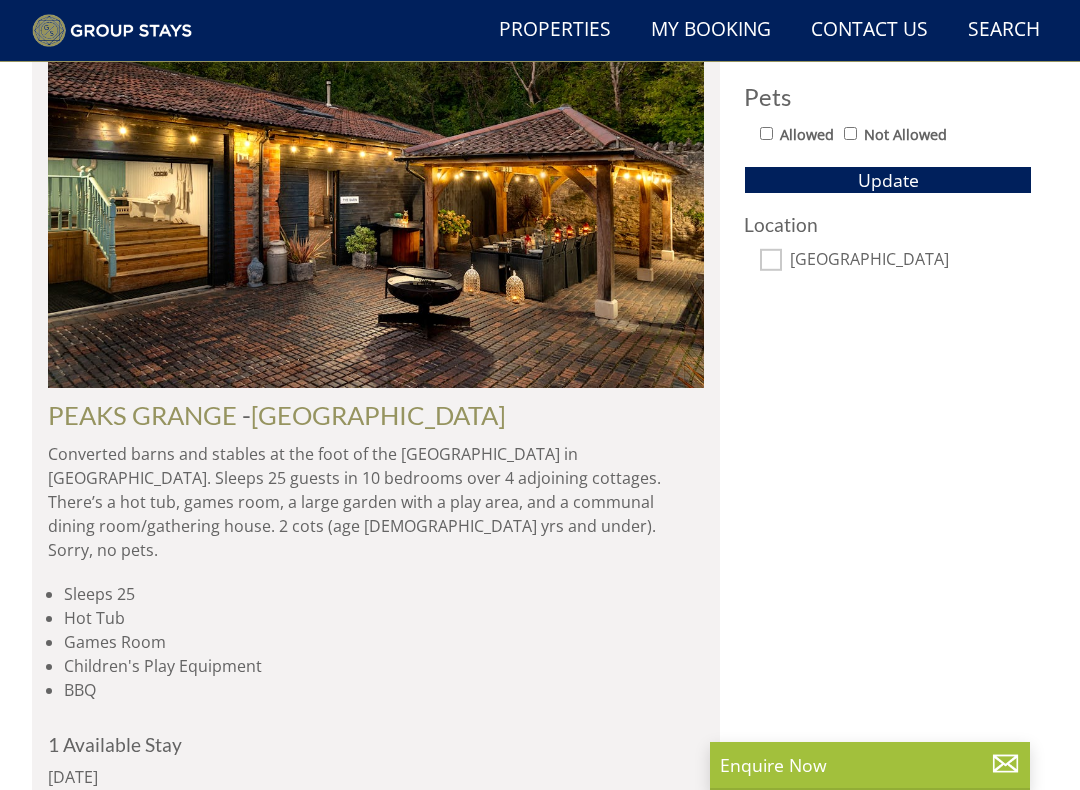 click on "Search
Search
1 Guest
2 Guests
3 Guests
4 Guests
5 Guests
6 Guests
7 Guests
8 Guests
9 Guests
10 Guests
11 Guests
12 Guests
13 Guests
14 Guests
15 Guests
16 Guests
17 Guests
18 Guests
19 Guests
20 Guests
21 Guests
22 Guests
23 Guests
24 Guests
25 Guests
26 Guests
27 Guests
28 Guests
29 Guests
30 Guests
31 Guests
32 Guests
Any number of bedrooms
4 Bedrooms
5 Bedrooms
6 Bedrooms
7 Bedrooms
8 Bedrooms
9 Bedrooms
10 Bedrooms
11 Bedrooms
12 Bedrooms
13 Bedrooms
14 Bedrooms
15 Bedrooms
16 Bedrooms
23/05/2026
Arrival Day Of Week
Monday Tuesday Wednesday Thursday Friday Saturday" at bounding box center (888, 204) 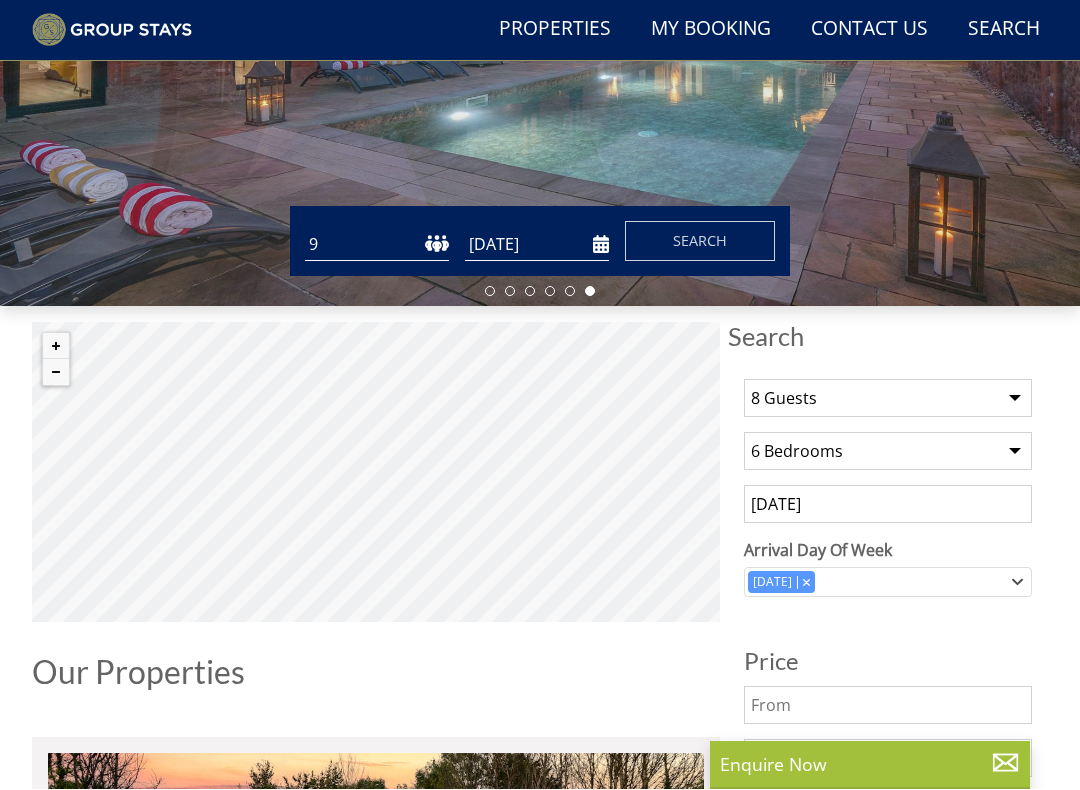 scroll, scrollTop: 405, scrollLeft: 0, axis: vertical 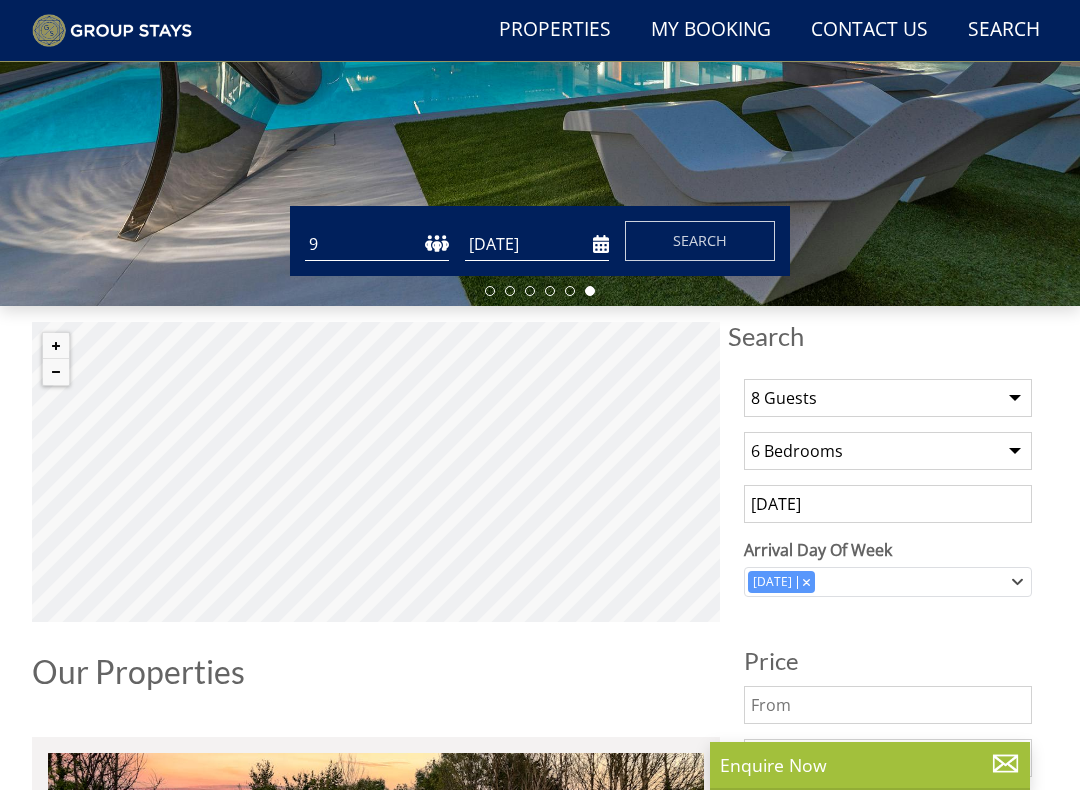 click on "1 Guest
2 Guests
3 Guests
4 Guests
5 Guests
6 Guests
7 Guests
8 Guests
9 Guests
10 Guests
11 Guests
12 Guests
13 Guests
14 Guests
15 Guests
16 Guests
17 Guests
18 Guests
19 Guests
20 Guests
21 Guests
22 Guests
23 Guests
24 Guests
25 Guests
26 Guests
27 Guests
28 Guests
29 Guests
30 Guests
31 Guests
32 Guests" at bounding box center (888, 398) 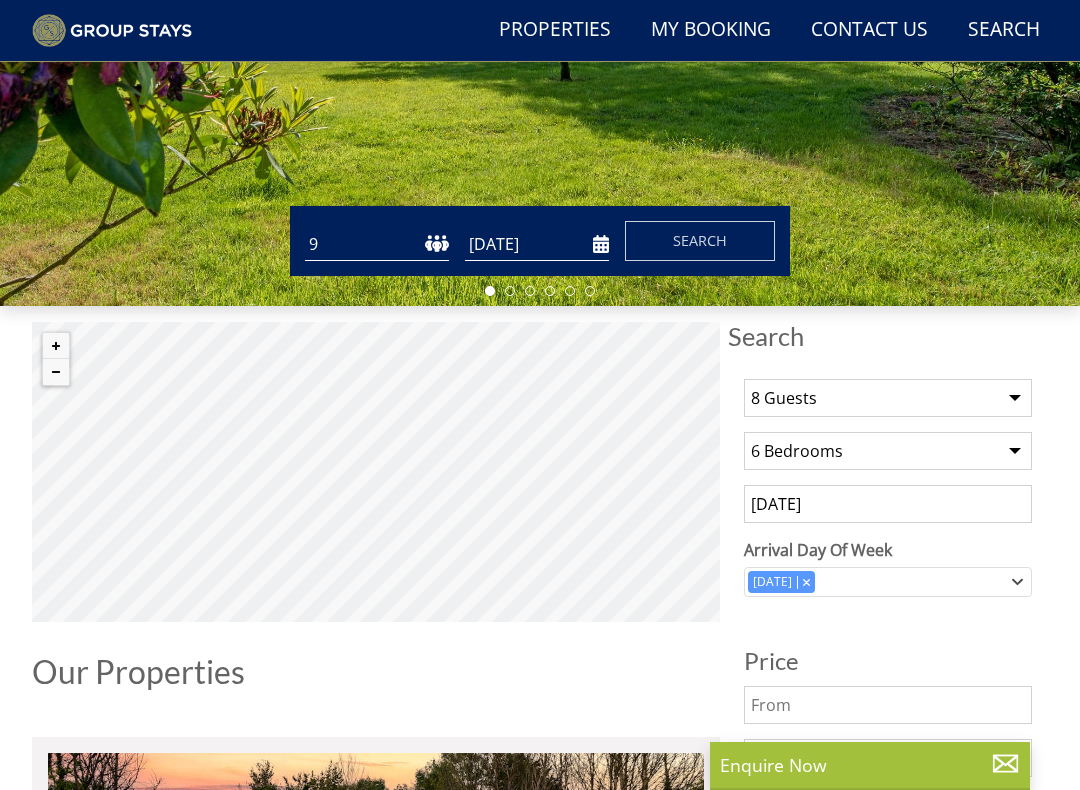 select on "9" 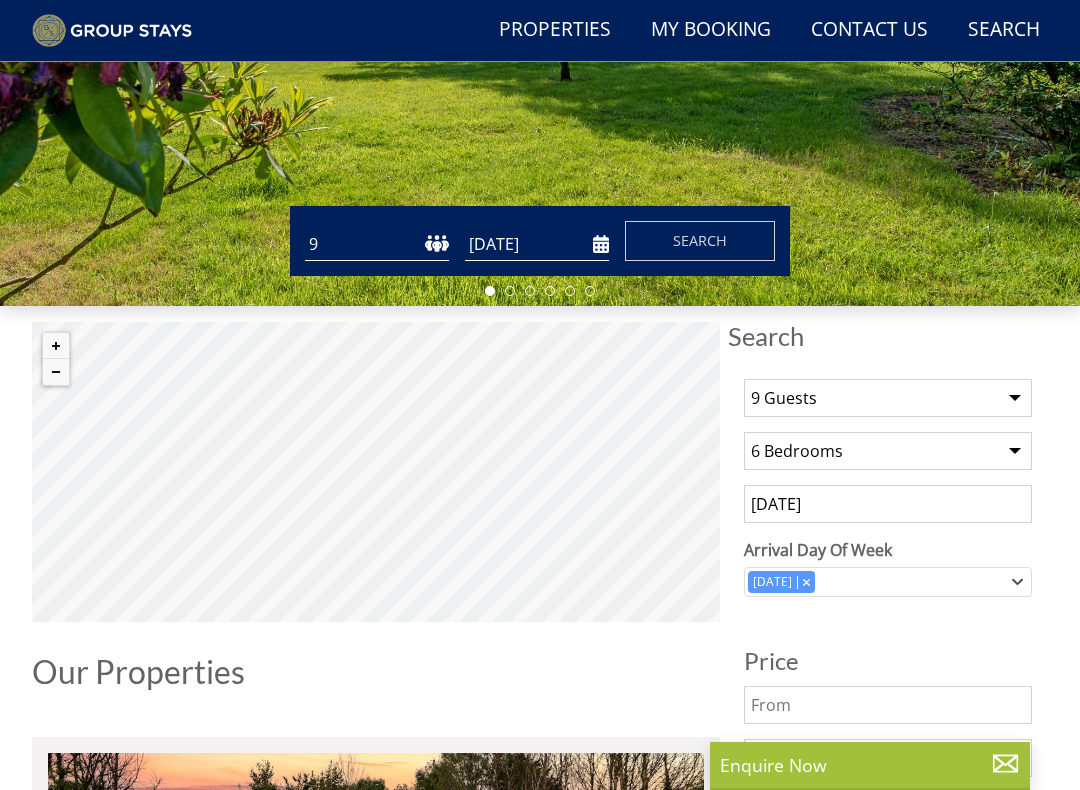 click on "Any number of bedrooms
4 Bedrooms
5 Bedrooms
6 Bedrooms
7 Bedrooms
8 Bedrooms
9 Bedrooms
10 Bedrooms
11 Bedrooms
12 Bedrooms
13 Bedrooms
14 Bedrooms
15 Bedrooms
16 Bedrooms" at bounding box center [888, 451] 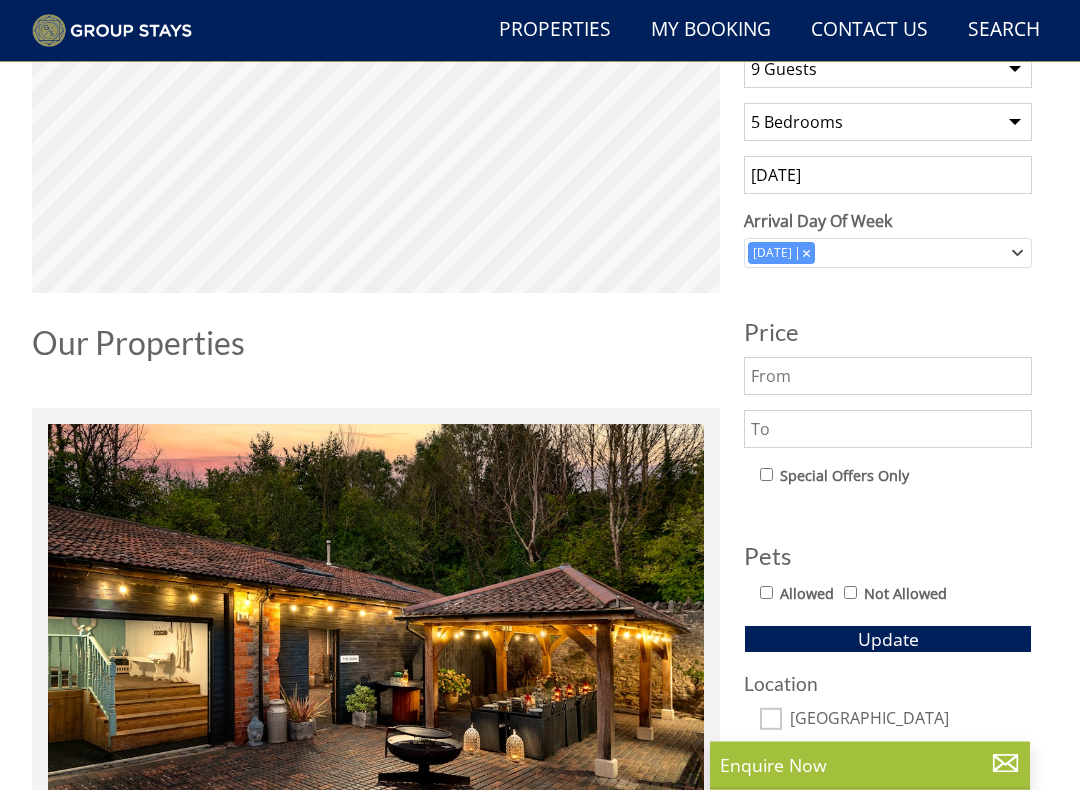click on "Allowed" at bounding box center (766, 593) 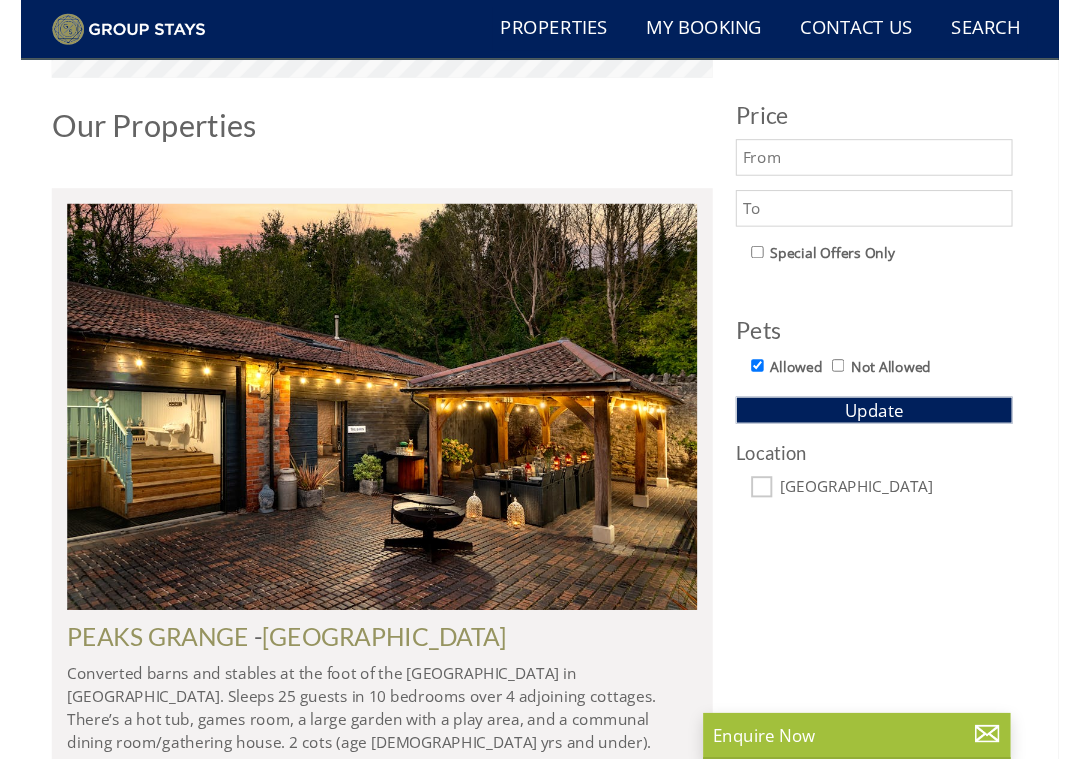 scroll, scrollTop: 945, scrollLeft: 0, axis: vertical 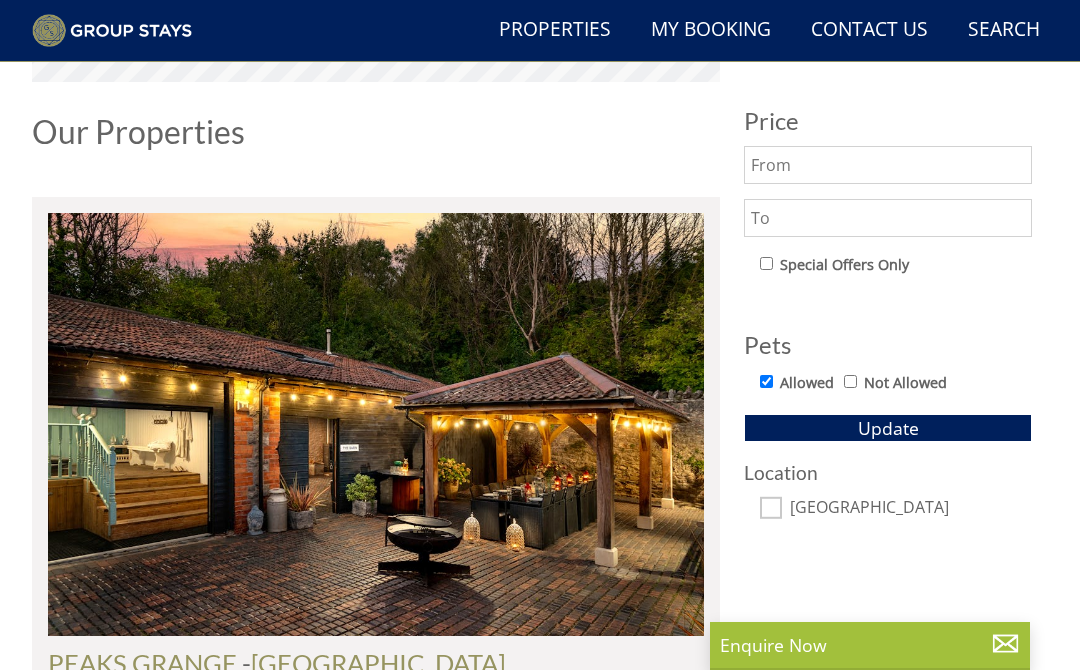 click on "Update" at bounding box center (888, 428) 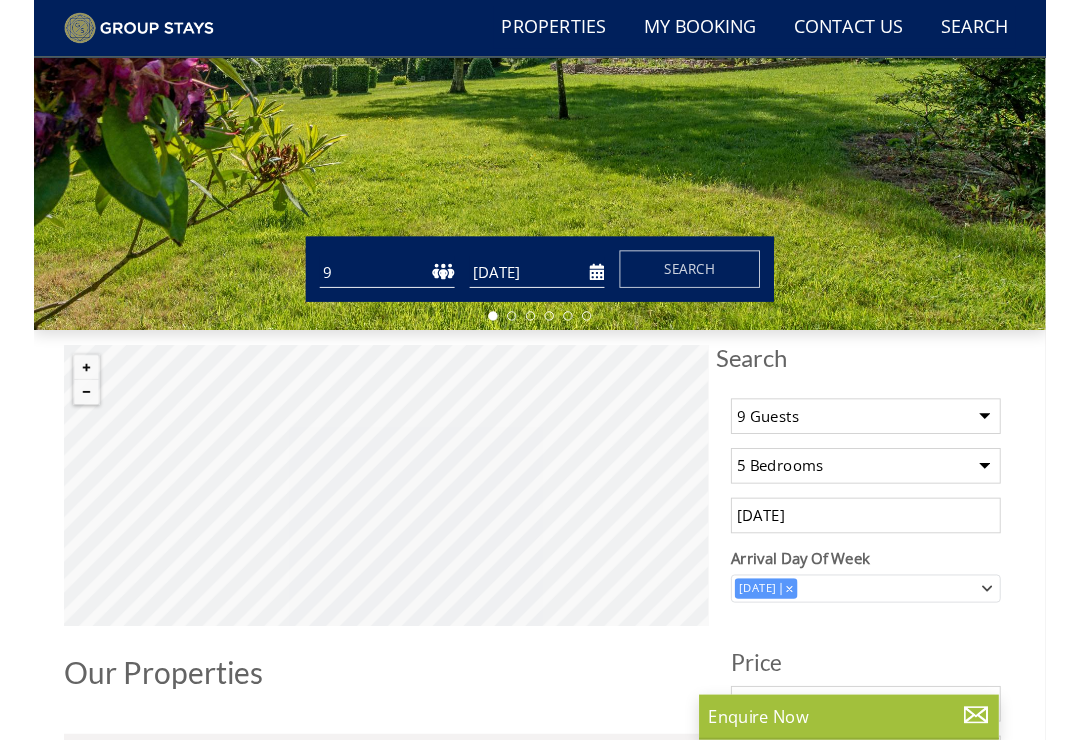 scroll, scrollTop: 359, scrollLeft: 0, axis: vertical 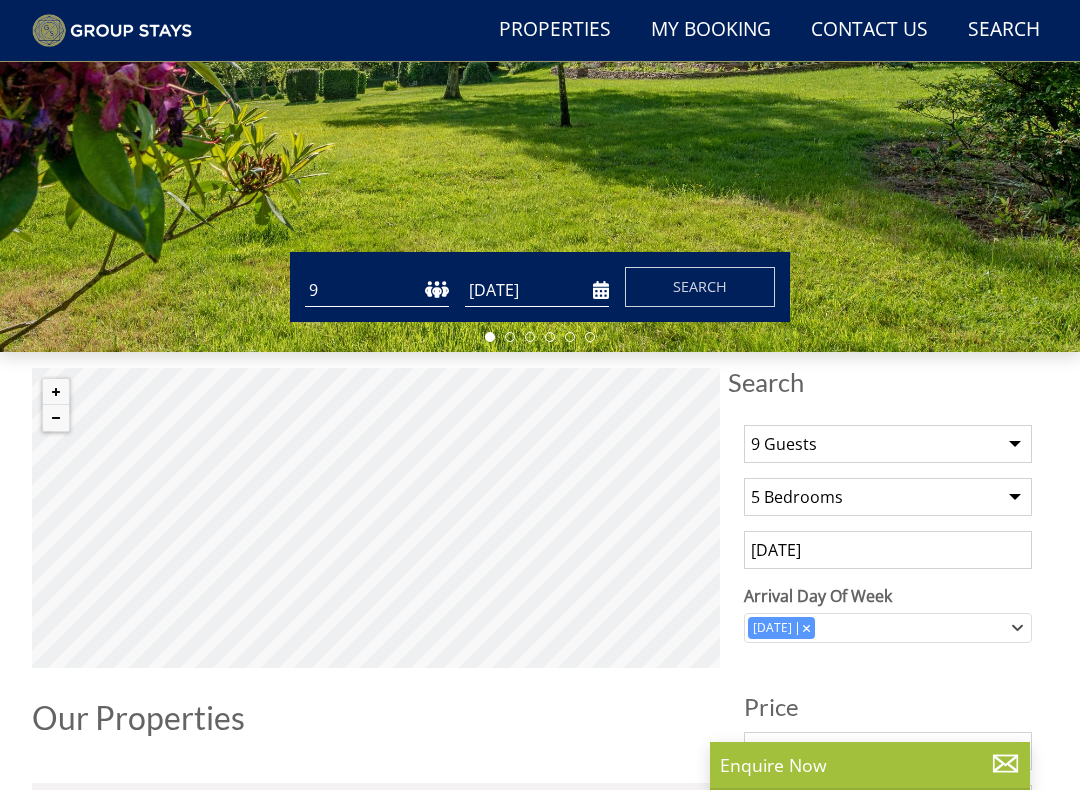 click on "23/05/2026" at bounding box center (888, 550) 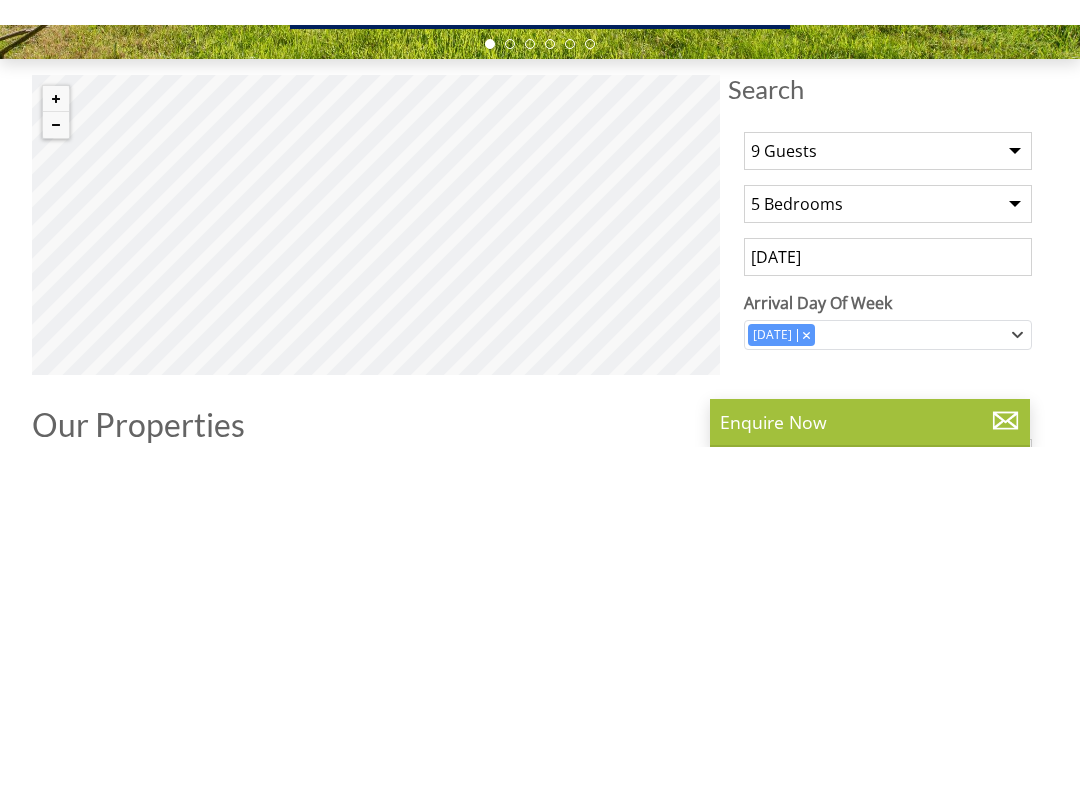 scroll, scrollTop: 677, scrollLeft: 0, axis: vertical 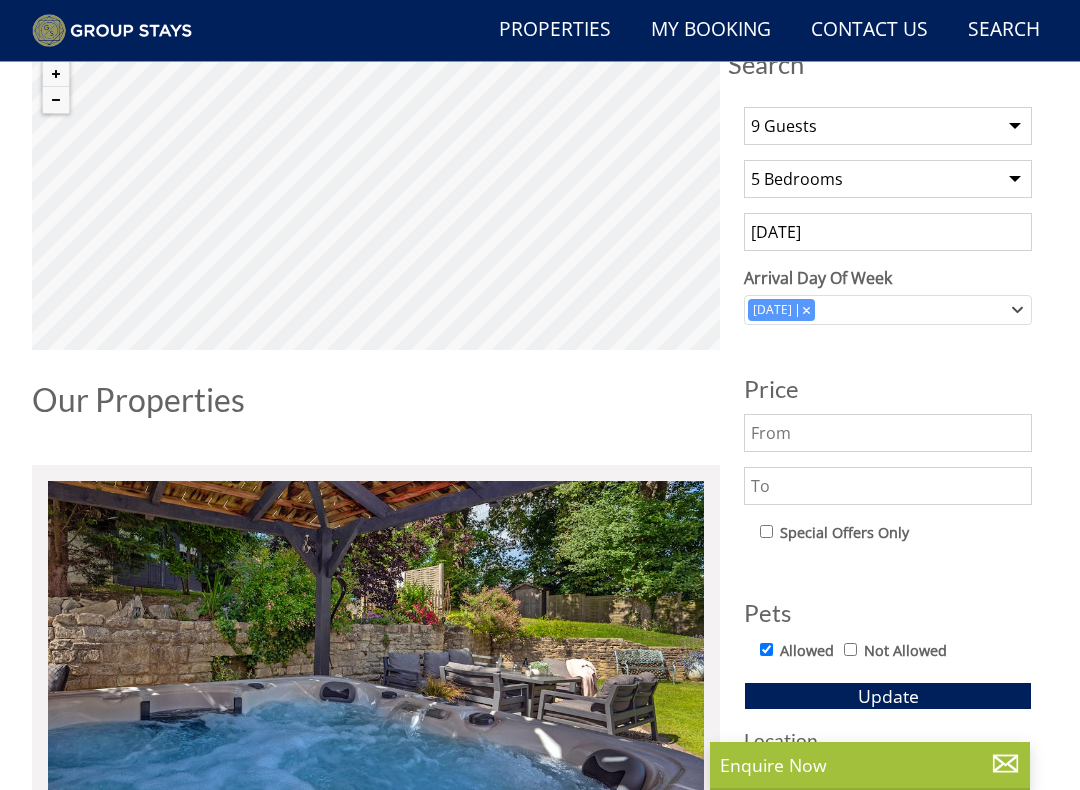 click on "Any number of bedrooms
4 Bedrooms
5 Bedrooms
6 Bedrooms
7 Bedrooms
8 Bedrooms
9 Bedrooms
10 Bedrooms
11 Bedrooms
12 Bedrooms
13 Bedrooms
14 Bedrooms
15 Bedrooms
16 Bedrooms" at bounding box center (888, 179) 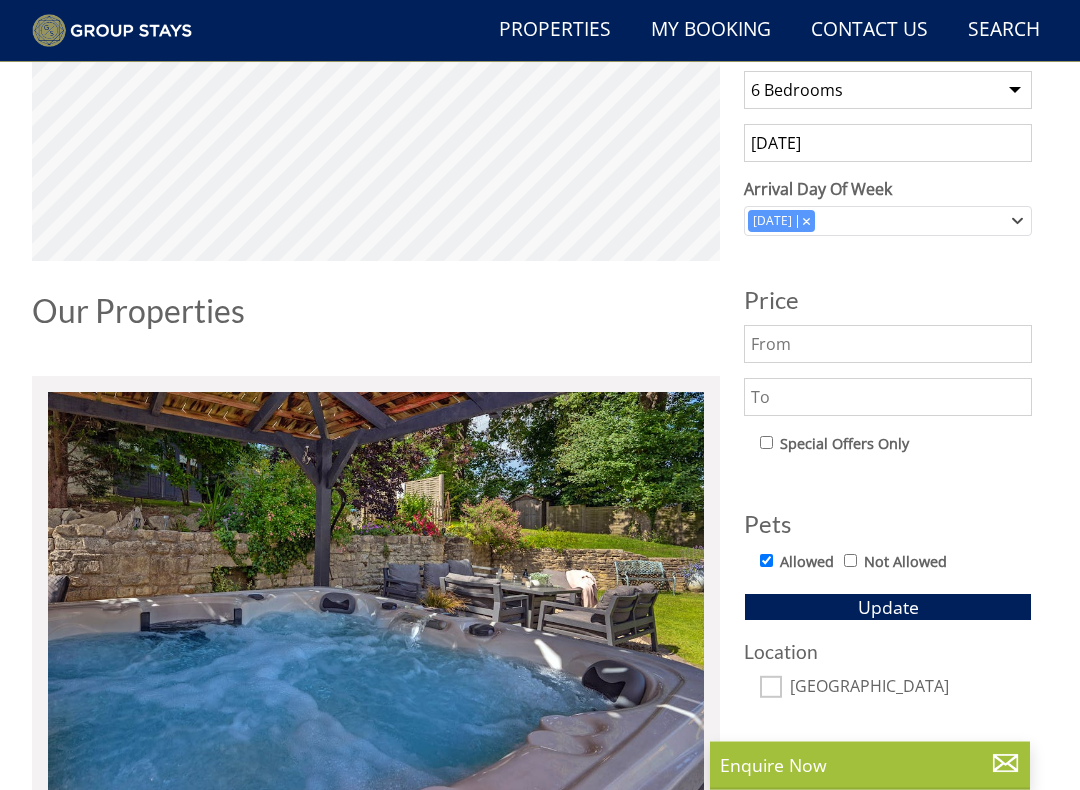 scroll, scrollTop: 766, scrollLeft: 0, axis: vertical 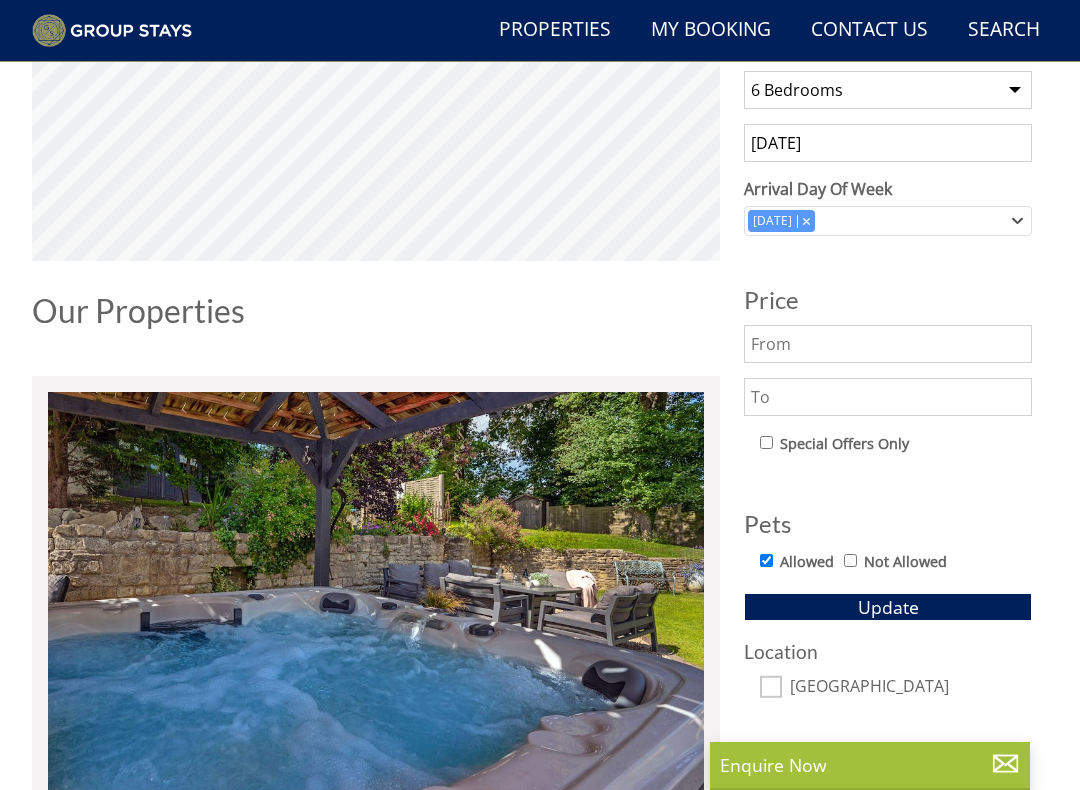 click on "Update" at bounding box center (888, 607) 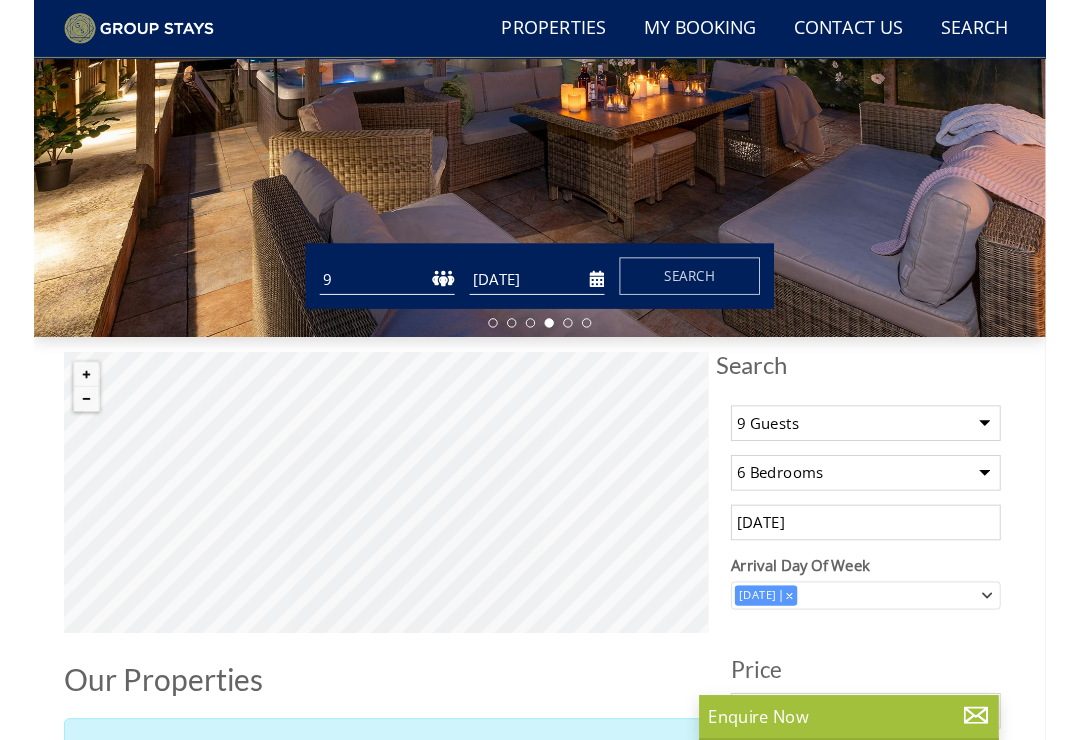 scroll, scrollTop: 365, scrollLeft: 0, axis: vertical 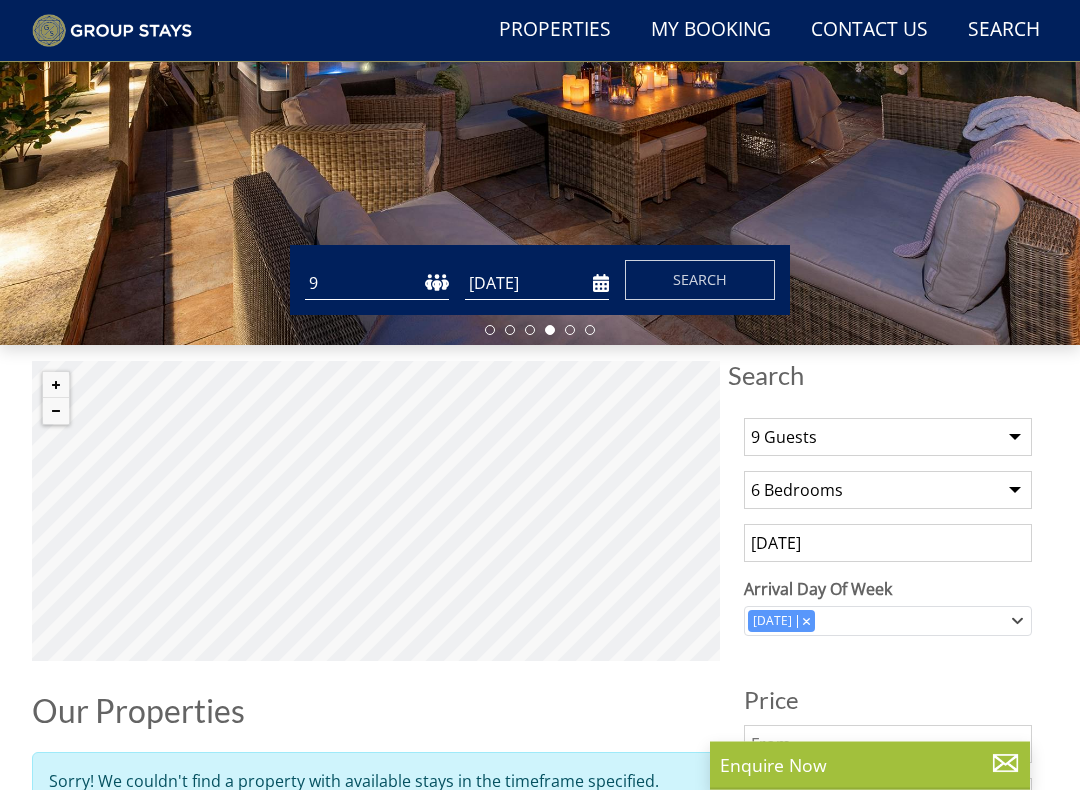 click on "23/05/2026" at bounding box center (888, 544) 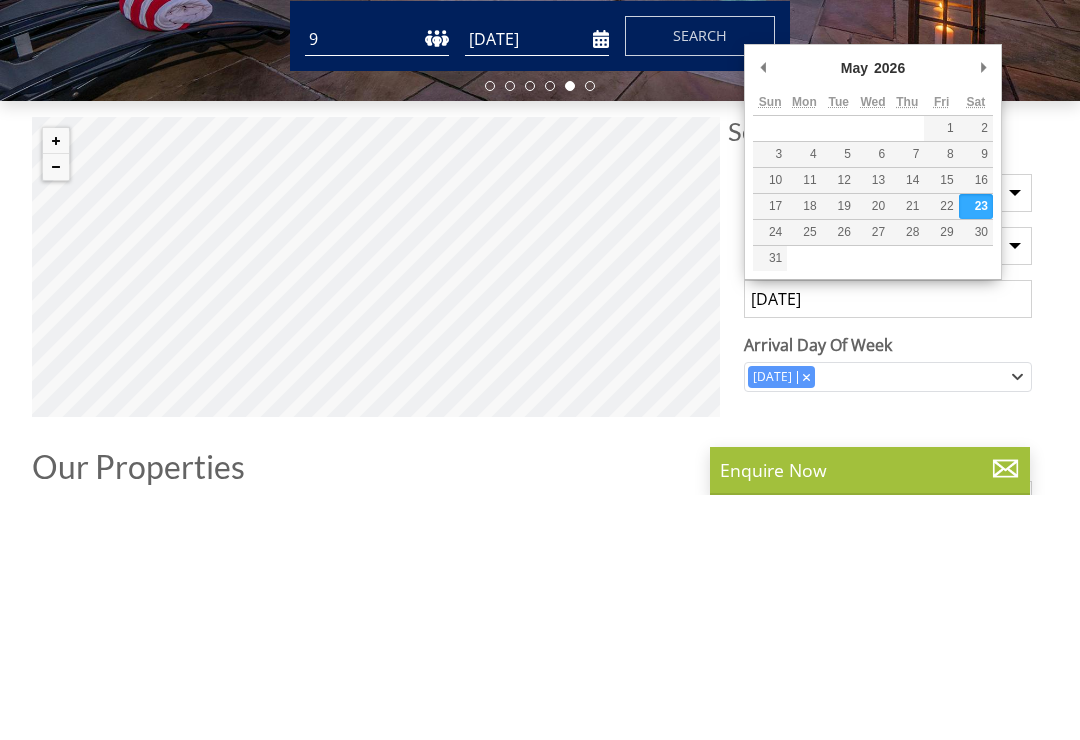 type on "[DATE]" 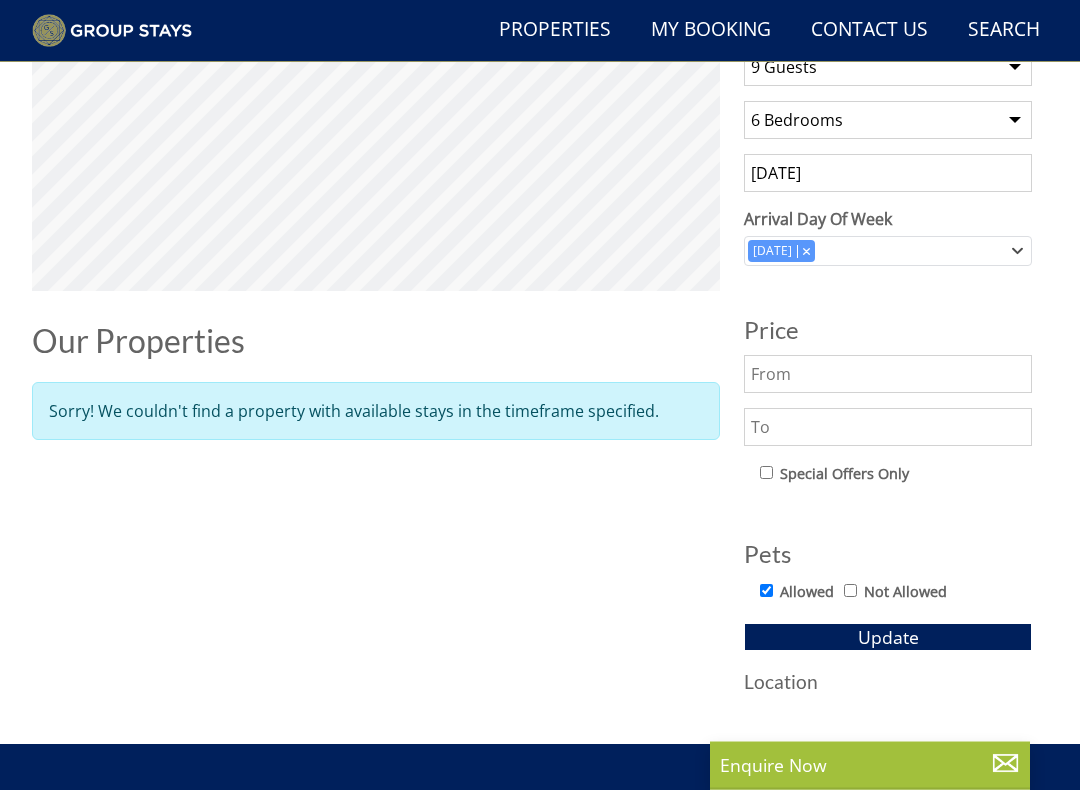 scroll, scrollTop: 736, scrollLeft: 0, axis: vertical 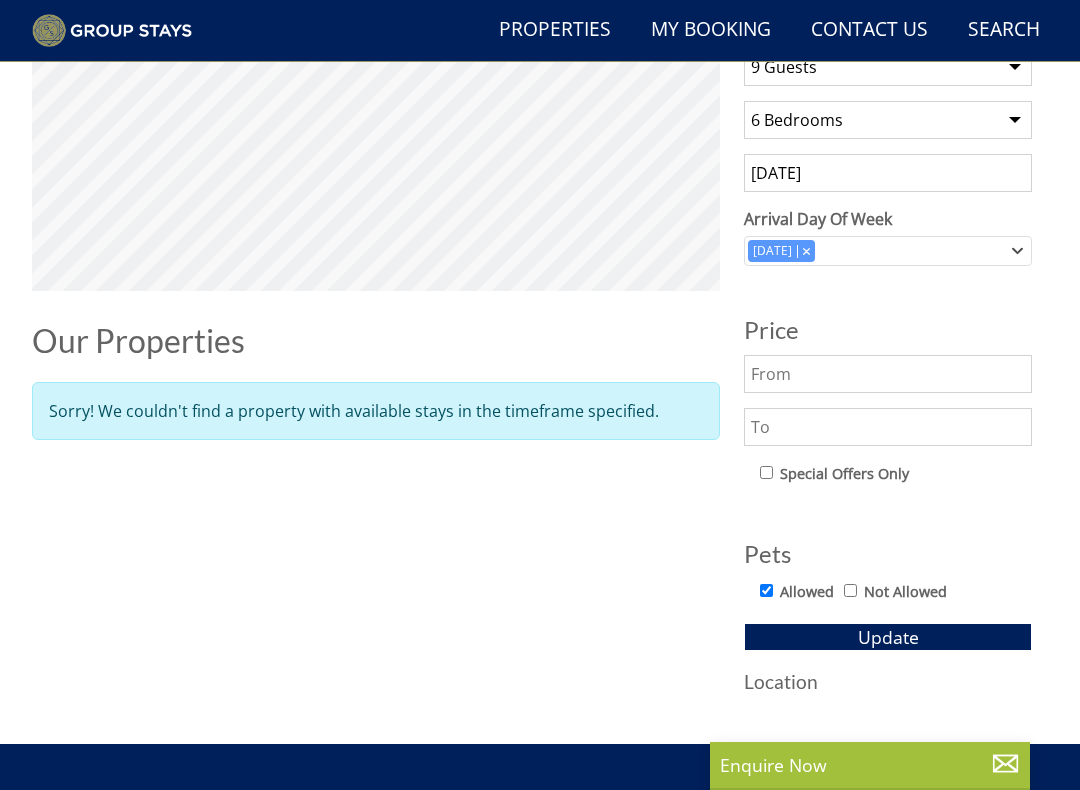 click on "Update" at bounding box center (888, 637) 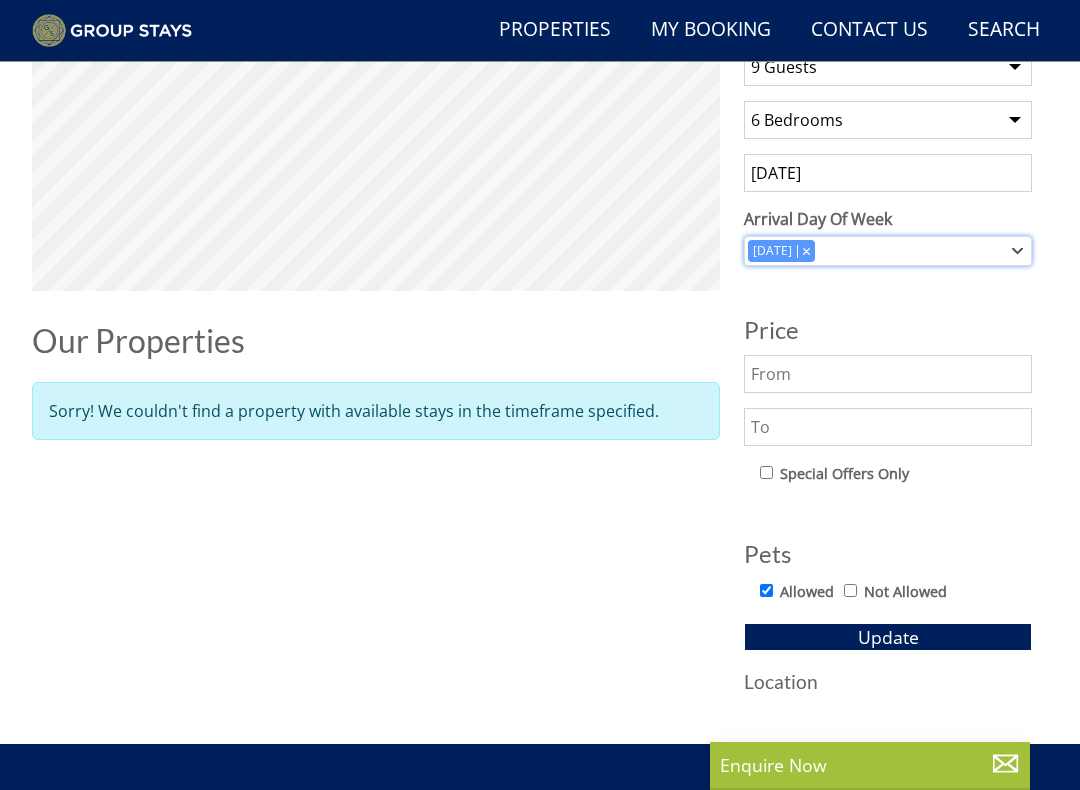 click 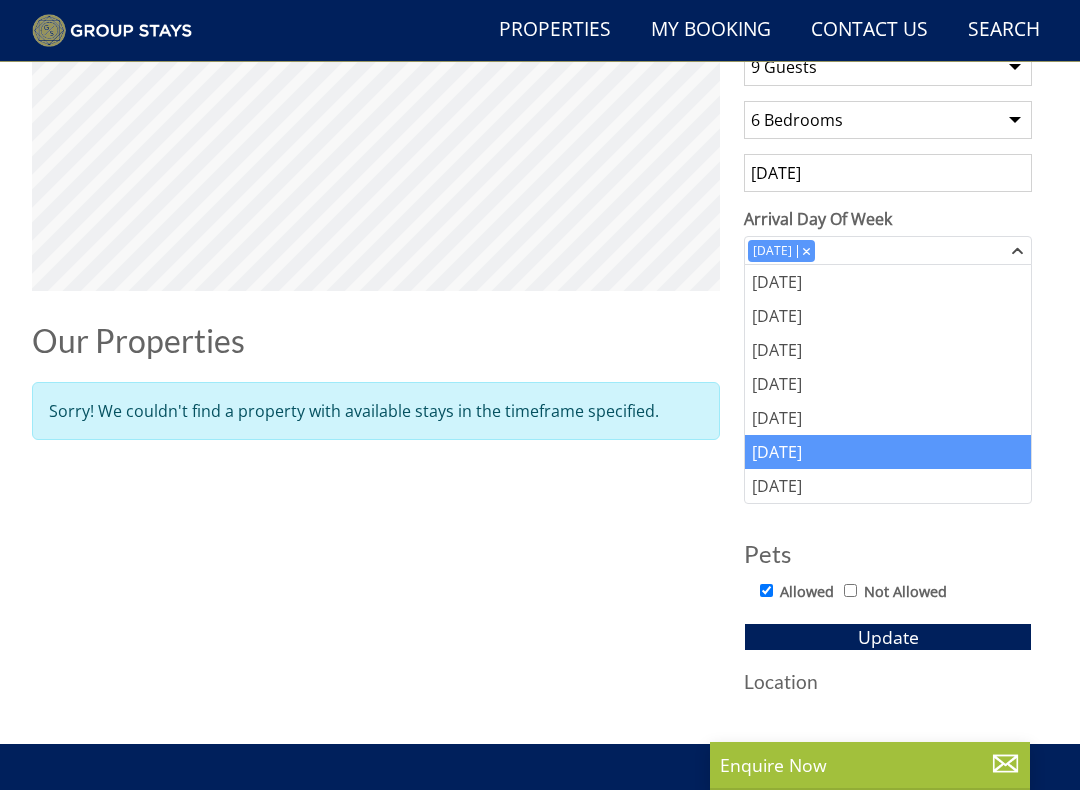 click on "[DATE]" at bounding box center (888, 418) 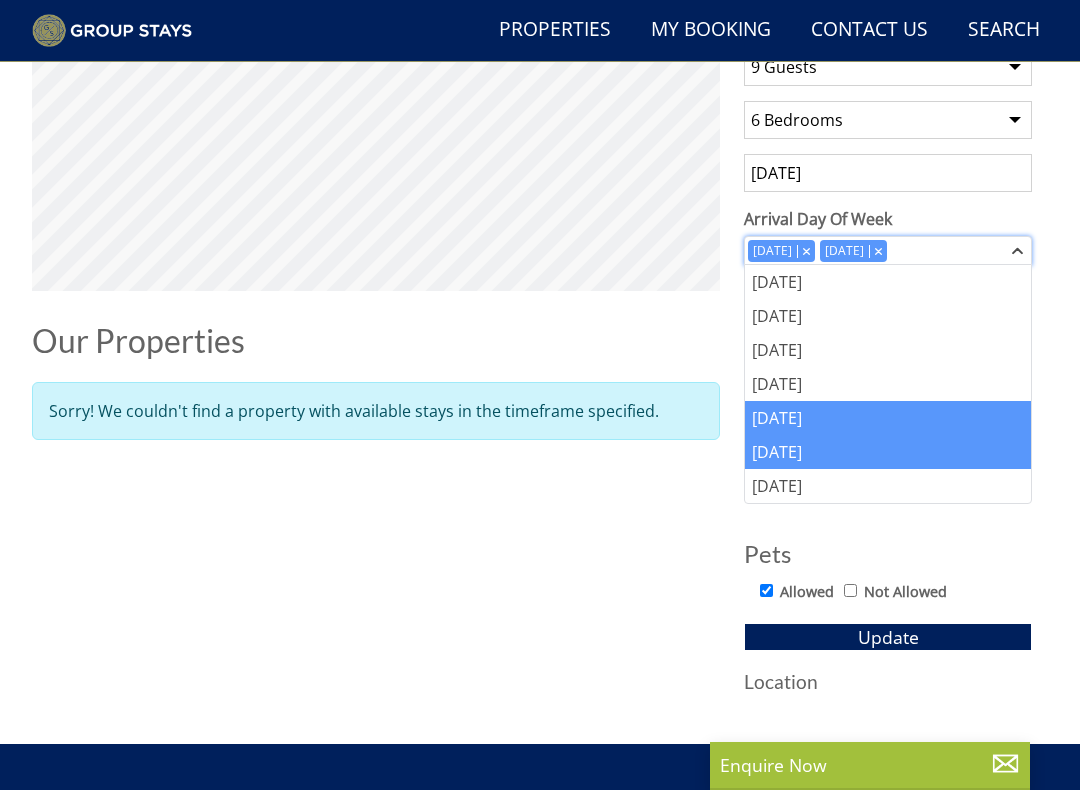 click at bounding box center [878, 250] 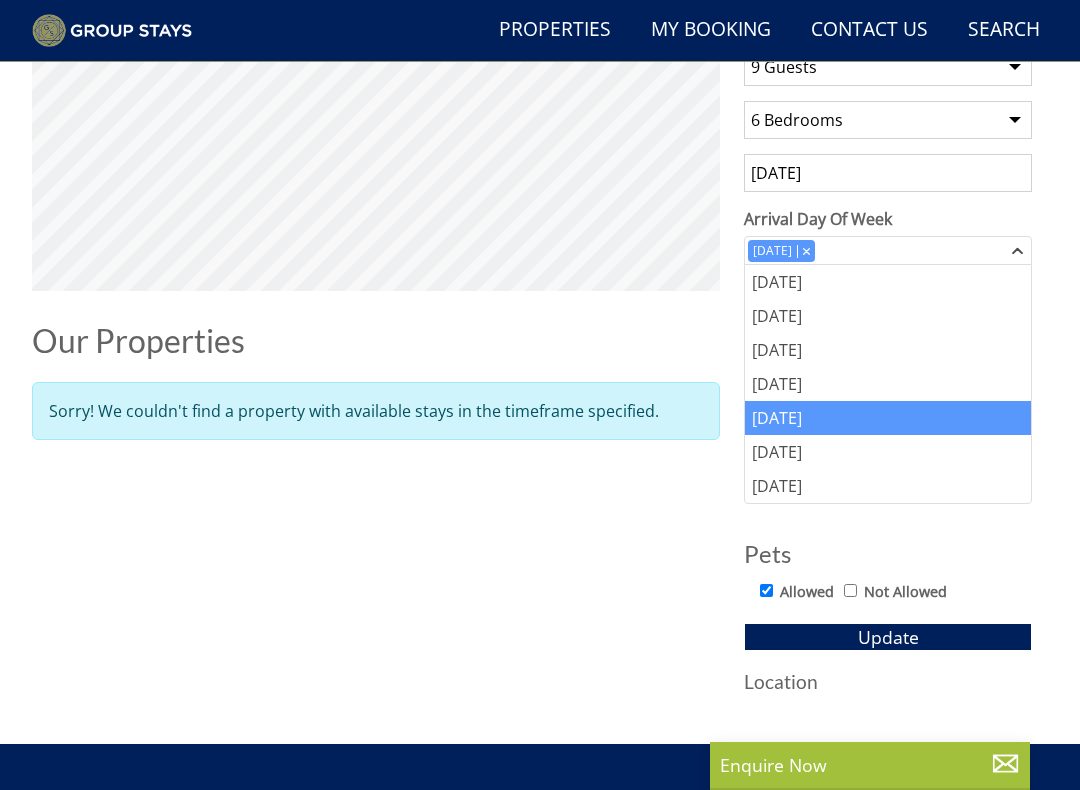 click on "Update" at bounding box center (888, 637) 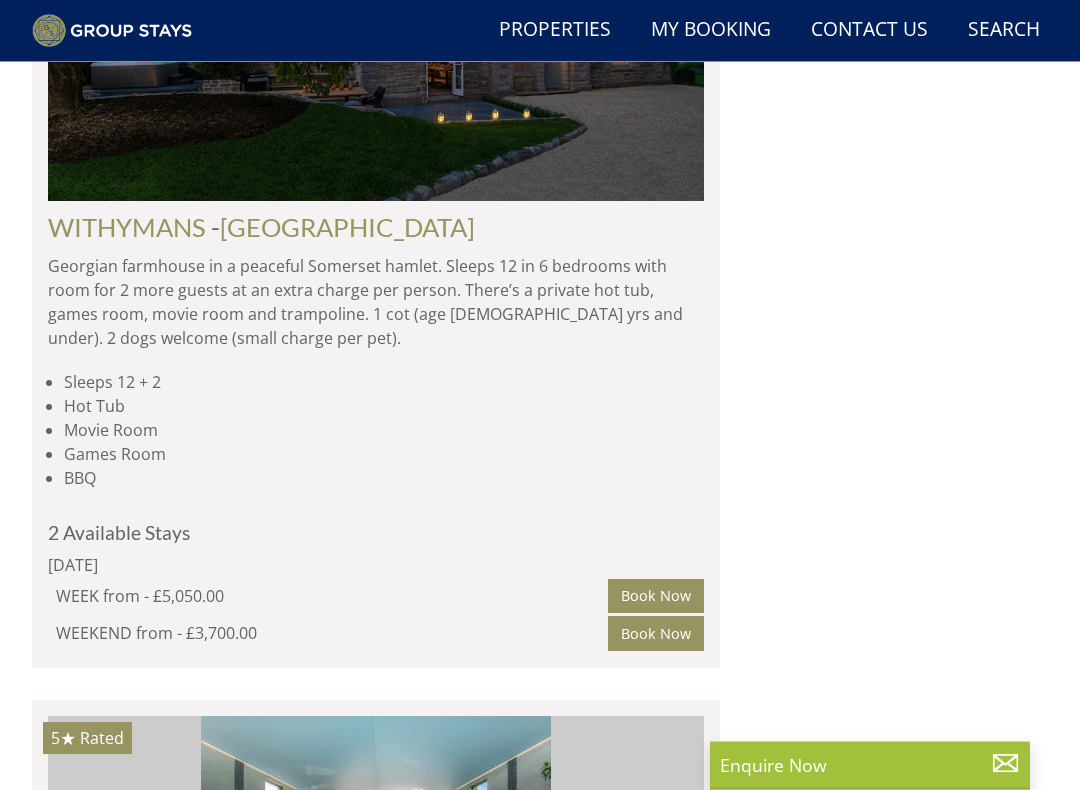 scroll, scrollTop: 2986, scrollLeft: 0, axis: vertical 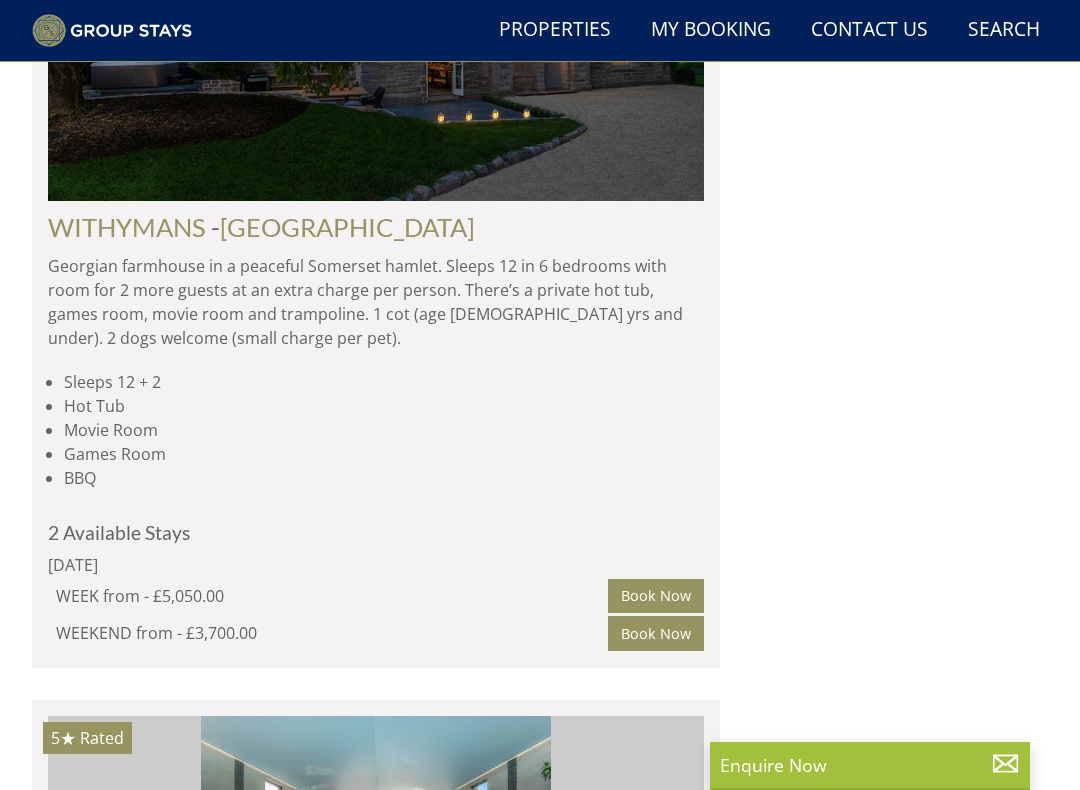 click at bounding box center [376, -725] 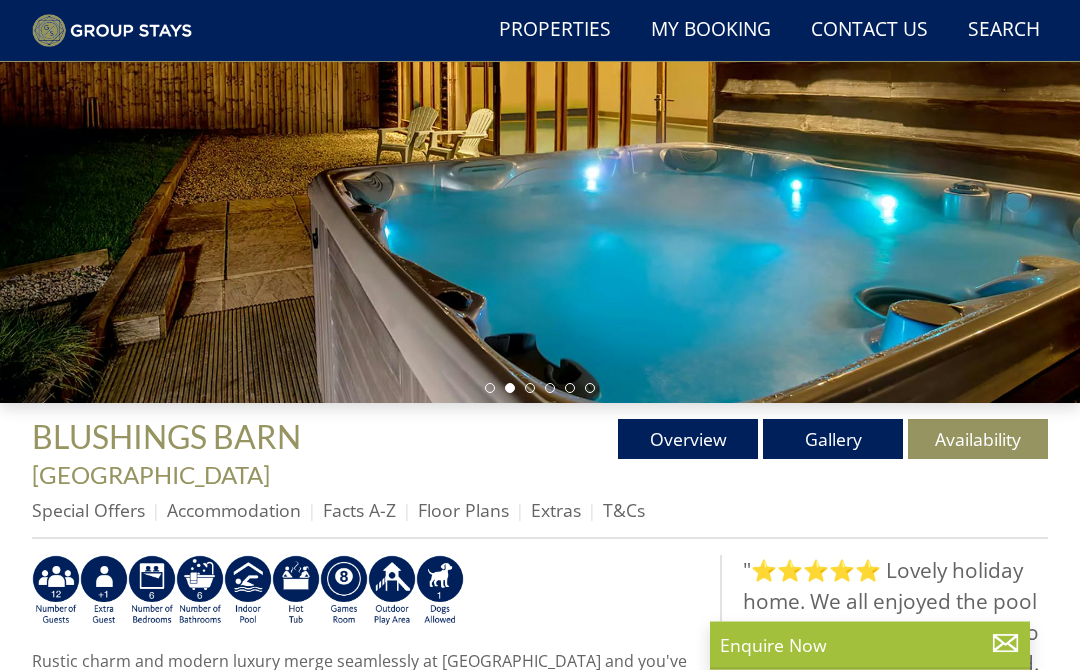 scroll, scrollTop: 308, scrollLeft: 0, axis: vertical 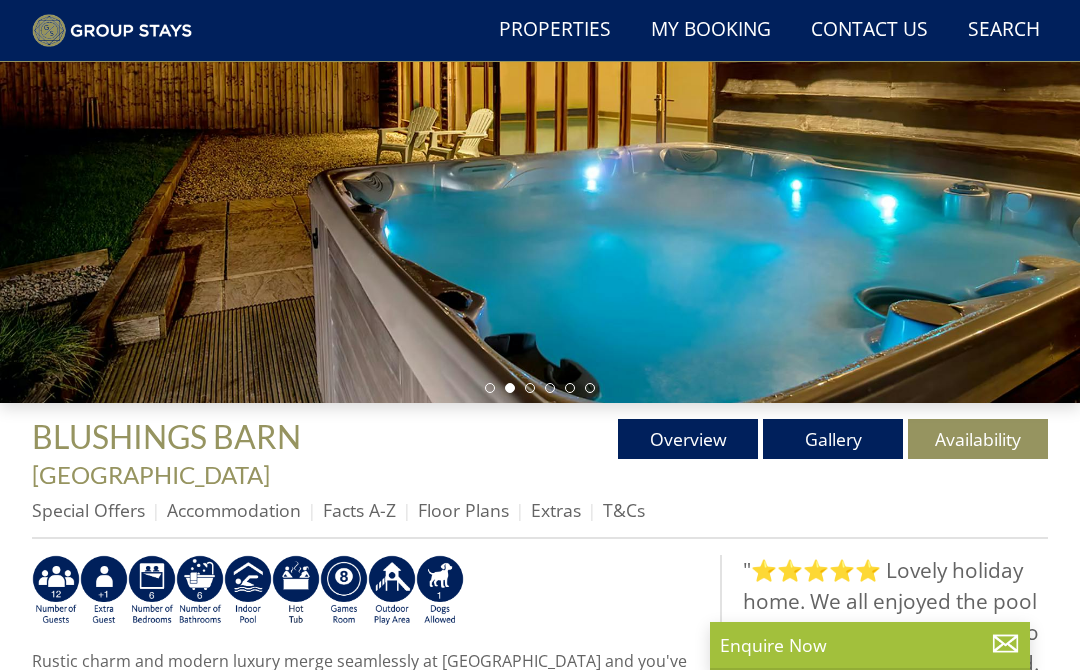 click on "Overview" at bounding box center [688, 439] 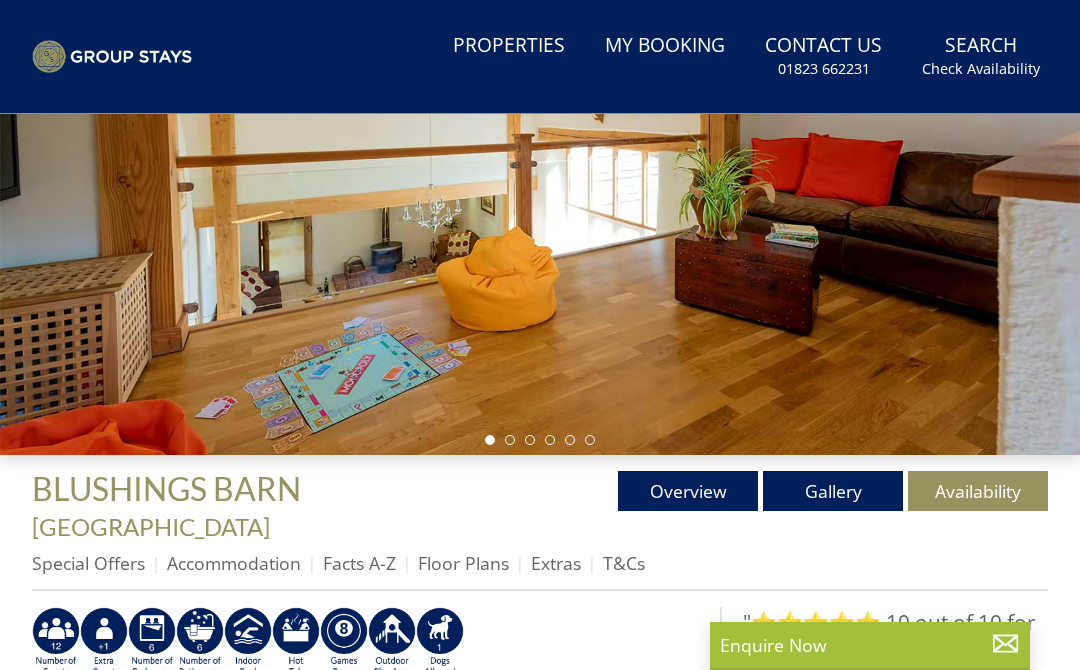 scroll, scrollTop: 0, scrollLeft: 0, axis: both 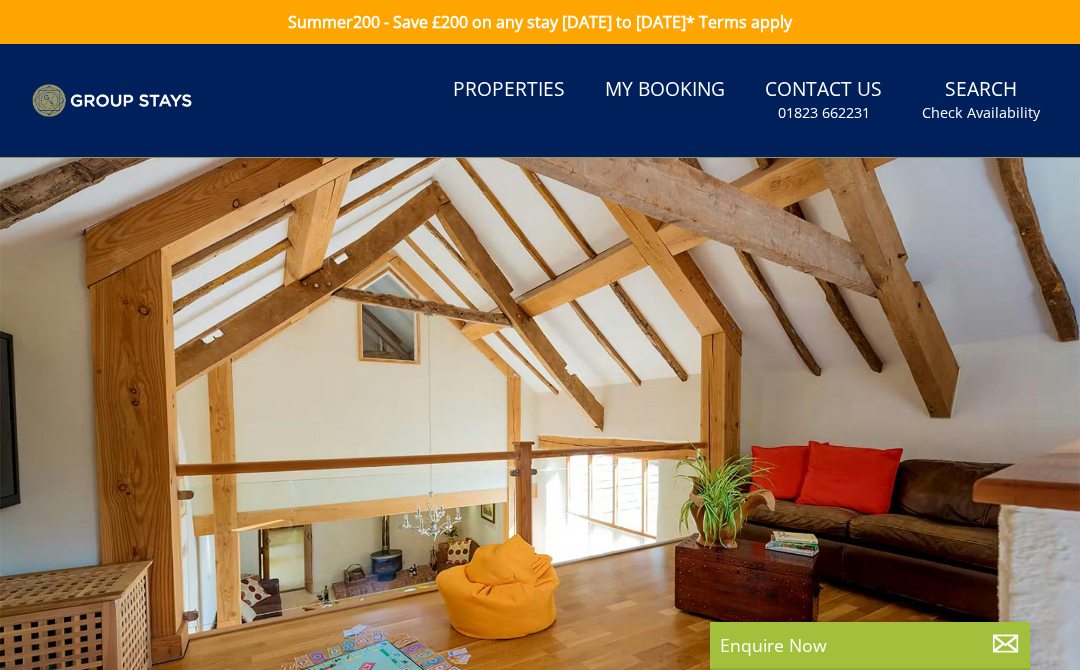click at bounding box center [540, 460] 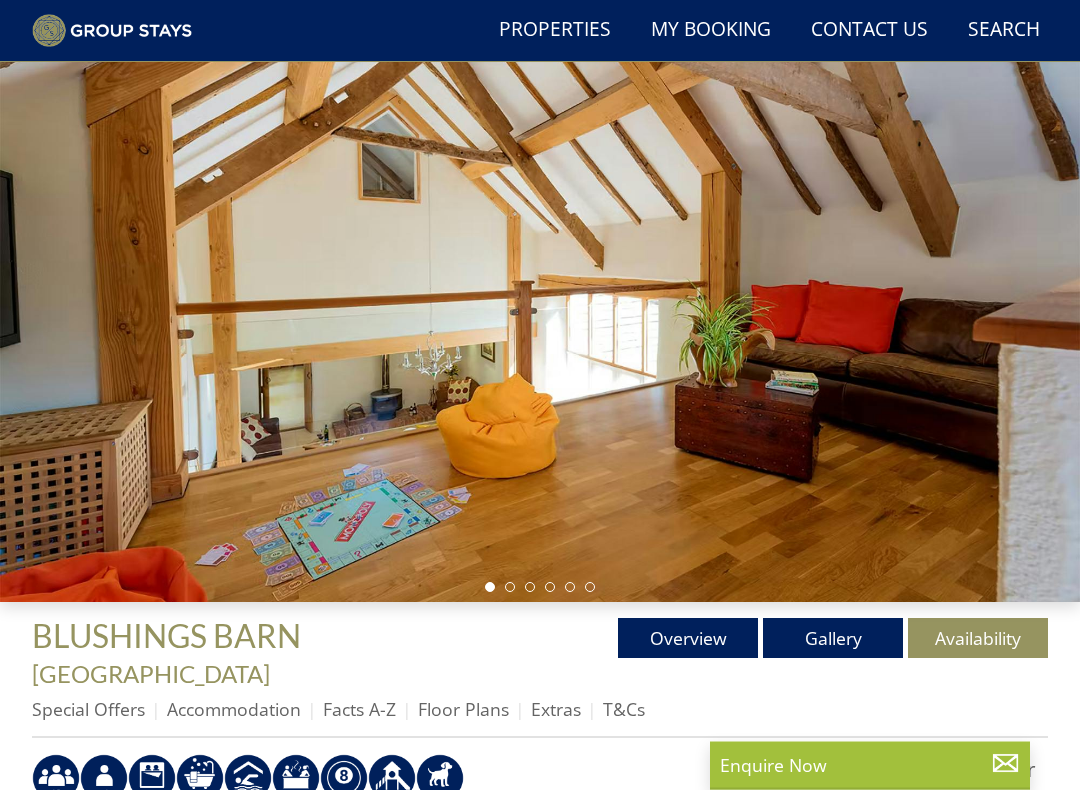 scroll, scrollTop: 109, scrollLeft: 0, axis: vertical 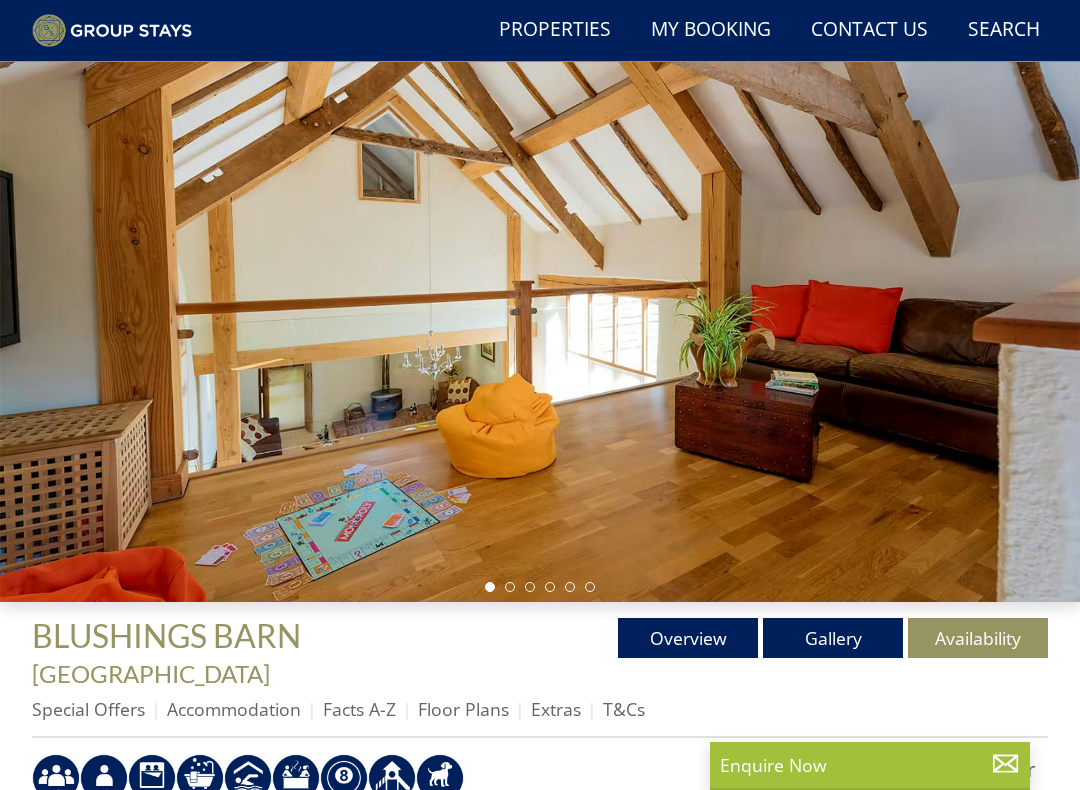 click at bounding box center (540, 299) 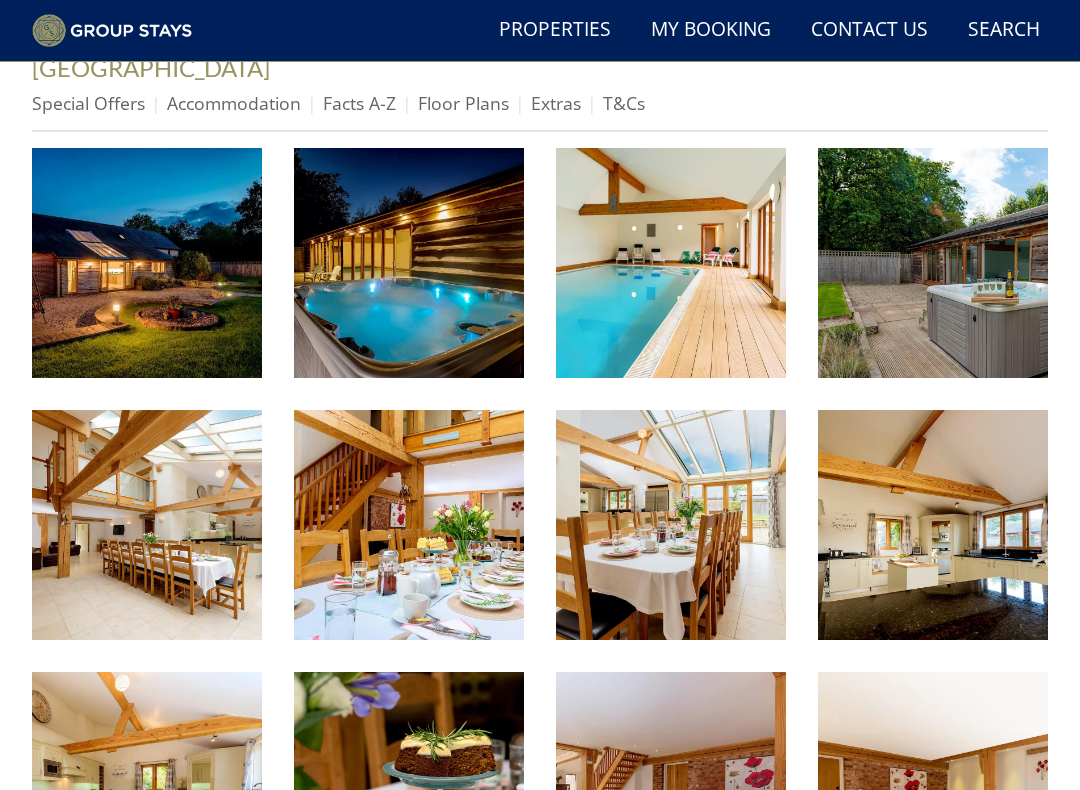 scroll, scrollTop: 715, scrollLeft: 0, axis: vertical 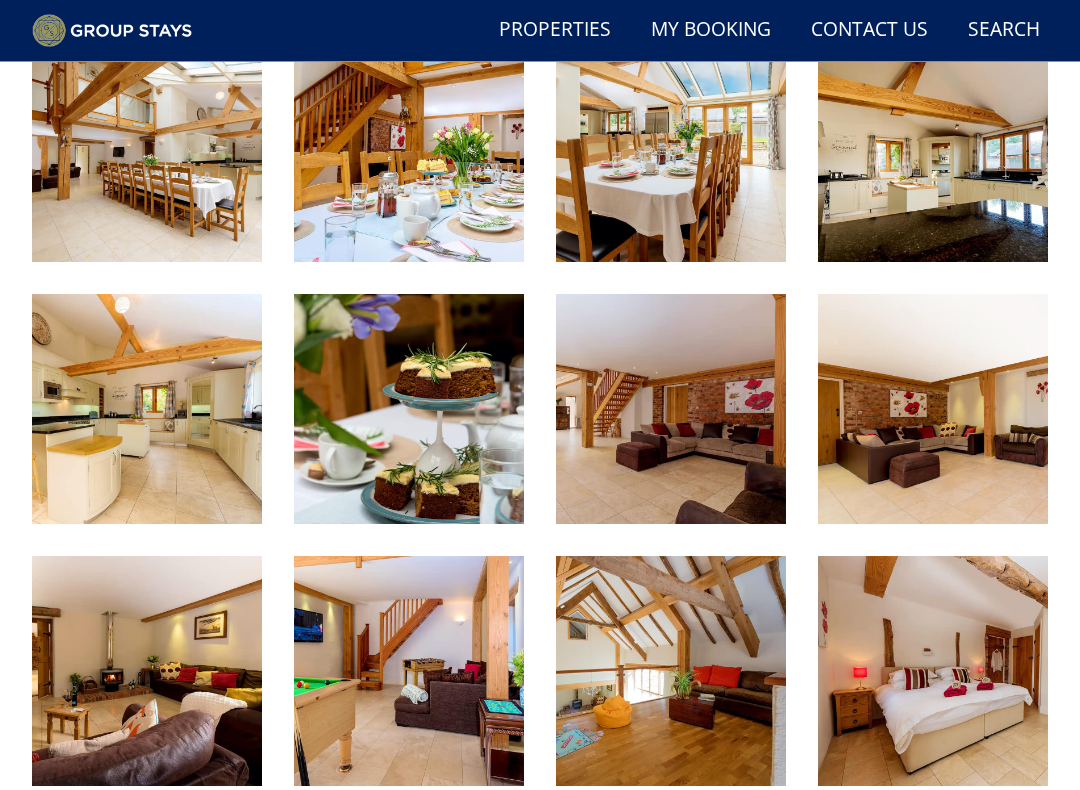 click at bounding box center [147, 409] 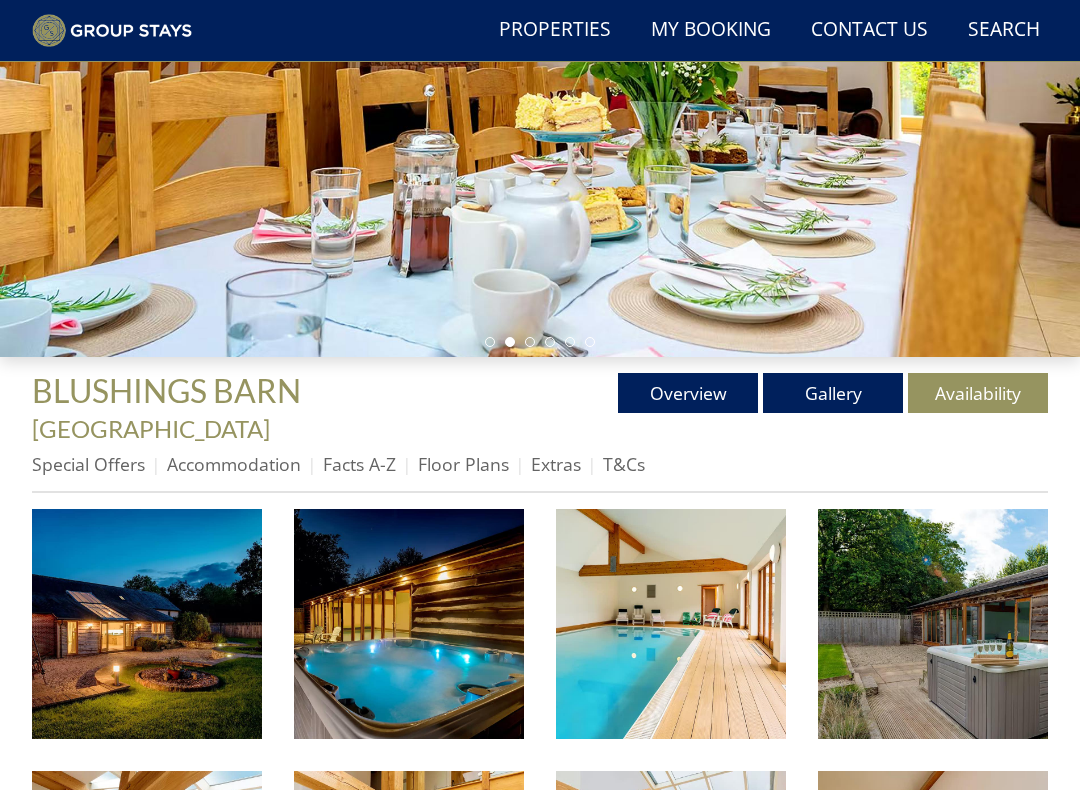 scroll, scrollTop: 354, scrollLeft: 0, axis: vertical 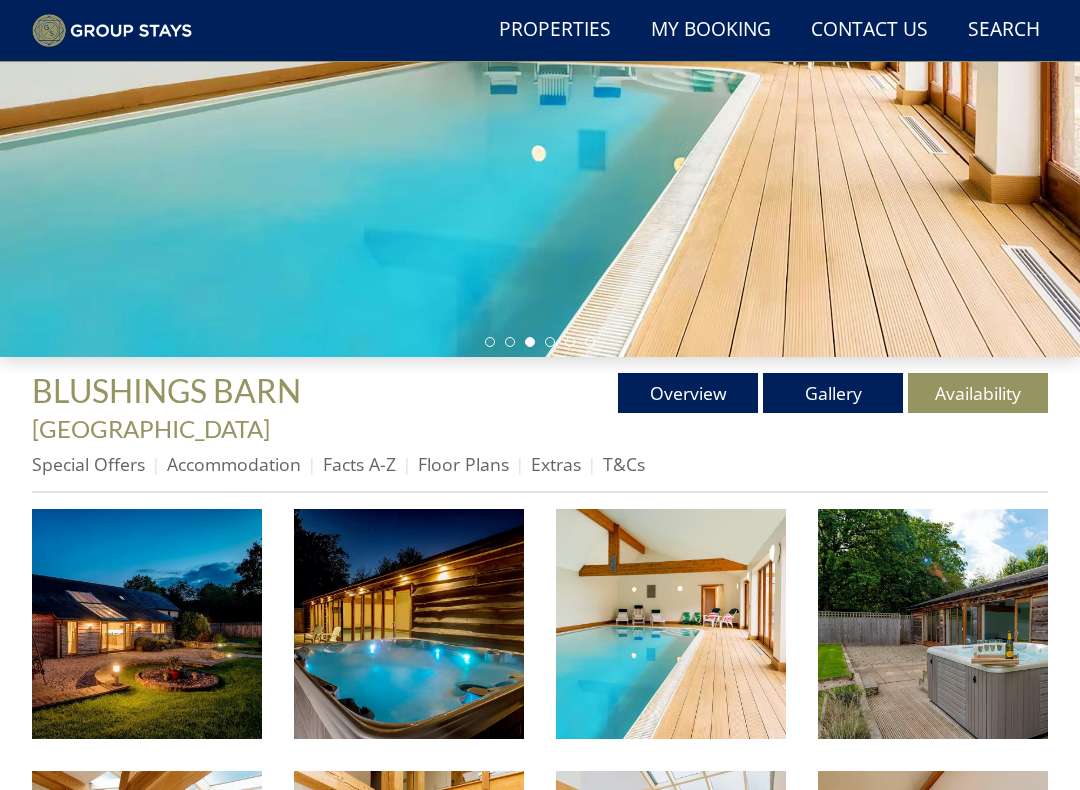 click on "Floor Plans" at bounding box center (463, 464) 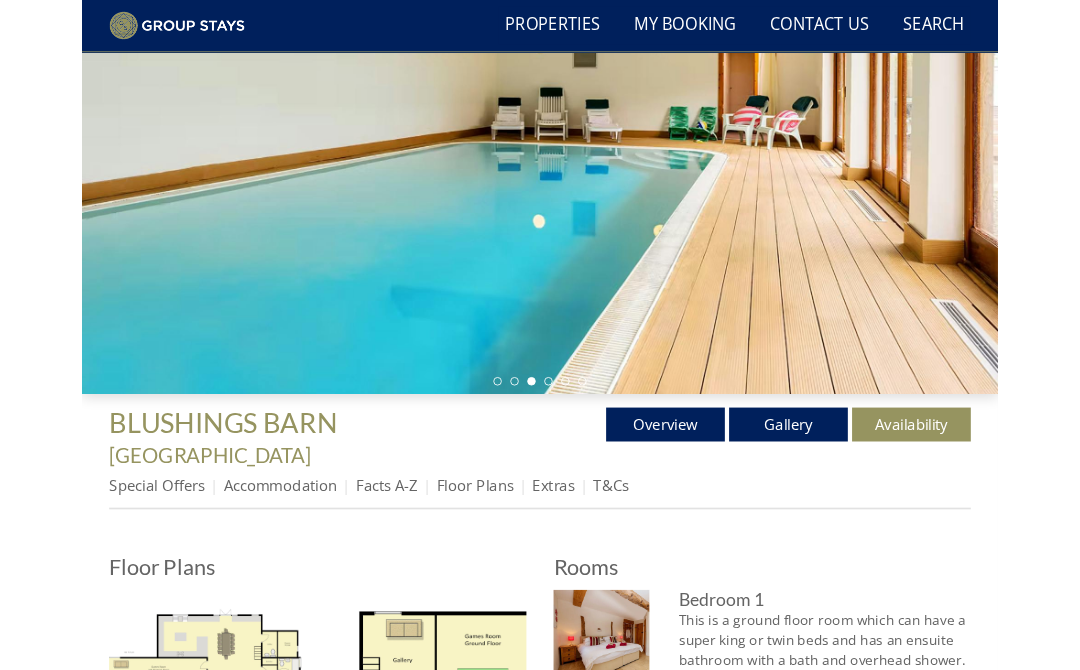 scroll, scrollTop: 246, scrollLeft: 0, axis: vertical 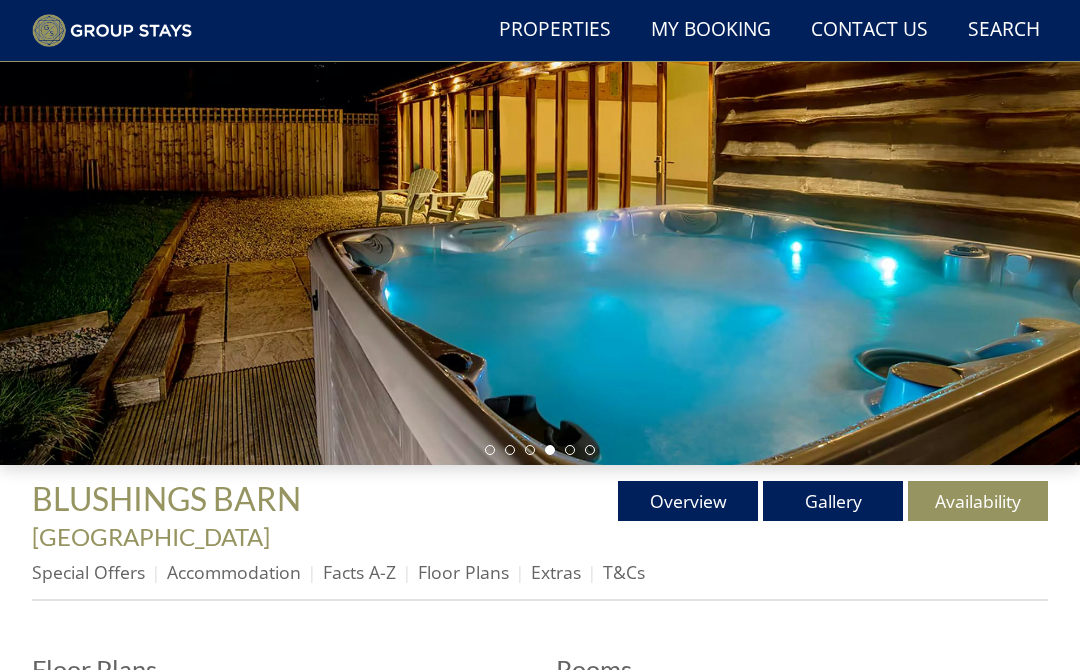 click on "Overview" at bounding box center (688, 501) 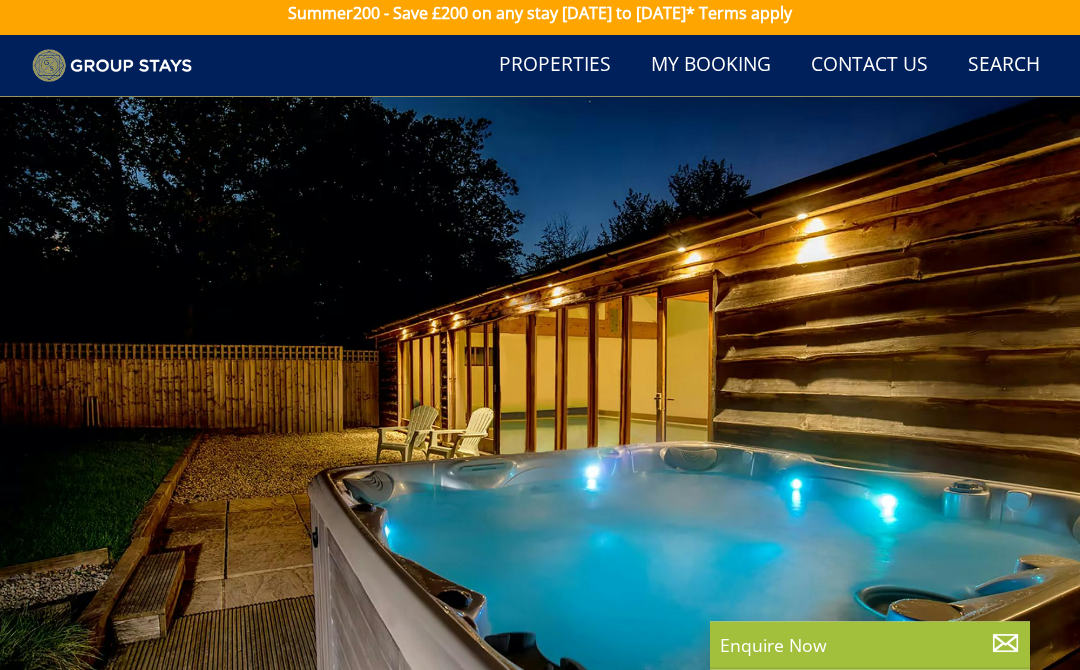 scroll, scrollTop: 0, scrollLeft: 0, axis: both 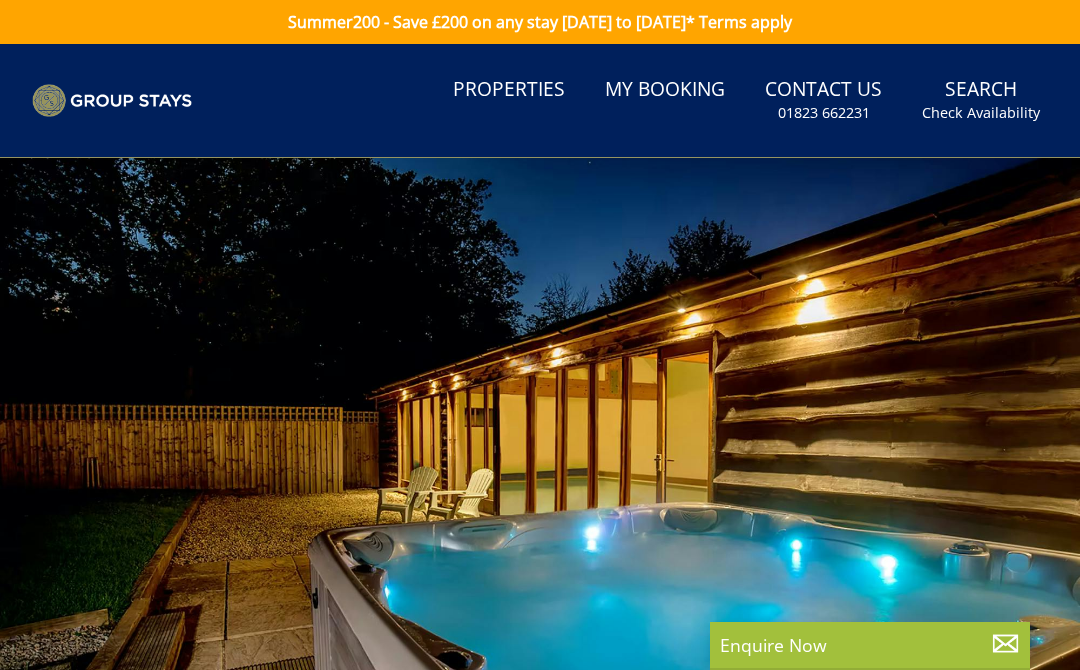 select on "9" 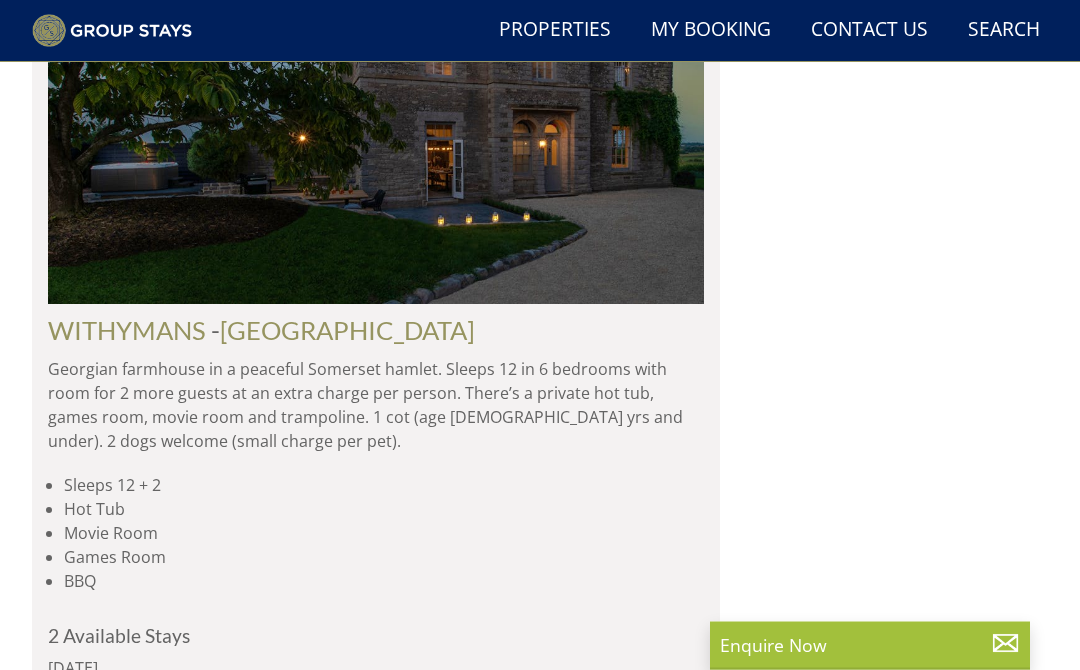scroll, scrollTop: 2833, scrollLeft: 0, axis: vertical 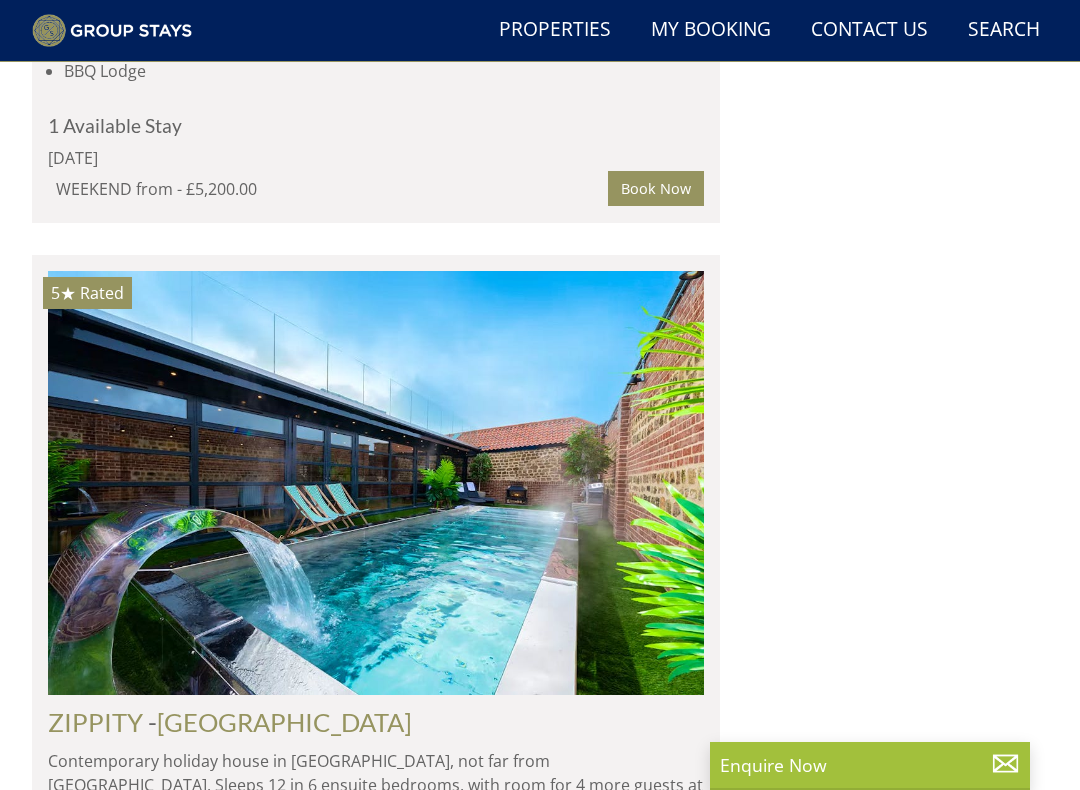 click on "SHIRES
-  Devon
Swish and contemporary converted wagon shed in Devon, sleeping 12 in 6 bedrooms, with 2 extra beds available at an extra charge per person. Access friendly throughout the ground floor, there’s a spa hall with a heated pool, hot tub and sauna, a games room, movie room, BBQ lodge and play area. 2 toddler beds (age 4 yrs and under) and 2 cots (age 2 yrs and under). 2 dogs welcome (small charge per pet).
Sleeps 12 + 2
Spa hall
Movie Room
Games Room
BBQ Lodge
1 Available Stay
Friday 22/05/2026
WEEKEND from - £5,200.00
Book Now" at bounding box center [376, -18] 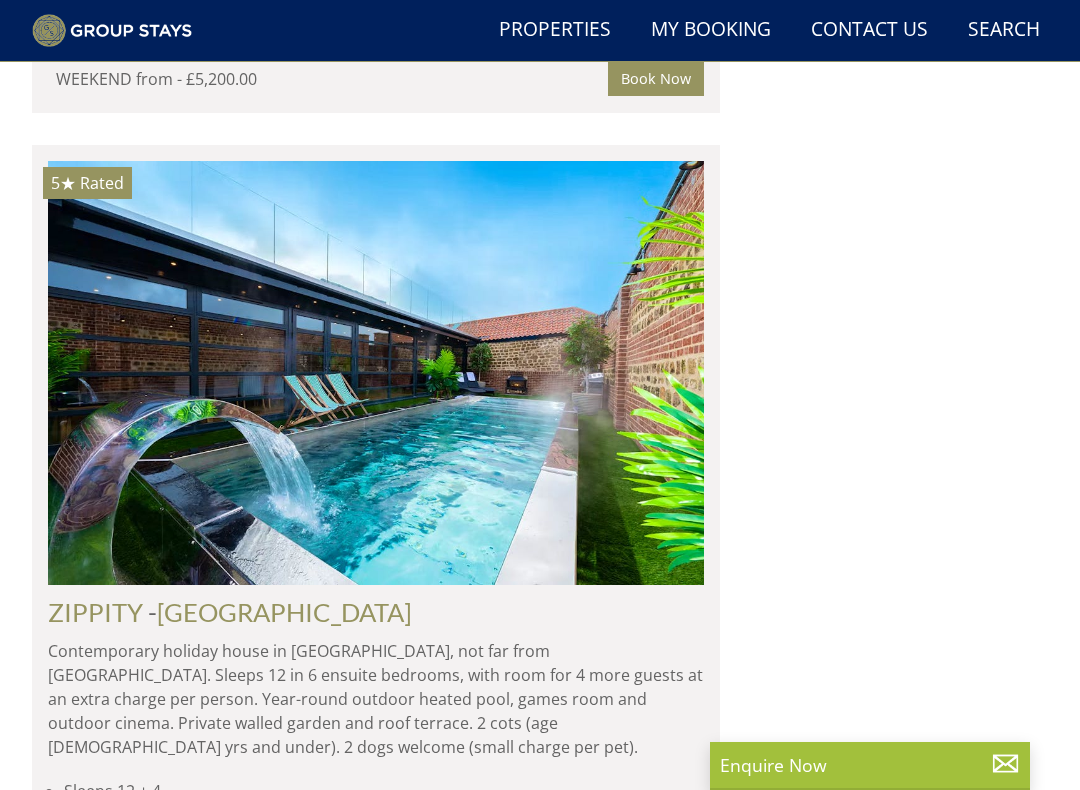scroll, scrollTop: 4912, scrollLeft: 0, axis: vertical 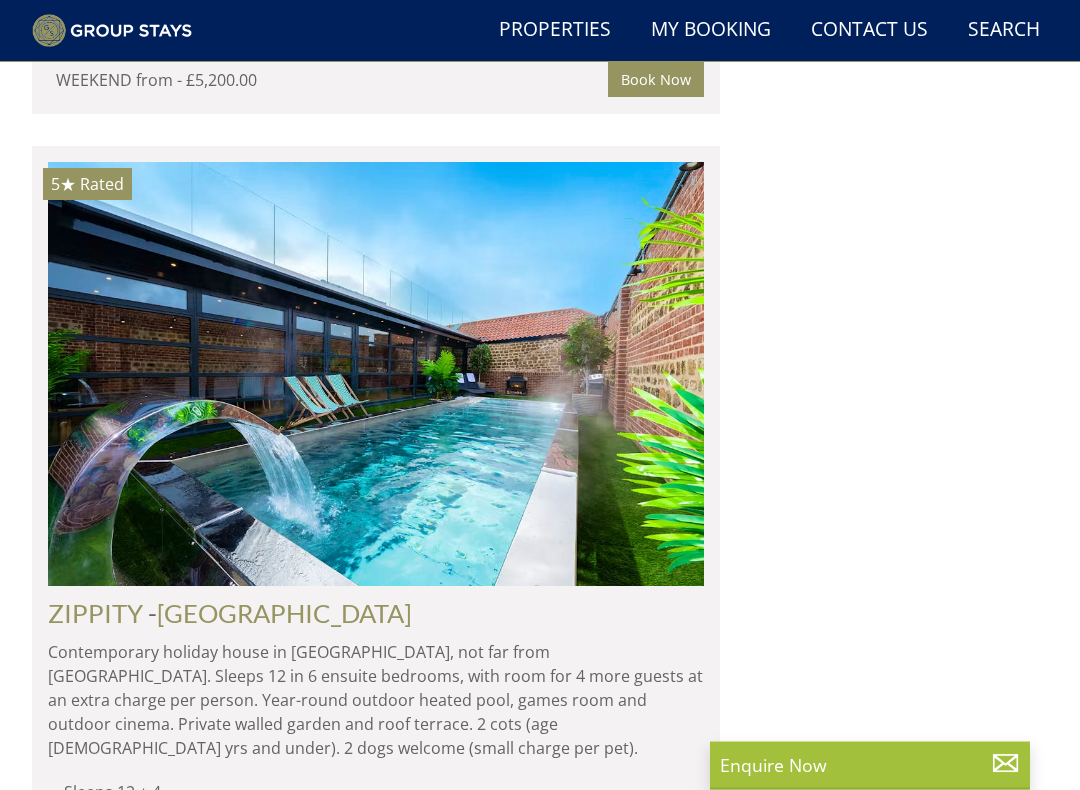 click on "Swish and contemporary converted wagon shed in [GEOGRAPHIC_DATA], sleeping 12 in 6 bedrooms, with 2 extra beds available at an extra charge per person. Access friendly throughout the ground floor, there’s a spa hall with a heated pool, hot tub and sauna, a games room, movie room, BBQ lodge and play area. 2 toddler beds (age [DEMOGRAPHIC_DATA] yrs and under) and 2 cots (age [DEMOGRAPHIC_DATA] yrs and under). 2 dogs welcome (small charge per pet)." at bounding box center (376, -237) 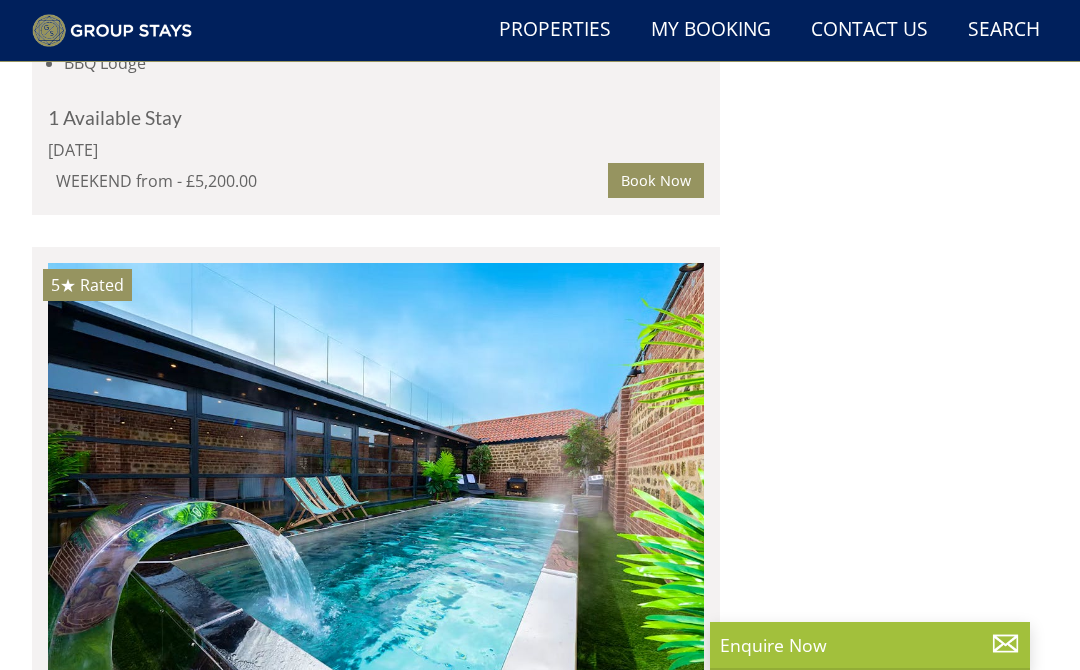 scroll, scrollTop: 4783, scrollLeft: 0, axis: vertical 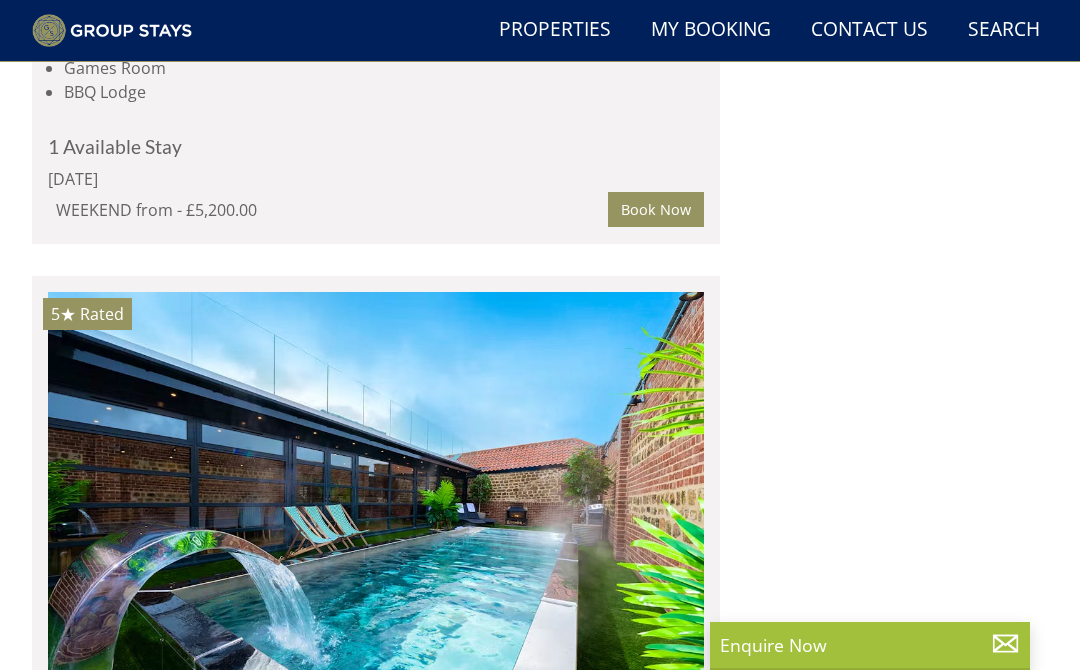 click at bounding box center (376, -445) 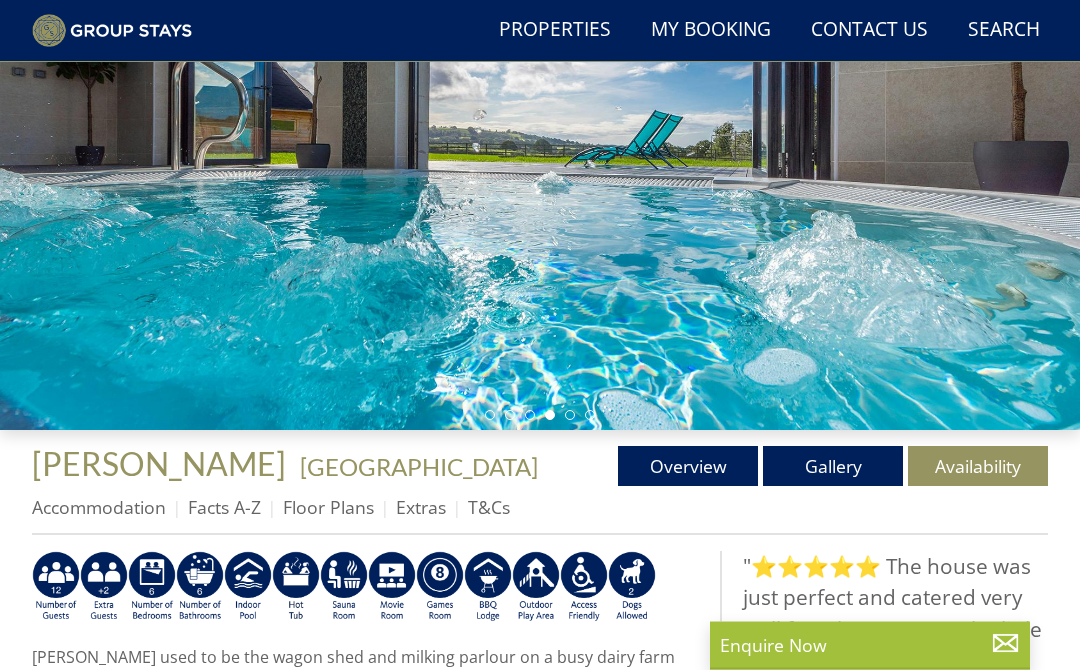 scroll, scrollTop: 281, scrollLeft: 0, axis: vertical 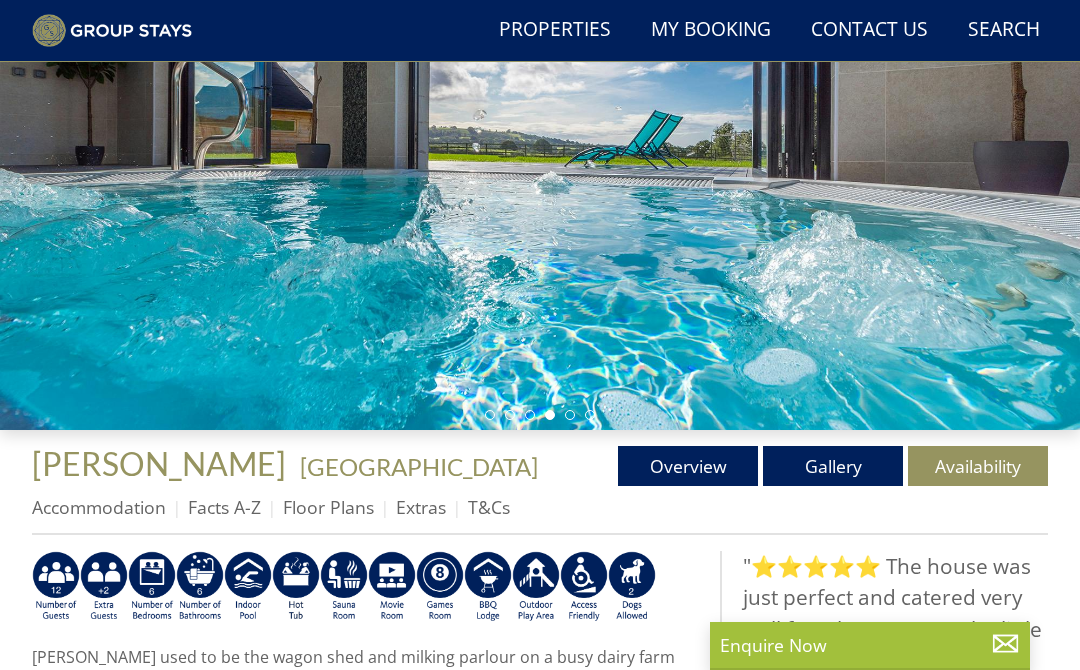 click on "Gallery" at bounding box center (833, 466) 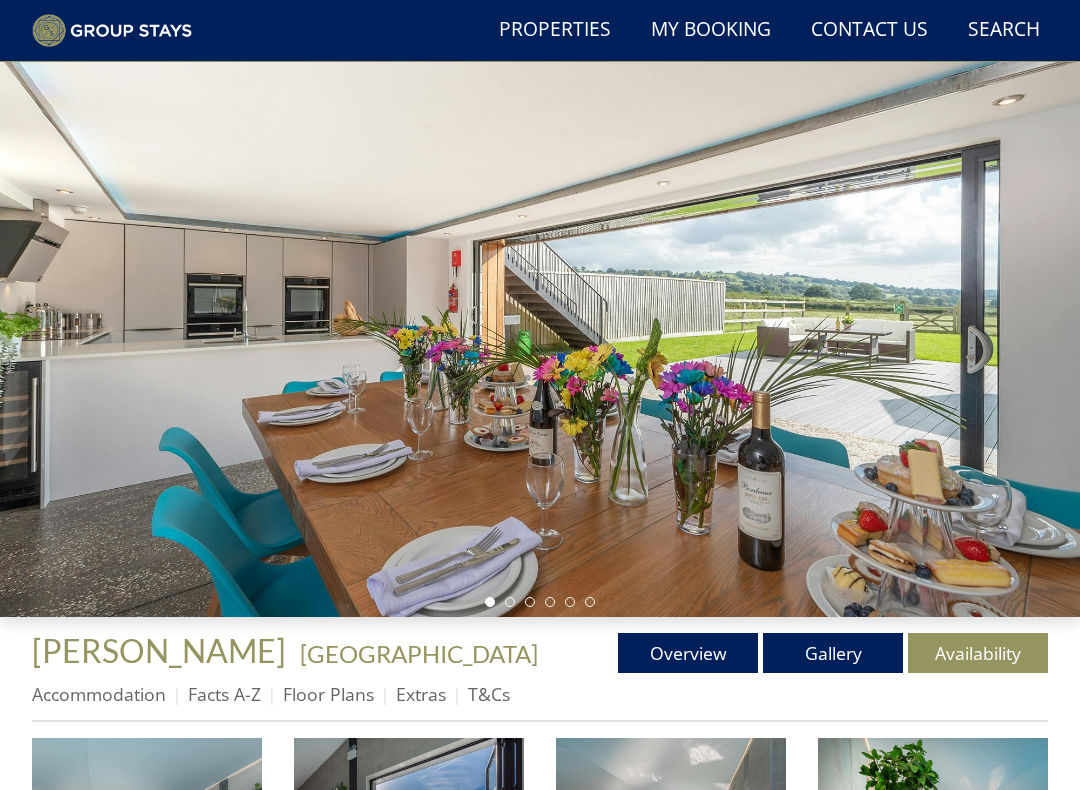 scroll, scrollTop: 92, scrollLeft: 0, axis: vertical 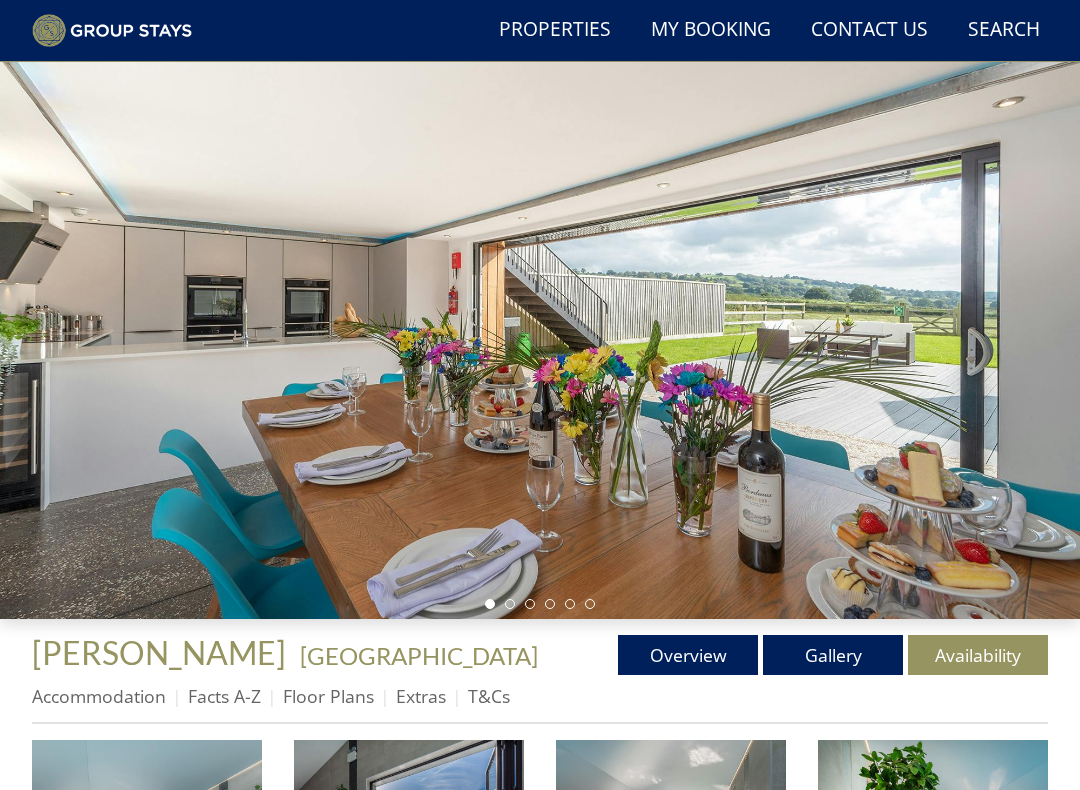 click at bounding box center [540, 316] 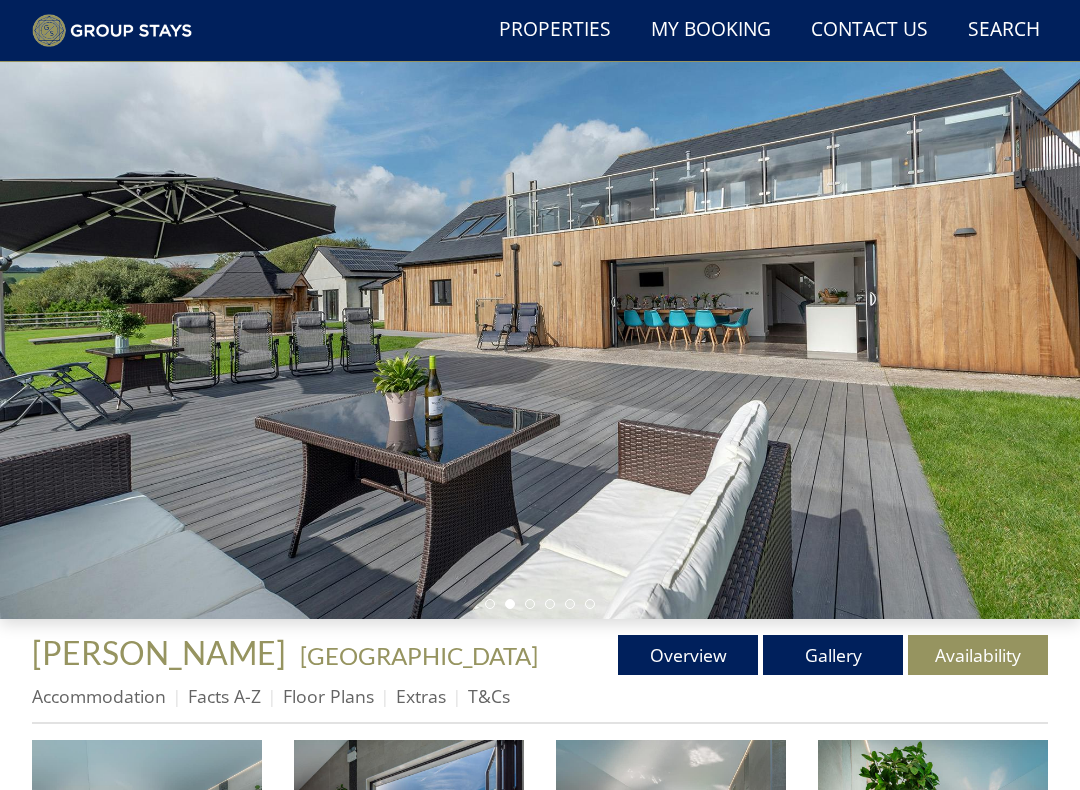 click at bounding box center [540, 316] 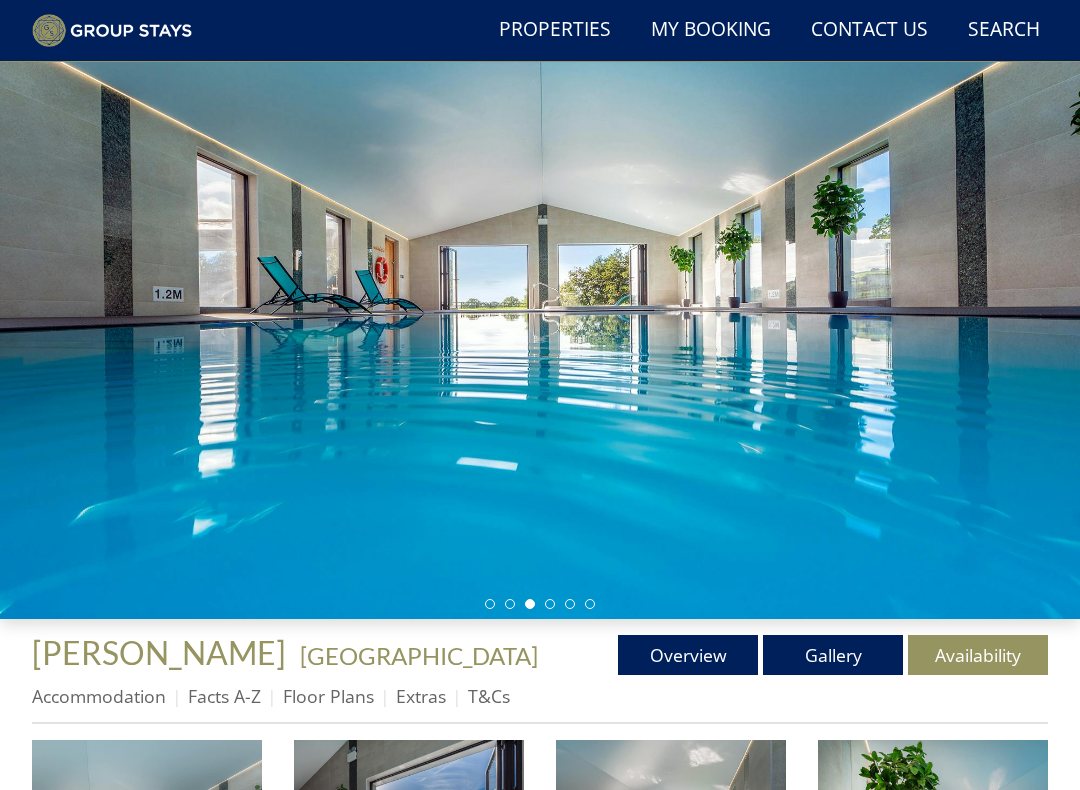 click at bounding box center (540, 316) 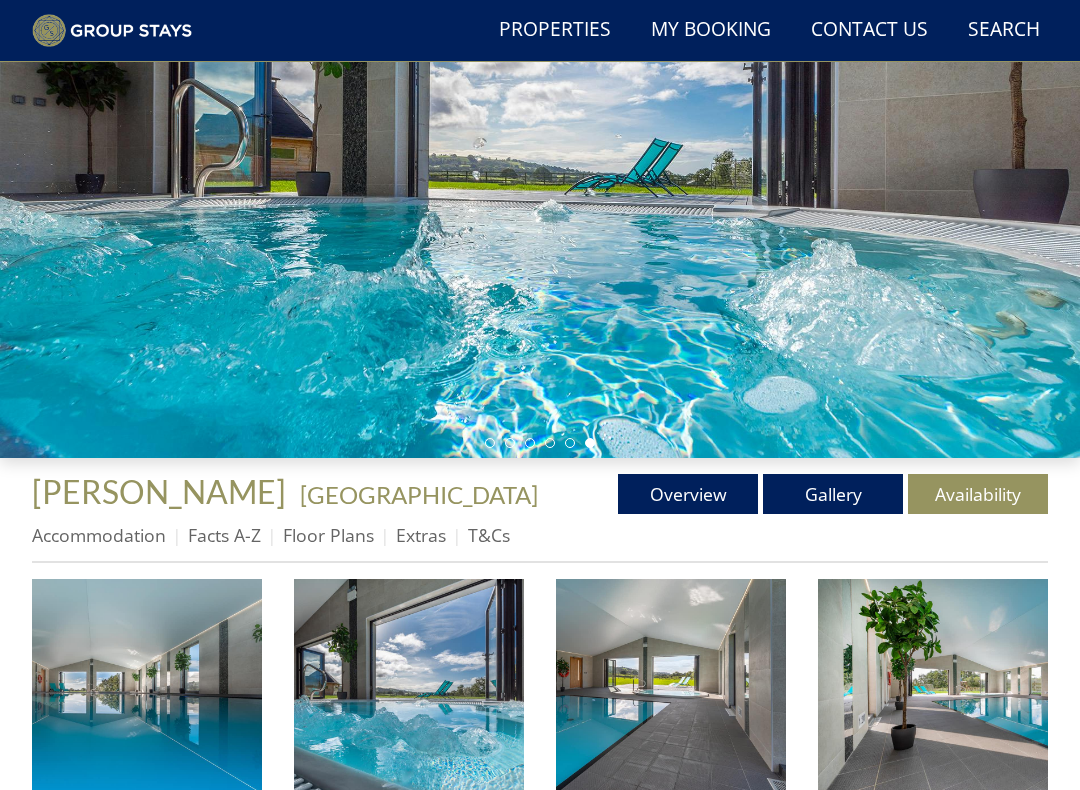 scroll, scrollTop: 253, scrollLeft: 0, axis: vertical 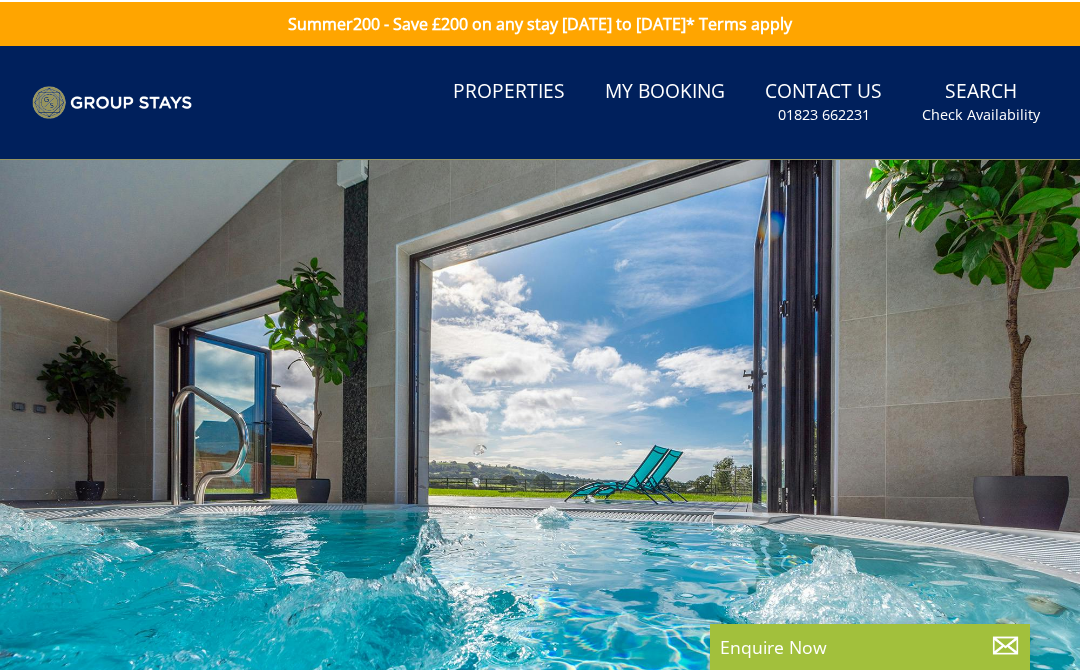 select on "9" 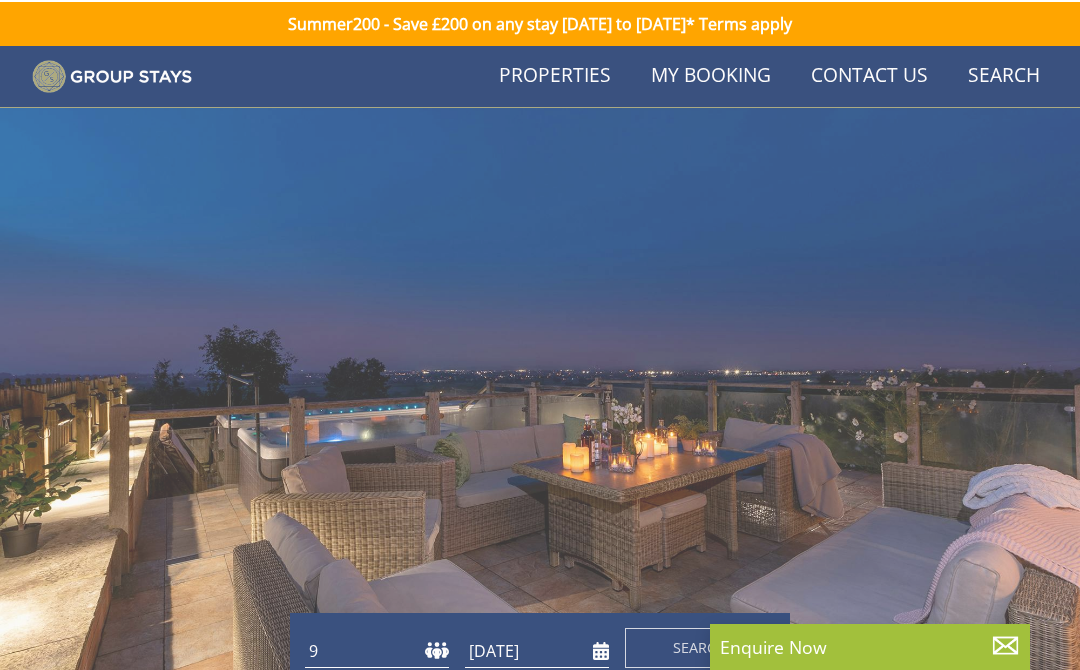 scroll, scrollTop: 4783, scrollLeft: 0, axis: vertical 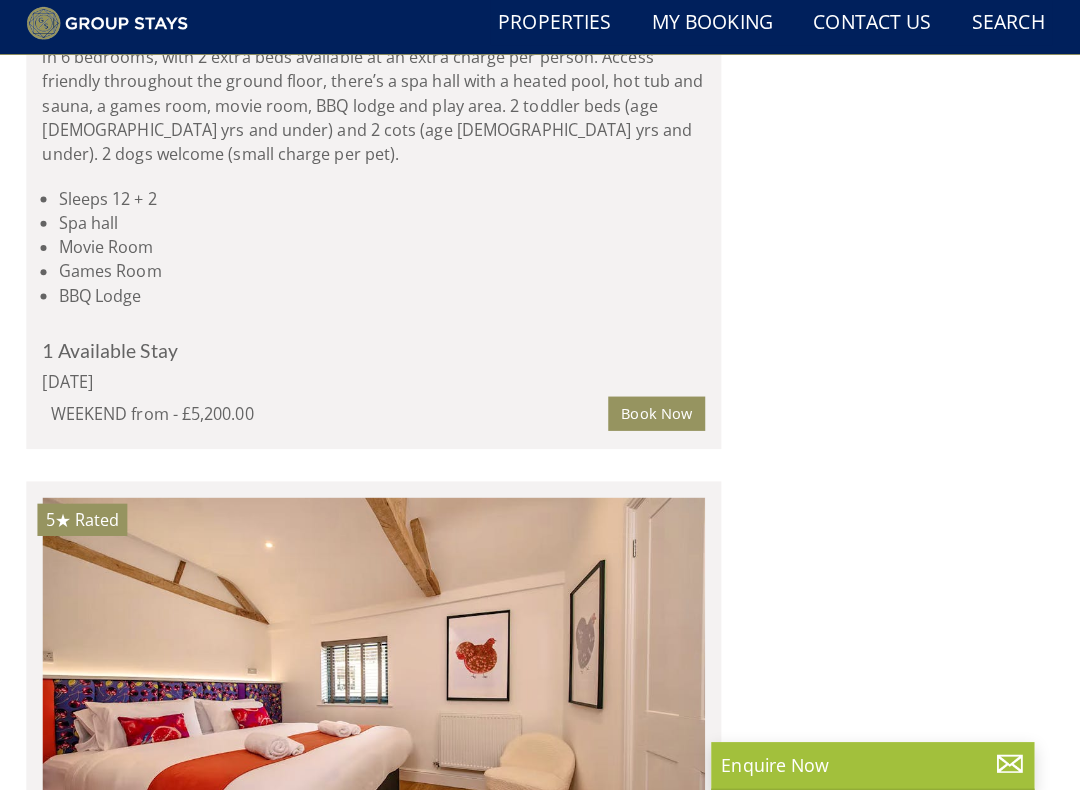 click on "Swish and contemporary converted wagon shed in [GEOGRAPHIC_DATA], sleeping 12 in 6 bedrooms, with 2 extra beds available at an extra charge per person. Access friendly throughout the ground floor, there’s a spa hall with a heated pool, hot tub and sauna, a games room, movie room, BBQ lodge and play area. 2 toddler beds (age [DEMOGRAPHIC_DATA] yrs and under) and 2 cots (age [DEMOGRAPHIC_DATA] yrs and under). 2 dogs welcome (small charge per pet)." at bounding box center [376, 100] 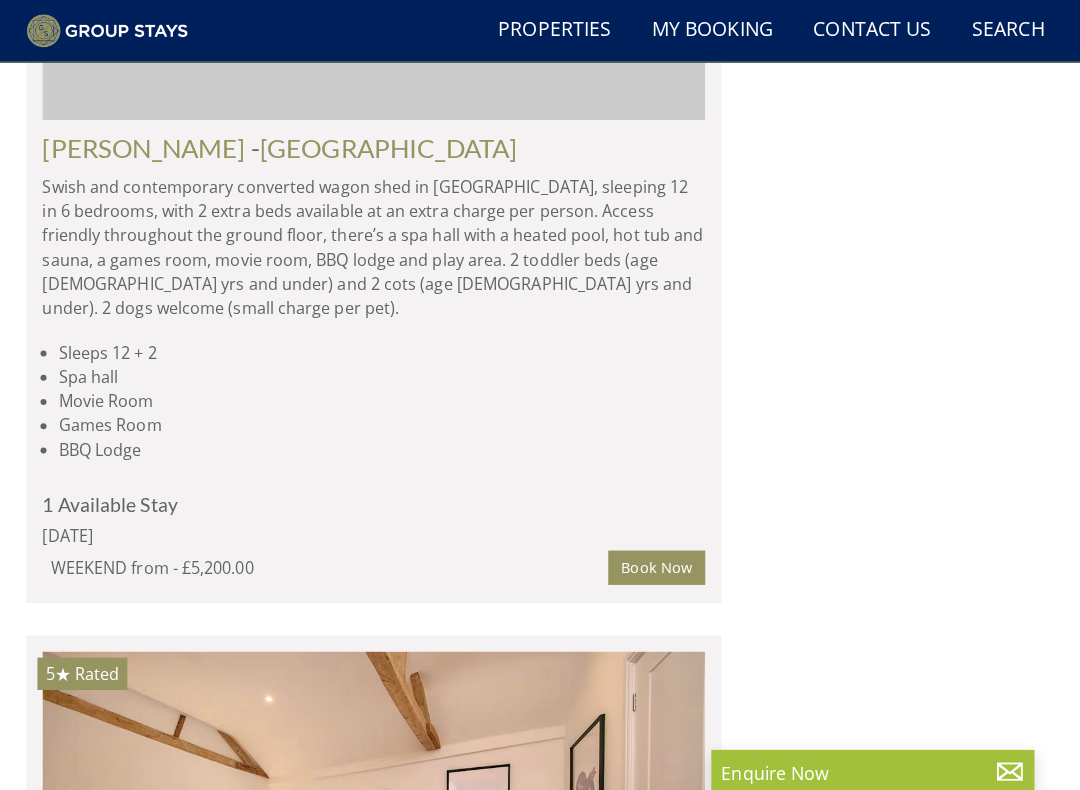 scroll, scrollTop: 4854, scrollLeft: 0, axis: vertical 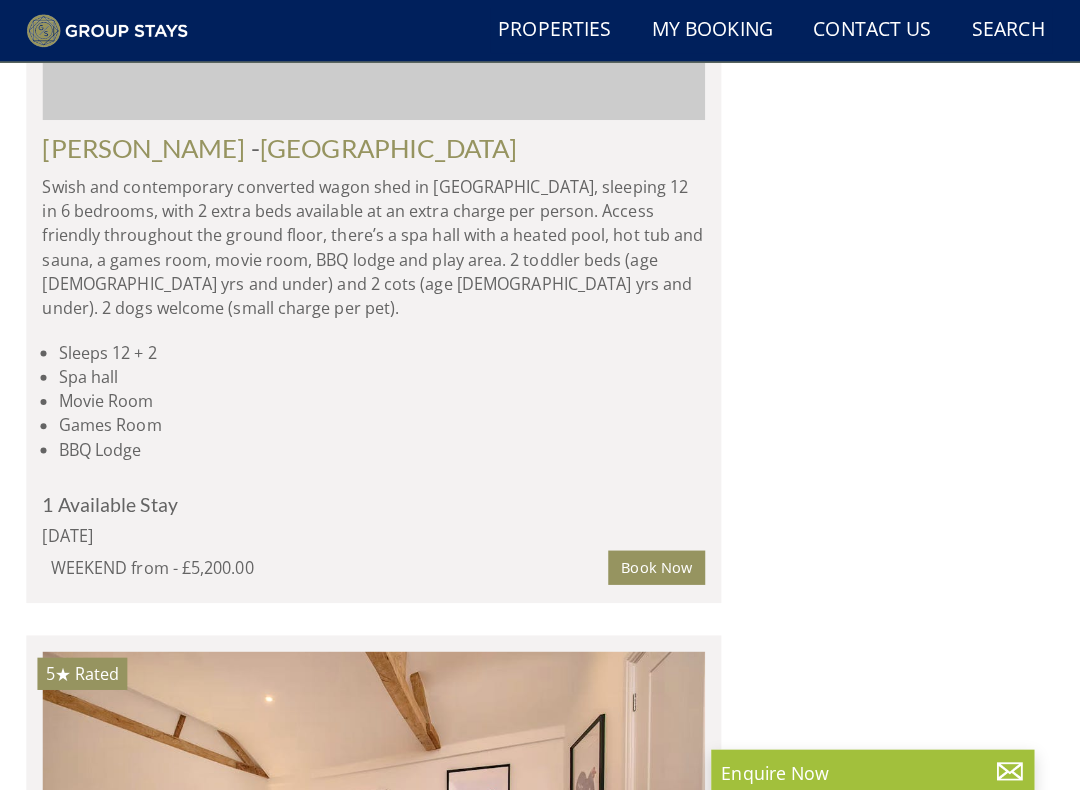 click at bounding box center [376, -93] 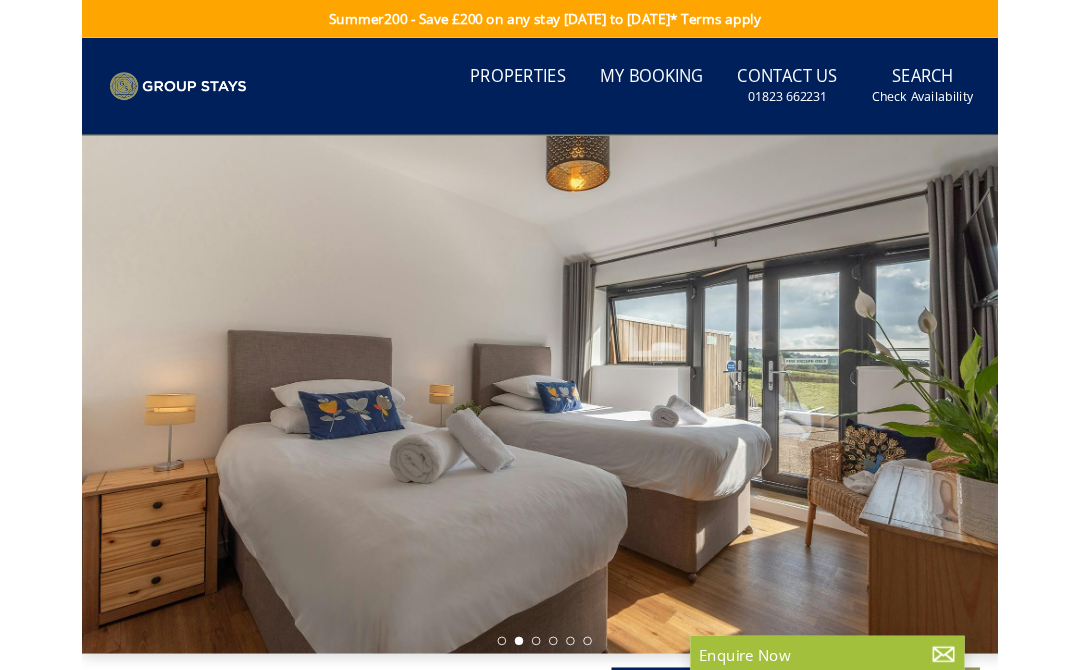 scroll, scrollTop: 0, scrollLeft: 0, axis: both 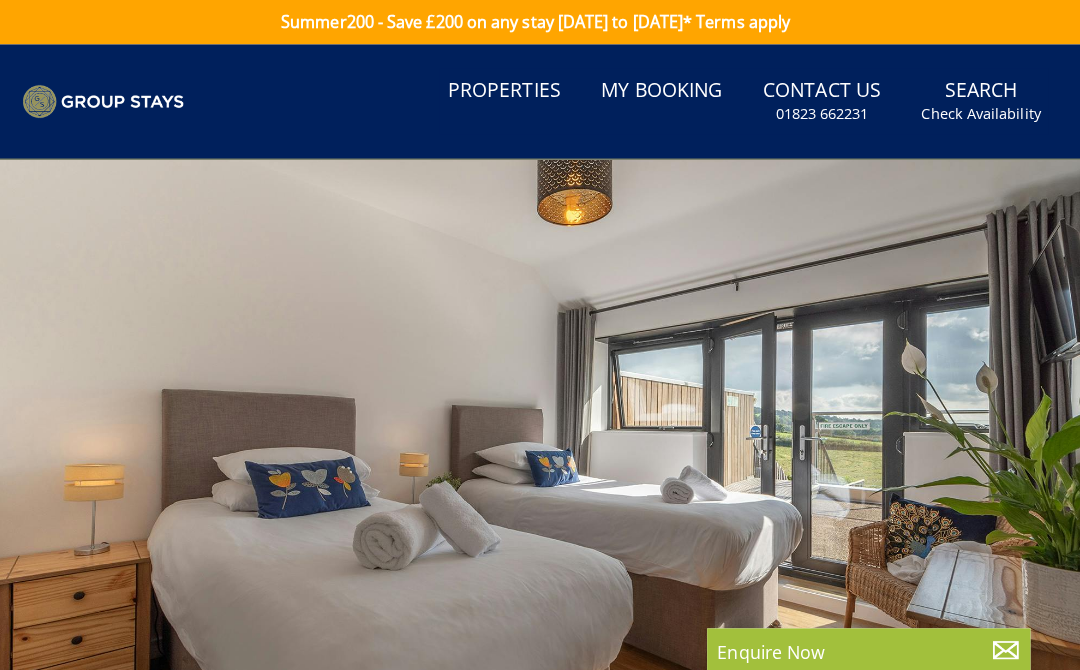 select on "9" 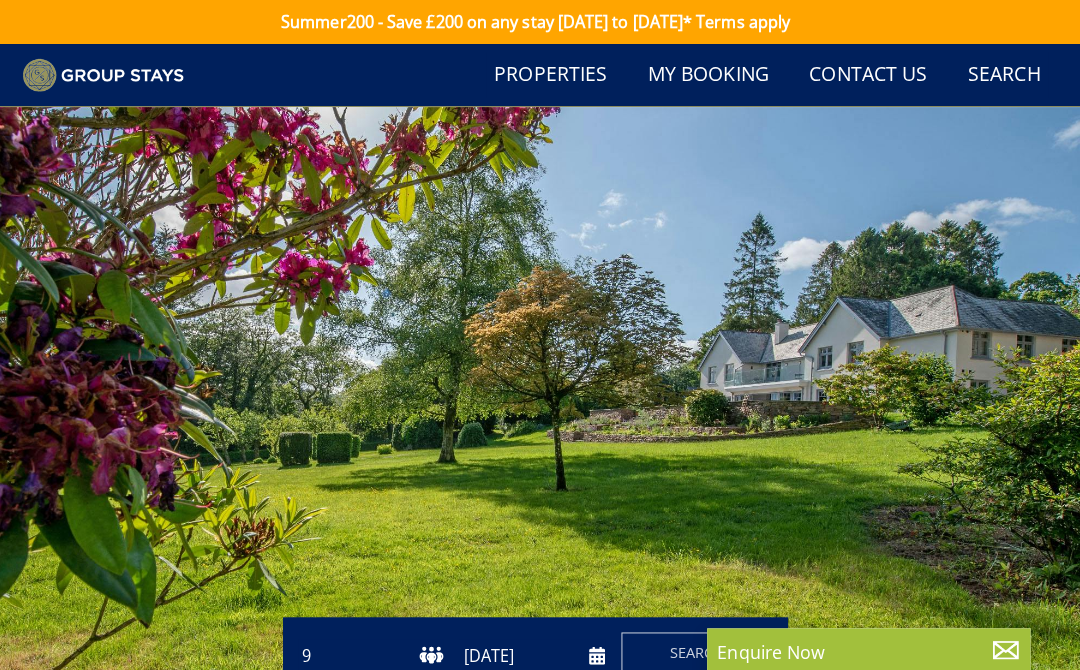 scroll, scrollTop: 4847, scrollLeft: 0, axis: vertical 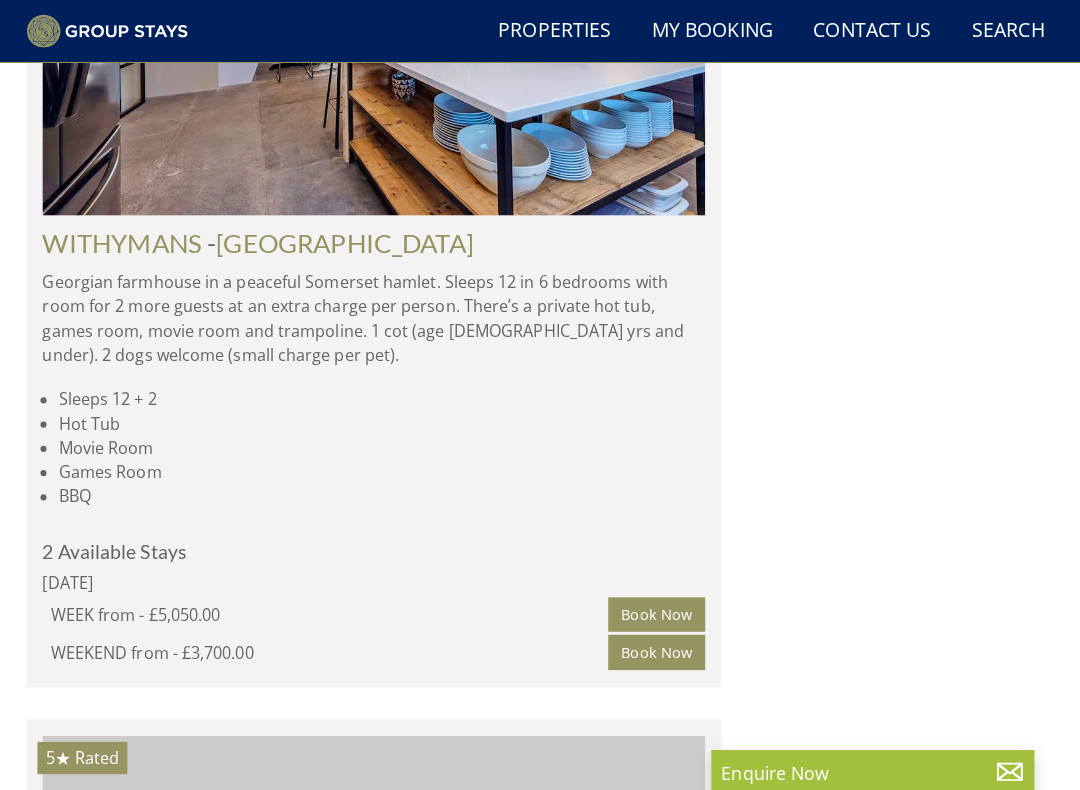 click on "Swish and contemporary converted wagon shed in [GEOGRAPHIC_DATA], sleeping 12 in 6 bedrooms, with 2 extra beds available at an extra charge per person. Access friendly throughout the ground floor, there’s a spa hall with a heated pool, hot tub and sauna, a games room, movie room, BBQ lodge and play area. 2 toddler beds (age [DEMOGRAPHIC_DATA] yrs and under) and 2 cots (age [DEMOGRAPHIC_DATA] yrs and under). 2 dogs welcome (small charge per pet)." at bounding box center (376, 1278) 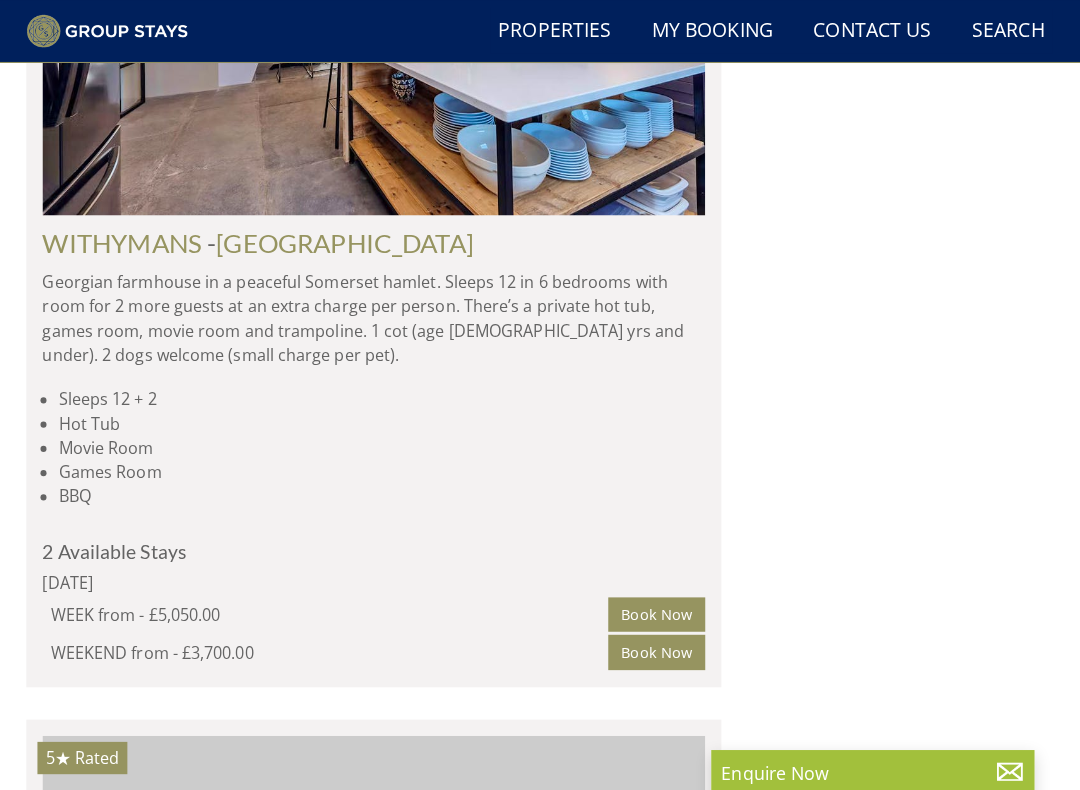 scroll, scrollTop: 3821, scrollLeft: 0, axis: vertical 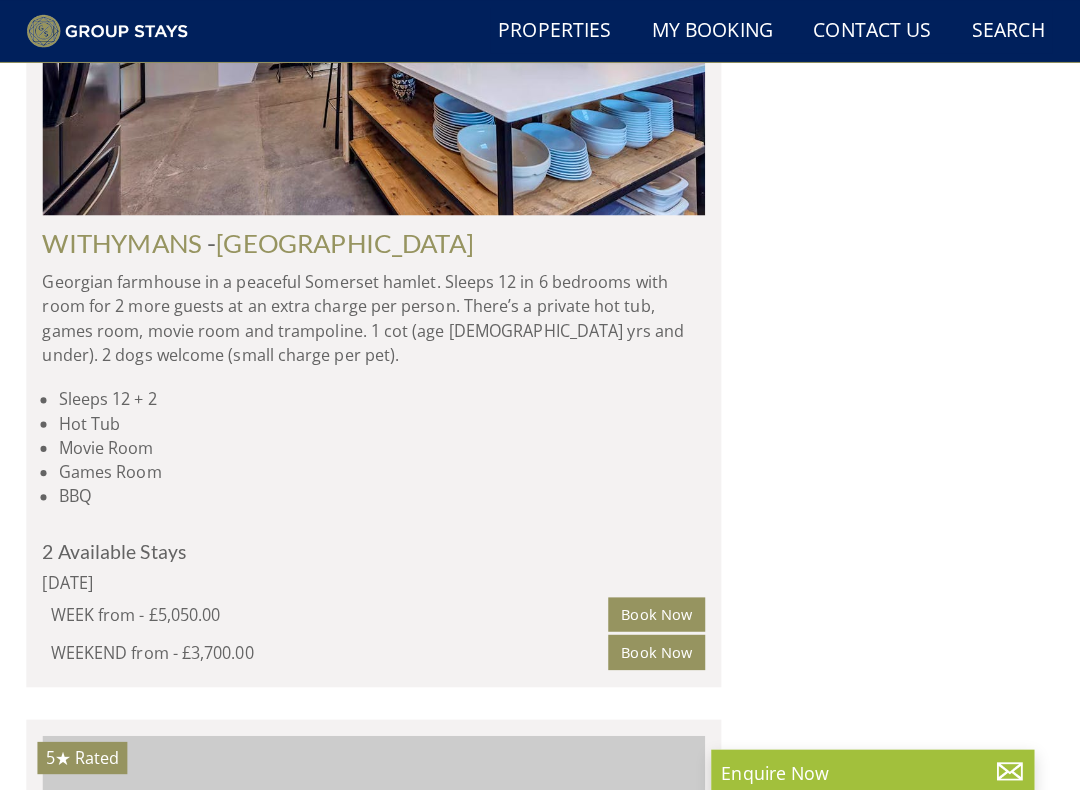 click on "Swish and contemporary converted wagon shed in [GEOGRAPHIC_DATA], sleeping 12 in 6 bedrooms, with 2 extra beds available at an extra charge per person. Access friendly throughout the ground floor, there’s a spa hall with a heated pool, hot tub and sauna, a games room, movie room, BBQ lodge and play area. 2 toddler beds (age [DEMOGRAPHIC_DATA] yrs and under) and 2 cots (age [DEMOGRAPHIC_DATA] yrs and under). 2 dogs welcome (small charge per pet)." at bounding box center (376, 1278) 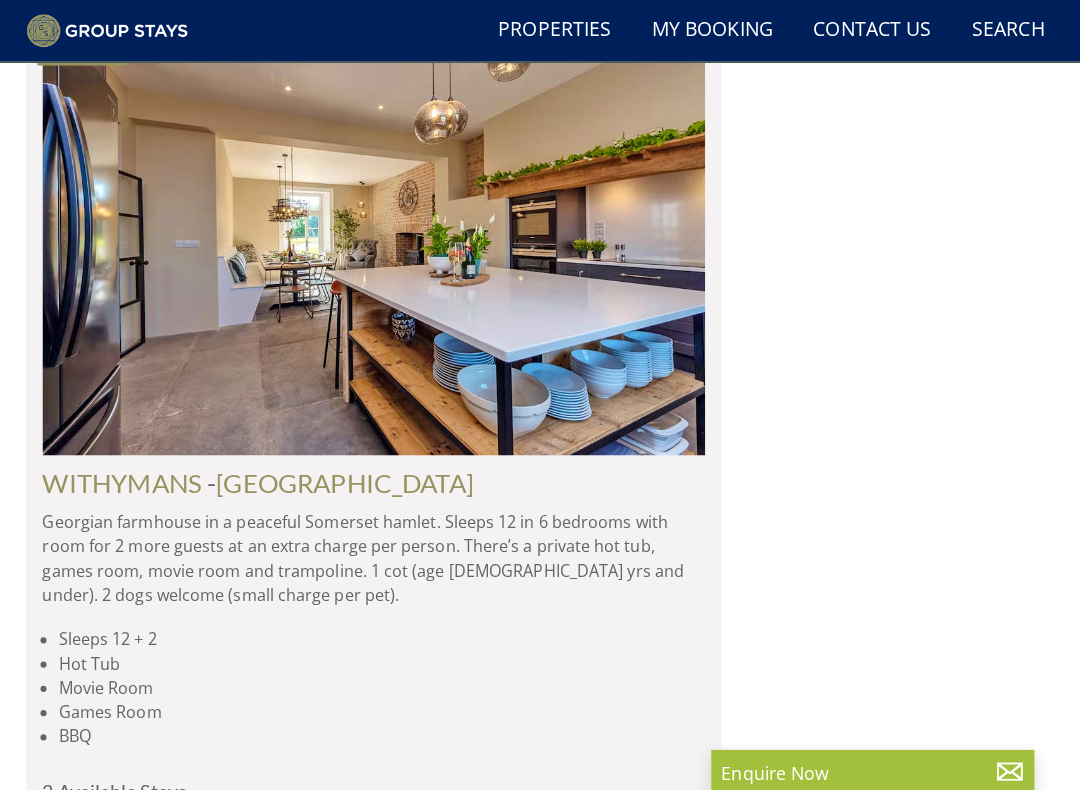 scroll, scrollTop: 3583, scrollLeft: 0, axis: vertical 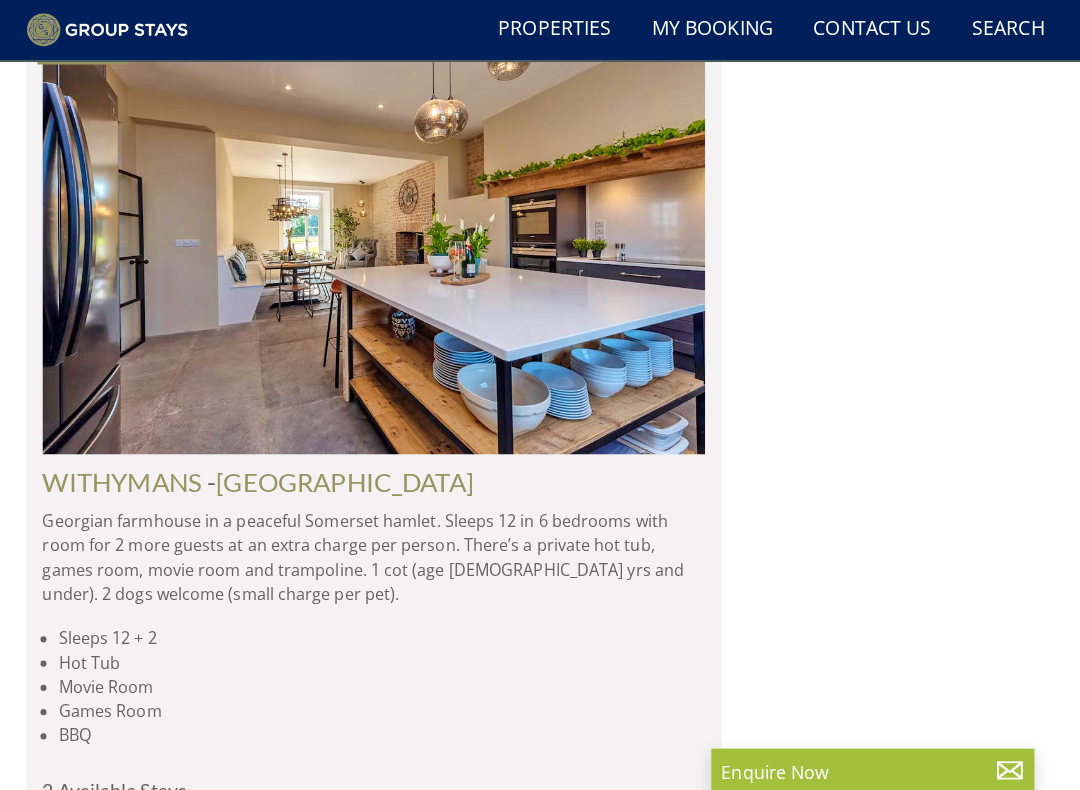 click at bounding box center (376, 1178) 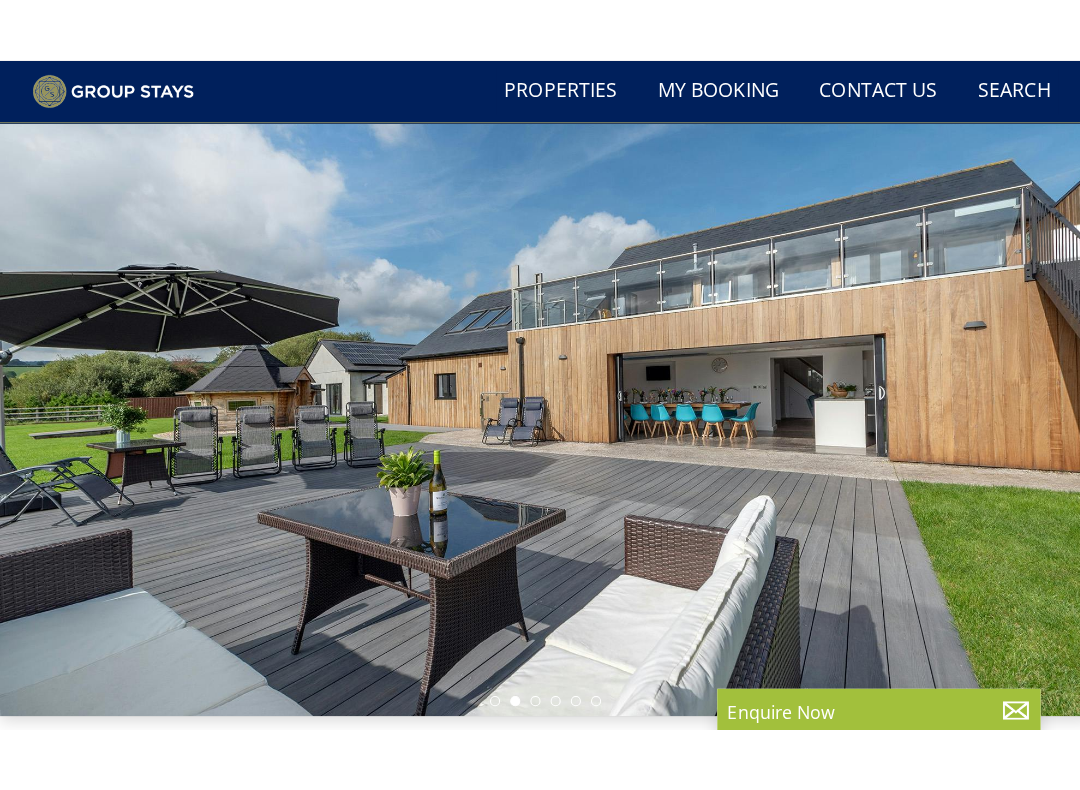 scroll, scrollTop: 62, scrollLeft: 0, axis: vertical 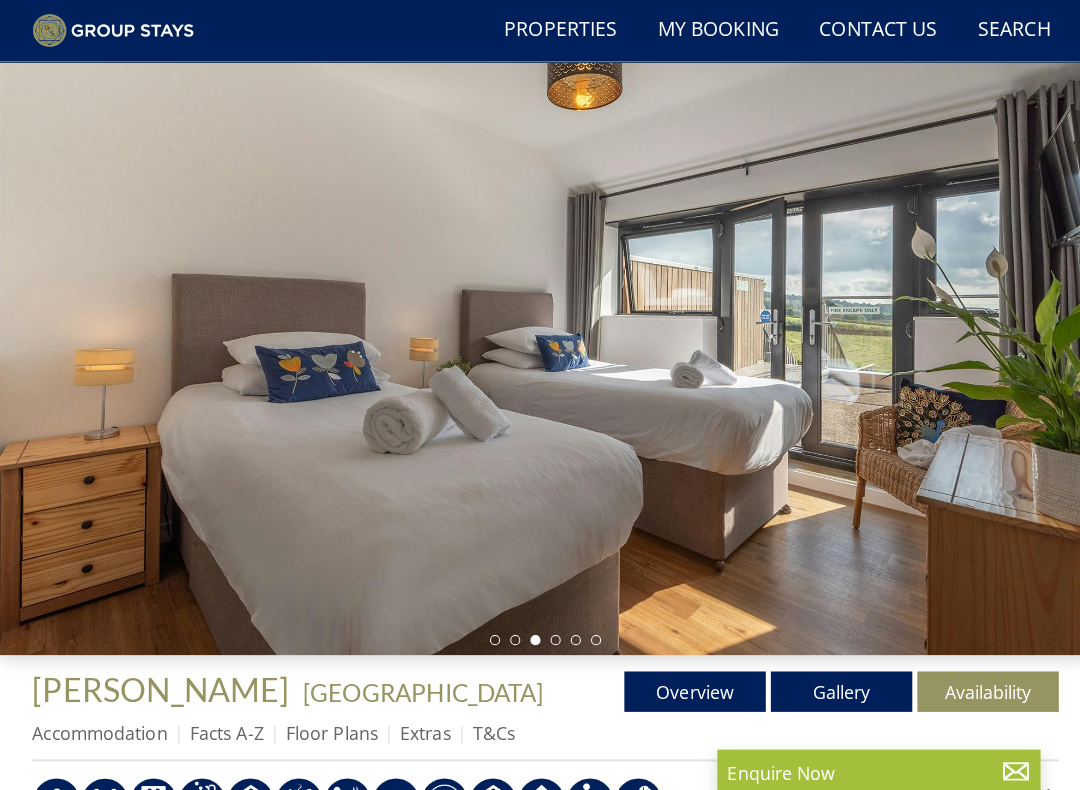 click on "Overview" at bounding box center (688, 685) 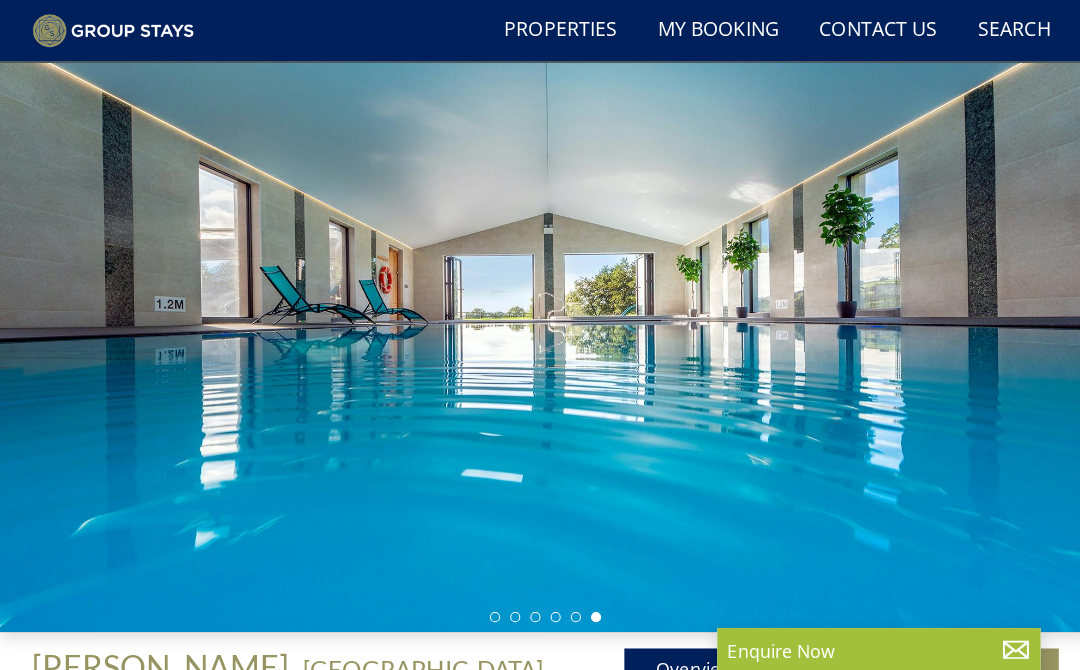 scroll, scrollTop: 0, scrollLeft: 0, axis: both 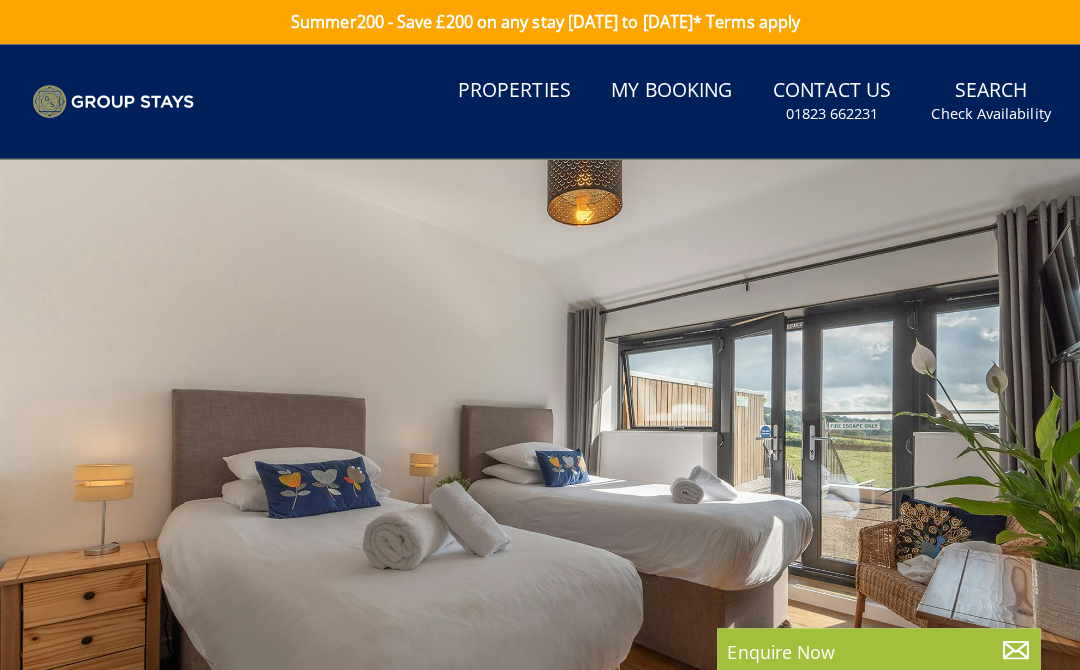 click on "Search  Check Availability" at bounding box center (981, 100) 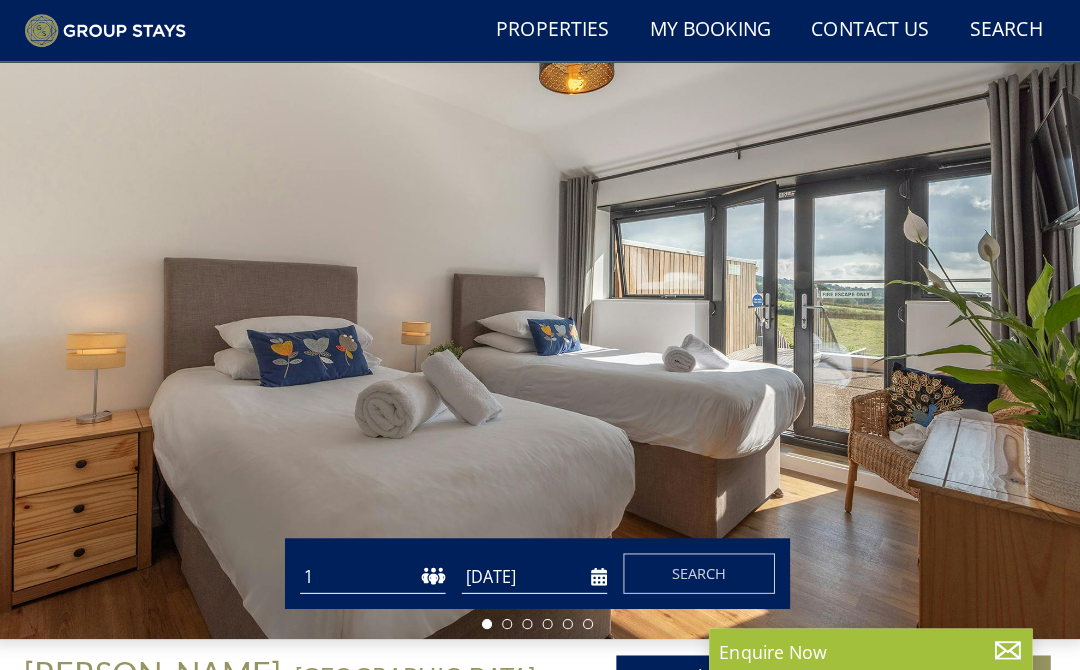 scroll, scrollTop: 0, scrollLeft: 0, axis: both 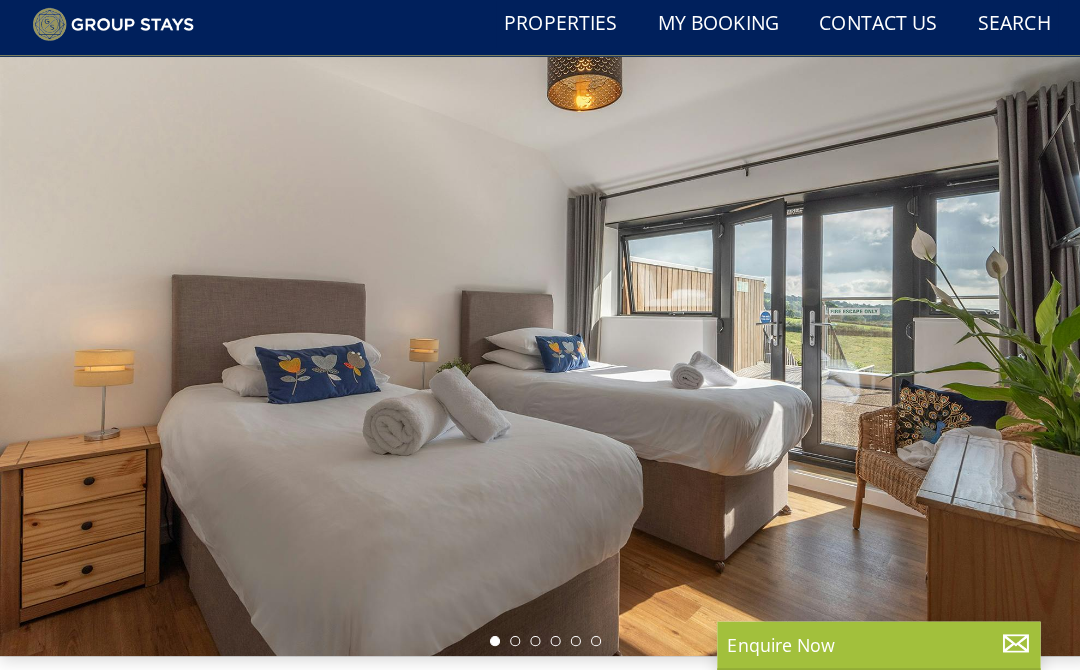select on "9" 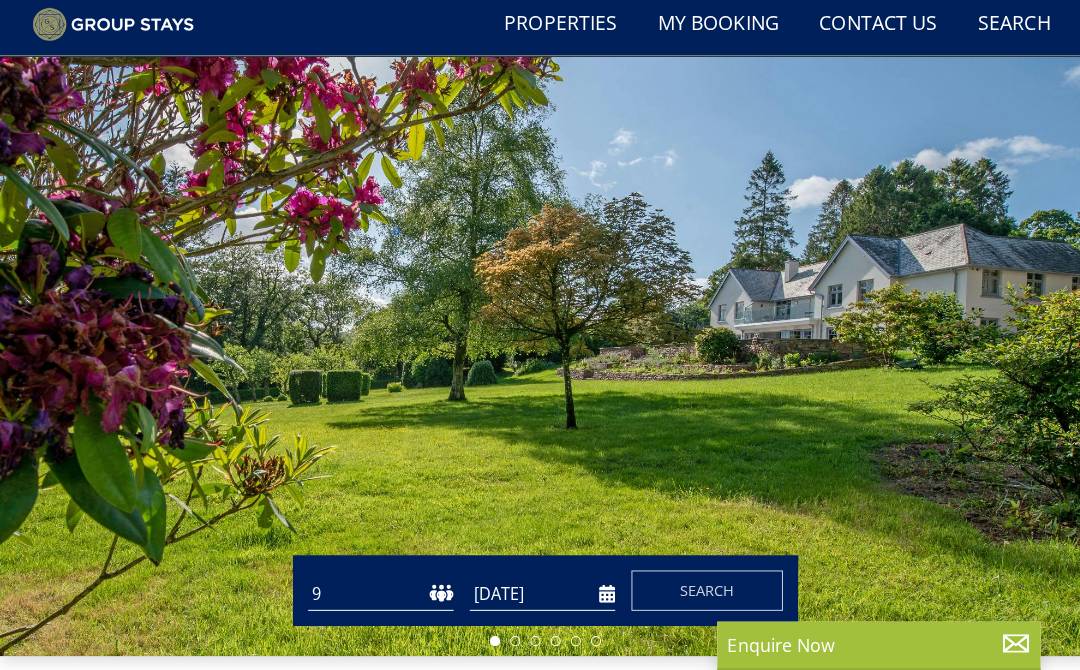 scroll, scrollTop: 3577, scrollLeft: 0, axis: vertical 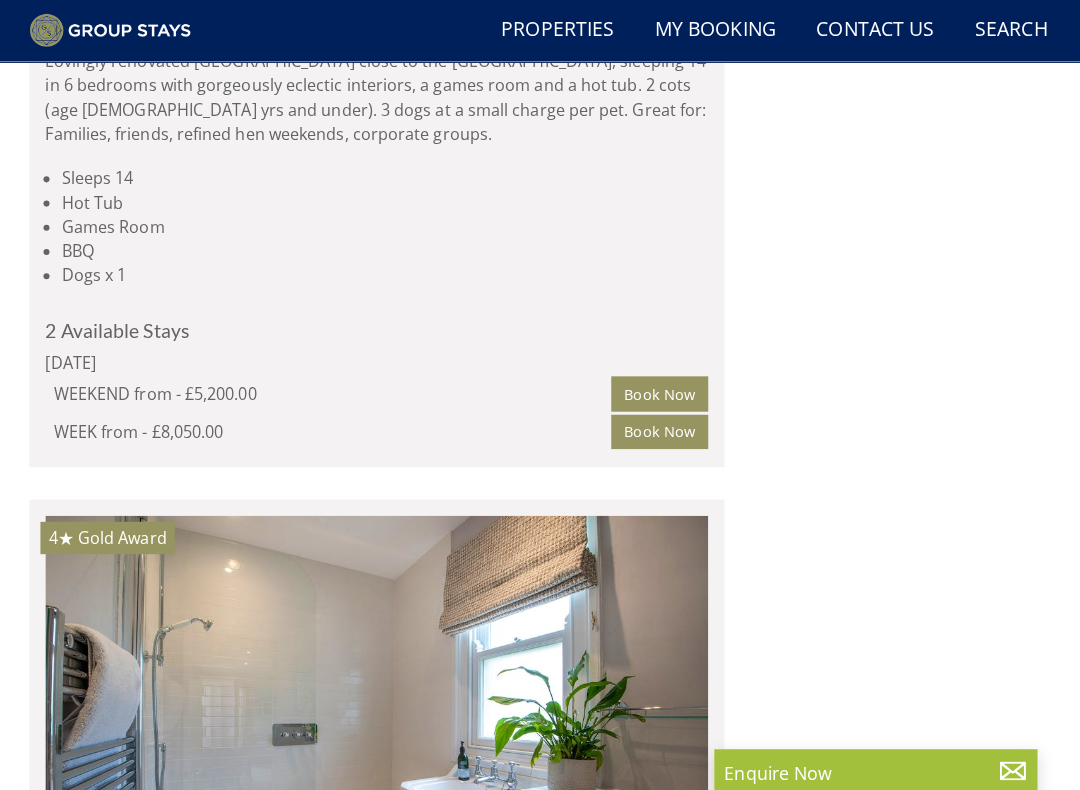 click on "A beautifully renovated thatched farmhouse tucked away in the [GEOGRAPHIC_DATA] countryside. Sleeps 14 in 6 bedrooms, including an integral annexe for 2. There’s a private hot tub, a play area, use of a games room, and access to 15 acres of private grounds with riverside walks. 2 cots (age [DEMOGRAPHIC_DATA] yrs and under). 2 dogs welcome (small charge per pet)." at bounding box center [376, 1588] 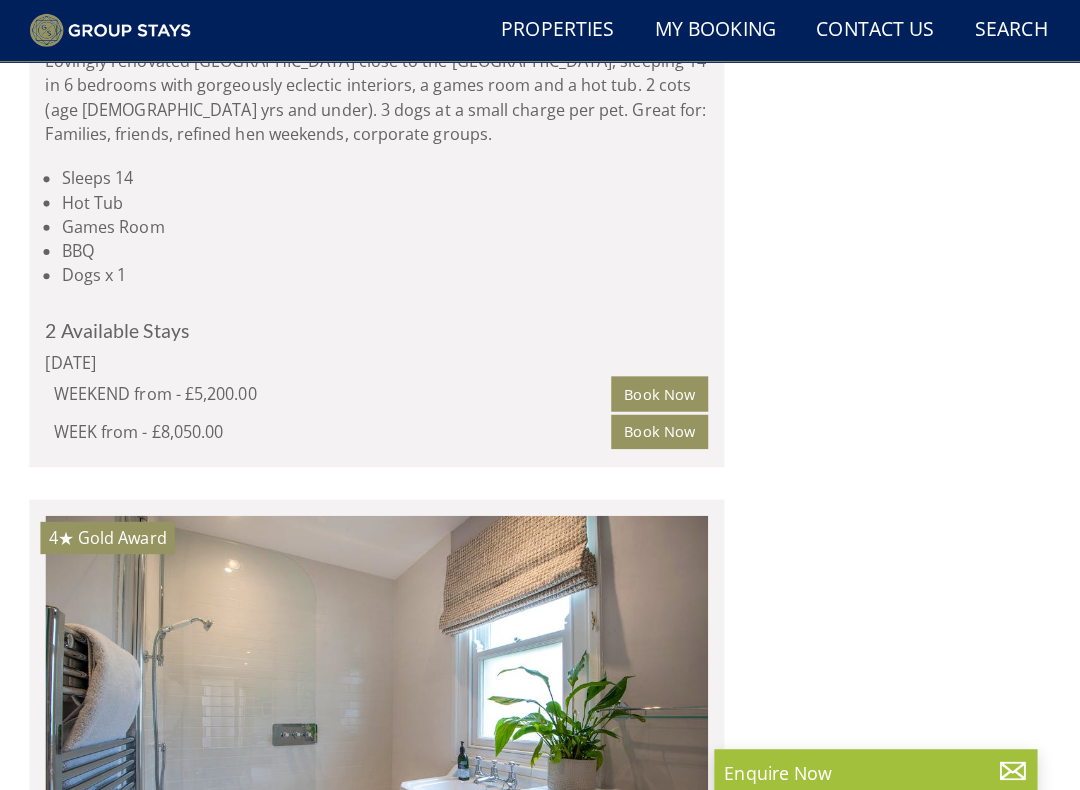 click on "A beautifully renovated thatched farmhouse tucked away in the [GEOGRAPHIC_DATA] countryside. Sleeps 14 in 6 bedrooms, including an integral annexe for 2. There’s a private hot tub, a play area, use of a games room, and access to 15 acres of private grounds with riverside walks. 2 cots (age [DEMOGRAPHIC_DATA] yrs and under). 2 dogs welcome (small charge per pet)." at bounding box center [376, 1588] 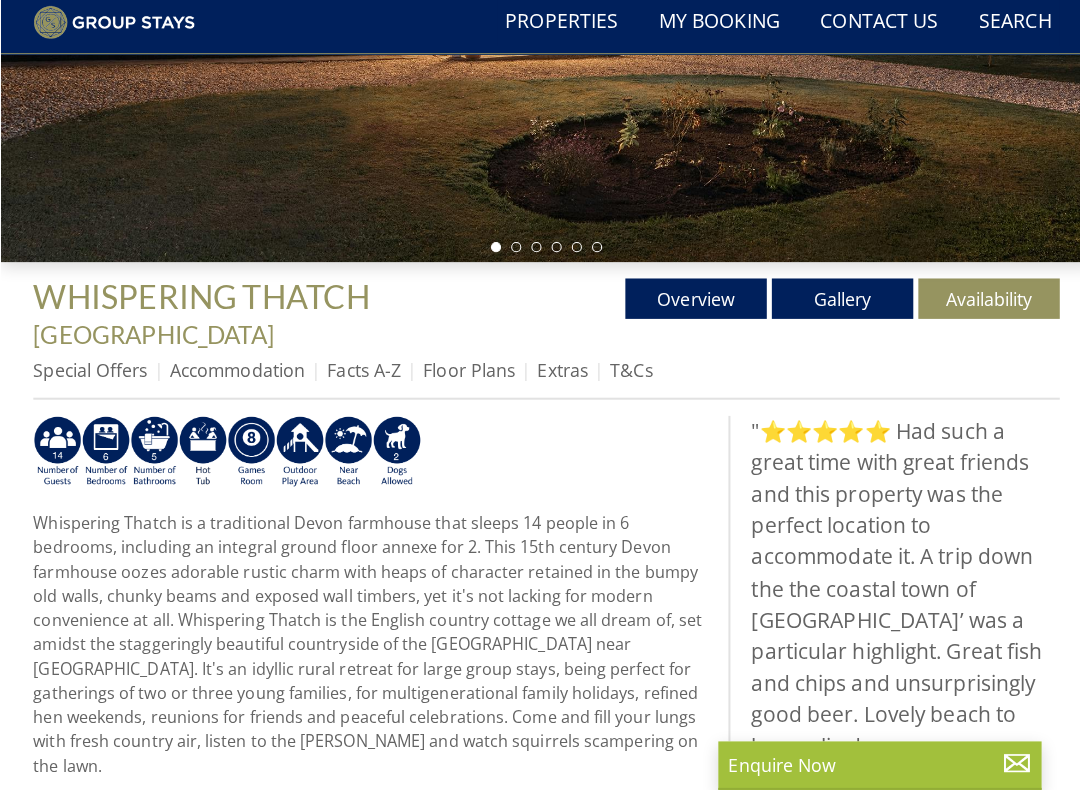 scroll, scrollTop: 457, scrollLeft: 0, axis: vertical 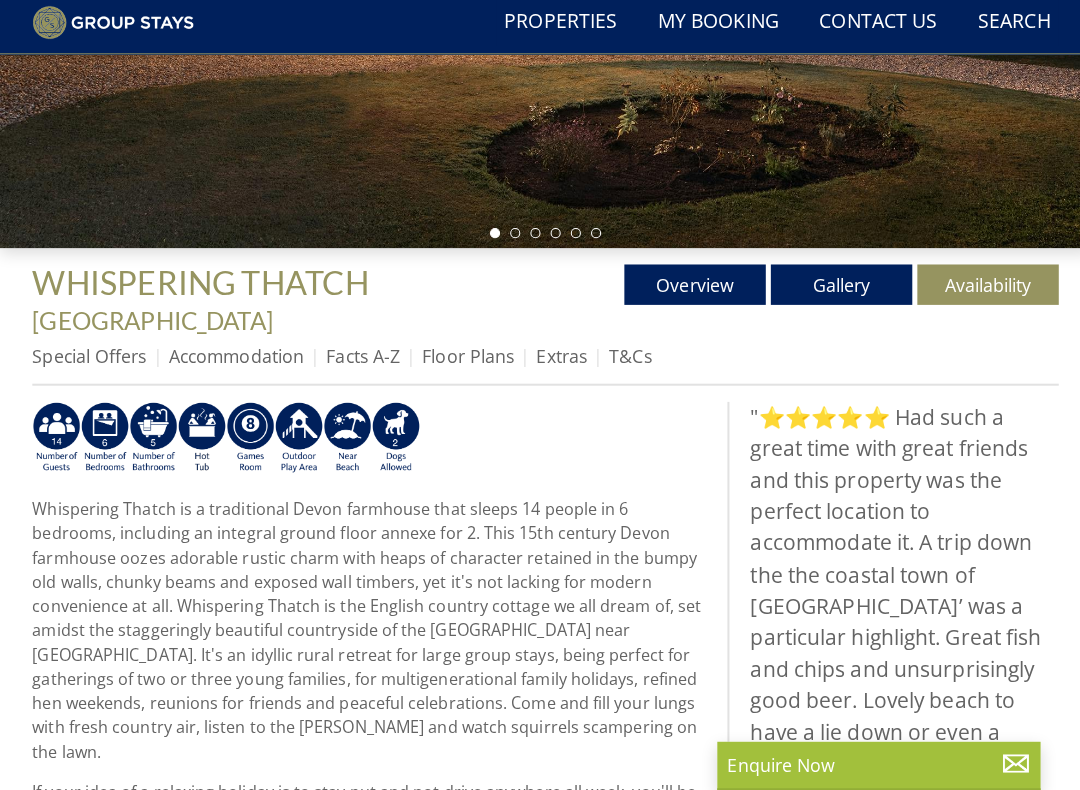 click on "Gallery" at bounding box center (833, 290) 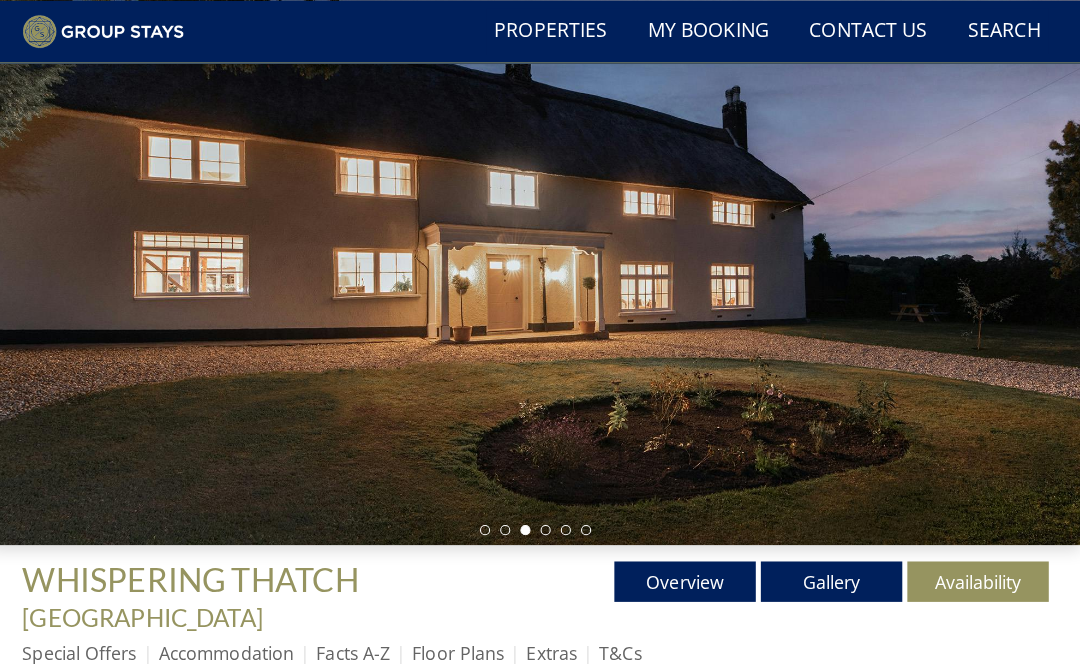 scroll, scrollTop: 0, scrollLeft: 0, axis: both 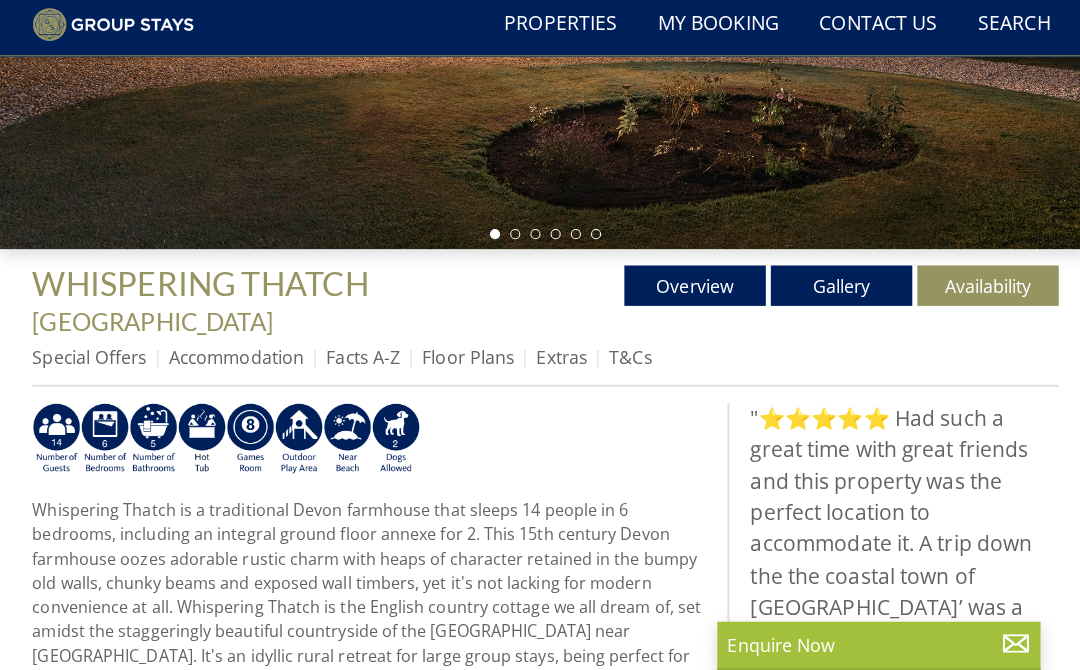 select on "9" 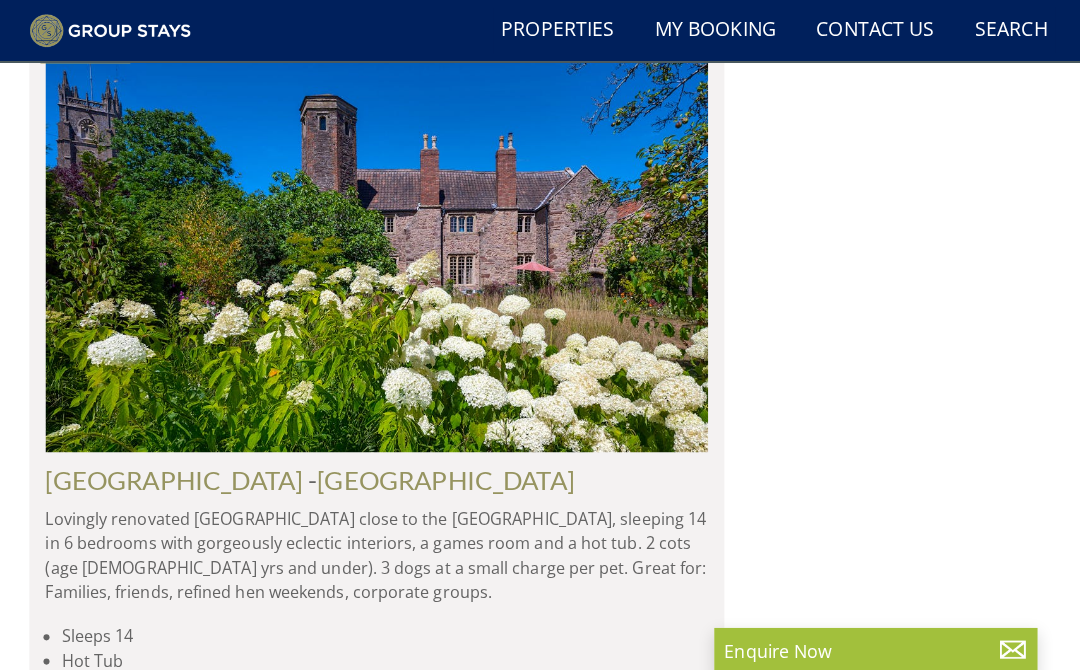scroll, scrollTop: 6310, scrollLeft: 0, axis: vertical 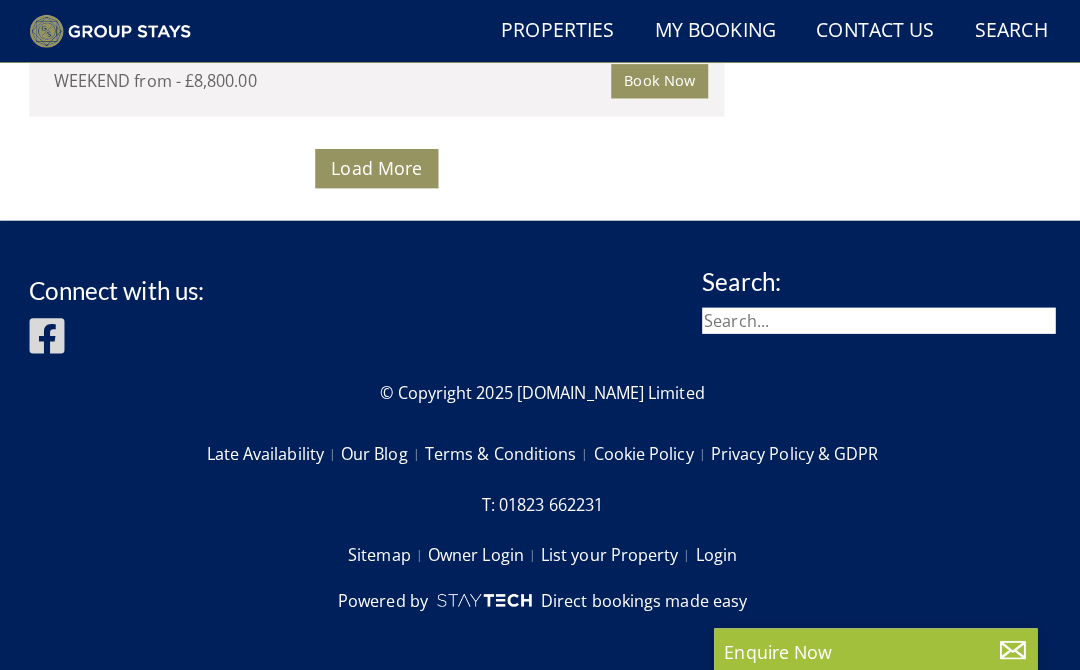 click on "Load More" at bounding box center (376, 166) 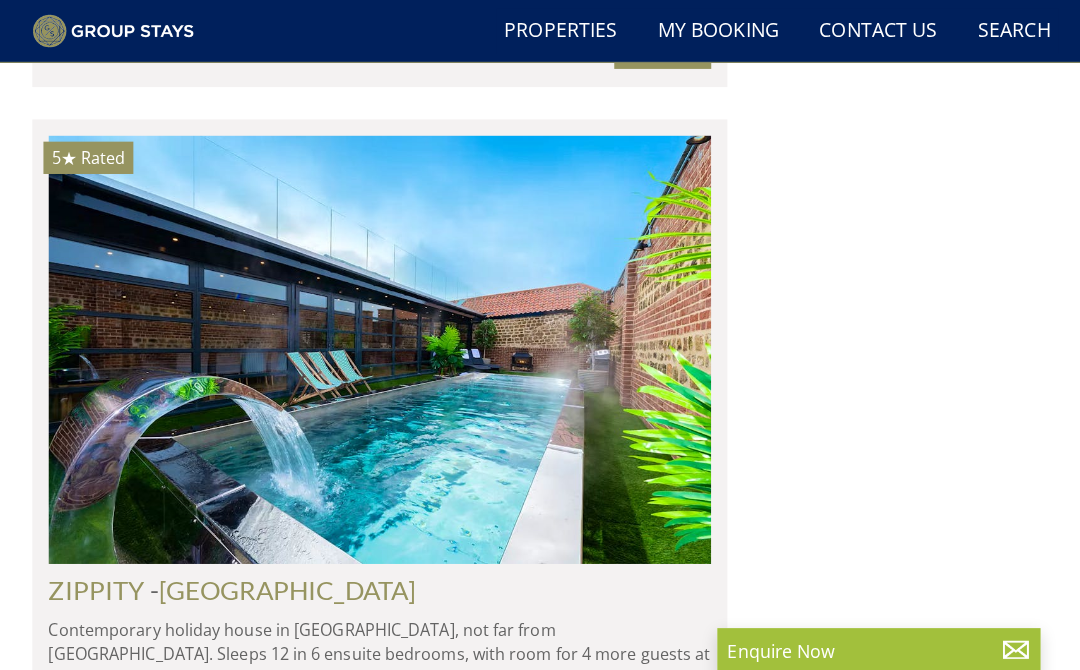 scroll, scrollTop: 5303, scrollLeft: 0, axis: vertical 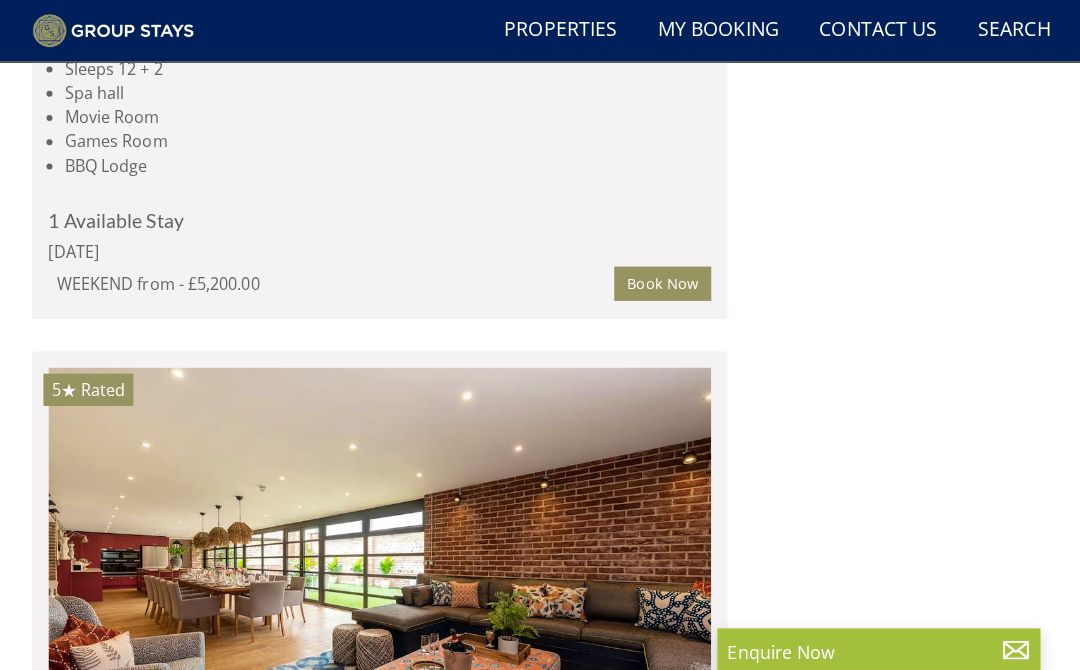 click on "Book Now" at bounding box center (656, 281) 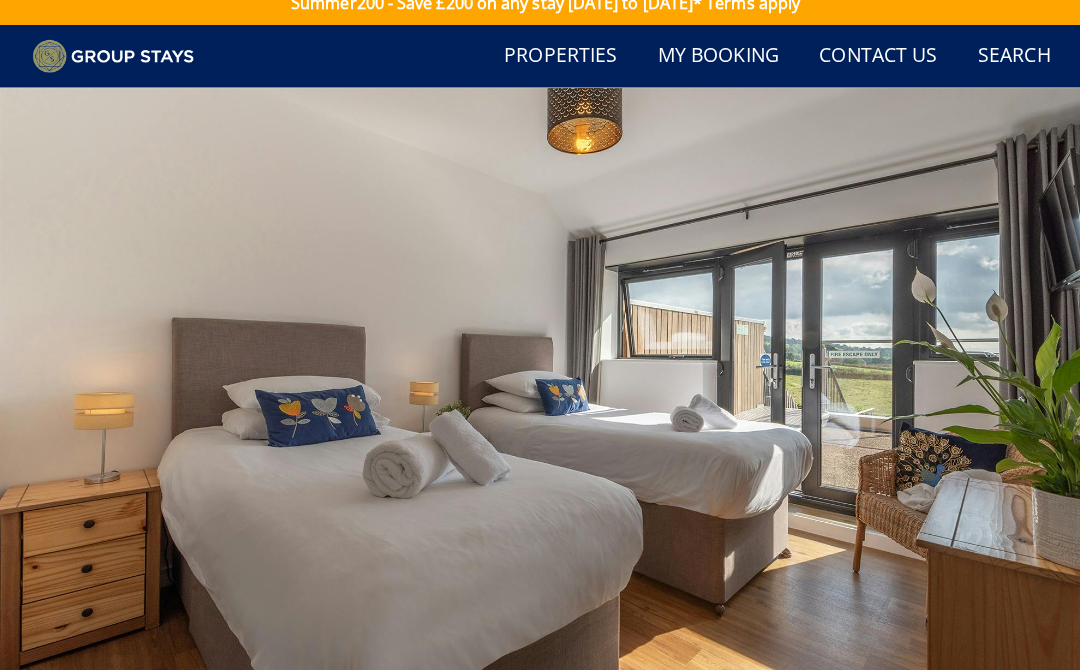 scroll, scrollTop: 0, scrollLeft: 0, axis: both 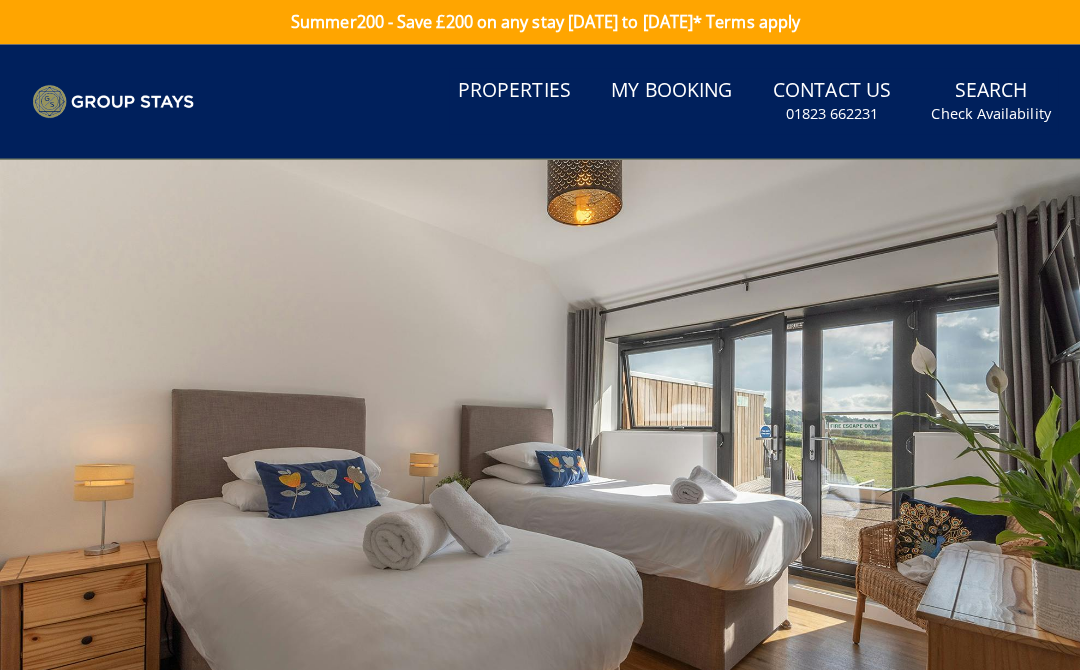 click on "Check Availability" at bounding box center [981, 113] 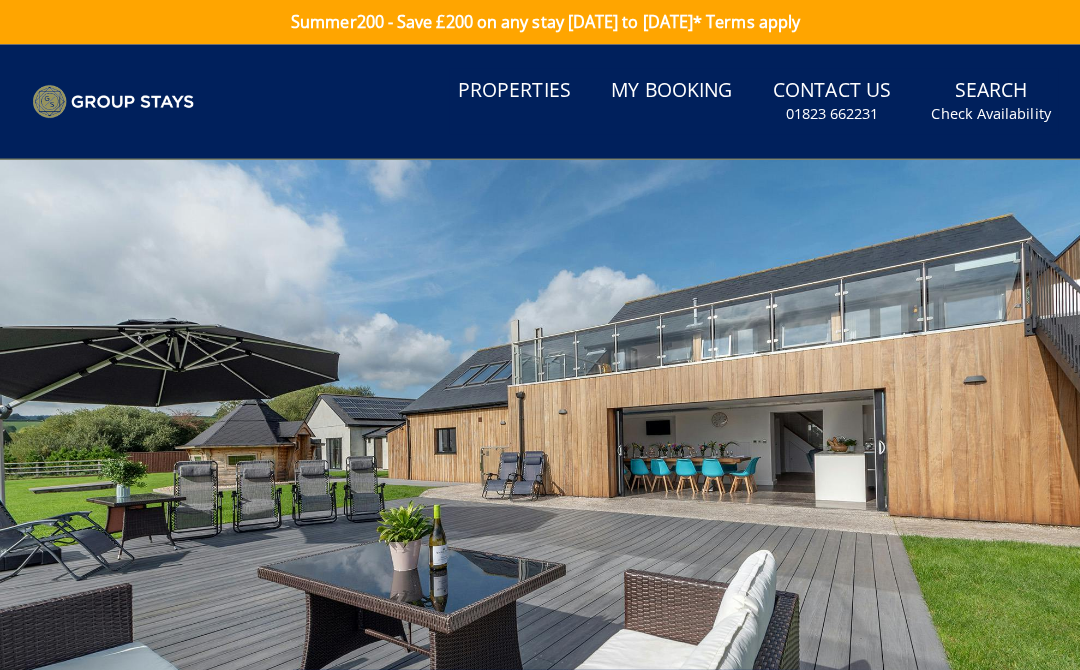 click on "Check Availability" at bounding box center [981, 113] 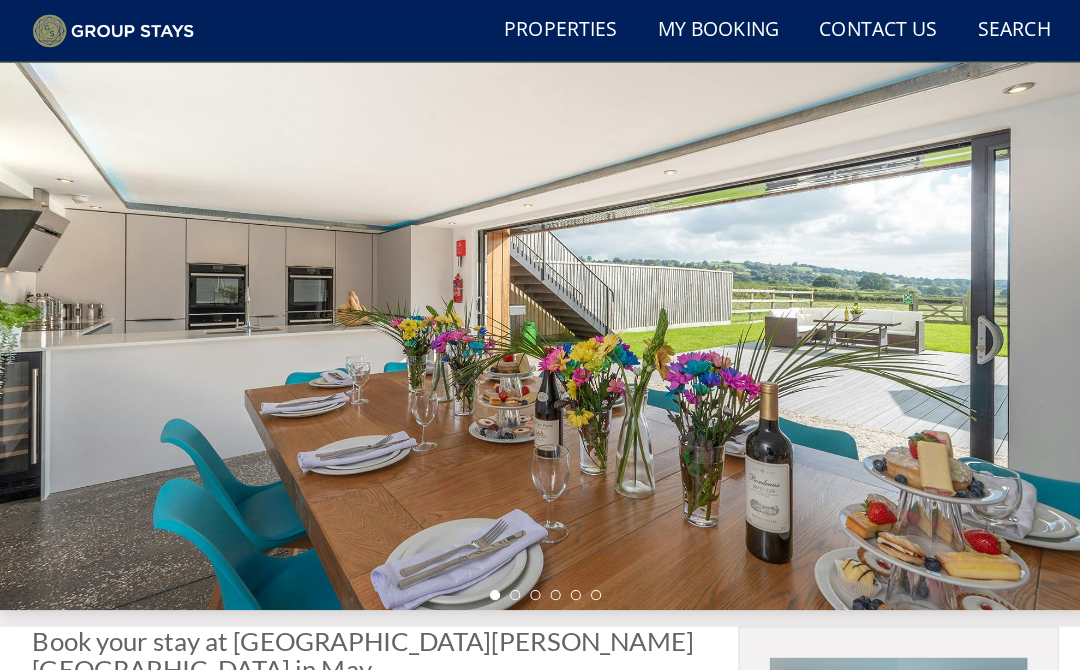 scroll, scrollTop: 80, scrollLeft: 0, axis: vertical 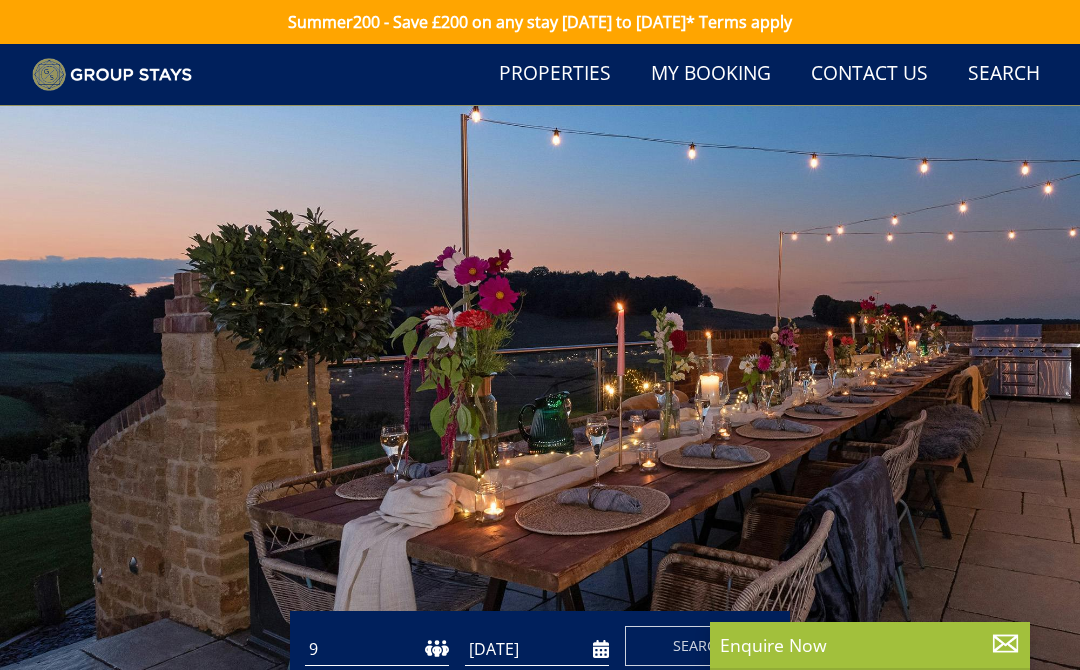select on "9" 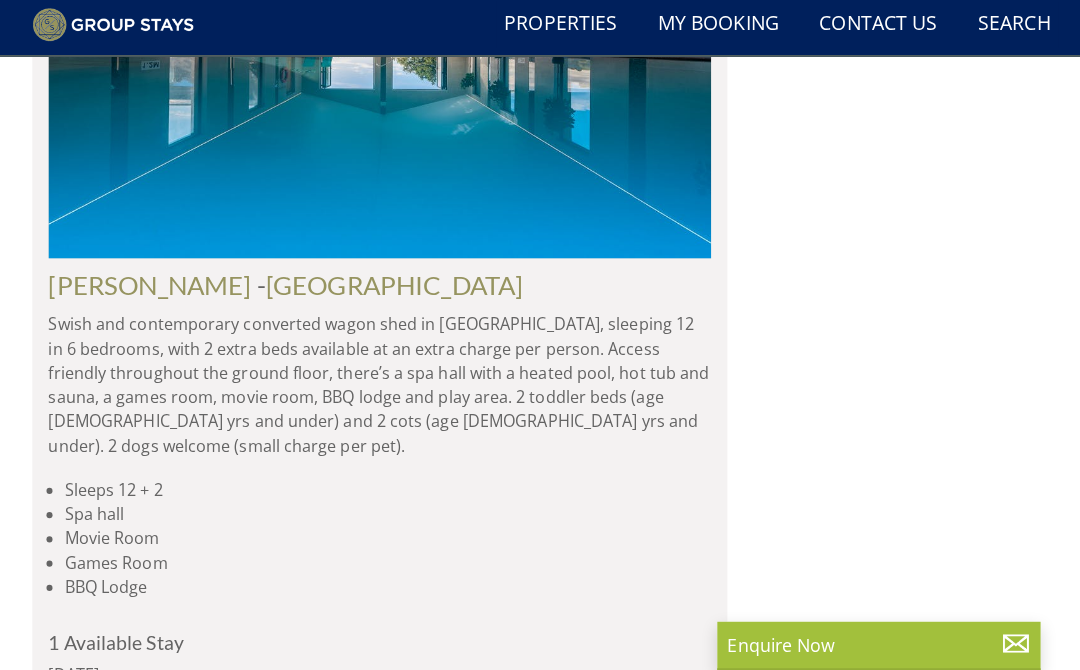 scroll, scrollTop: 0, scrollLeft: 19024, axis: horizontal 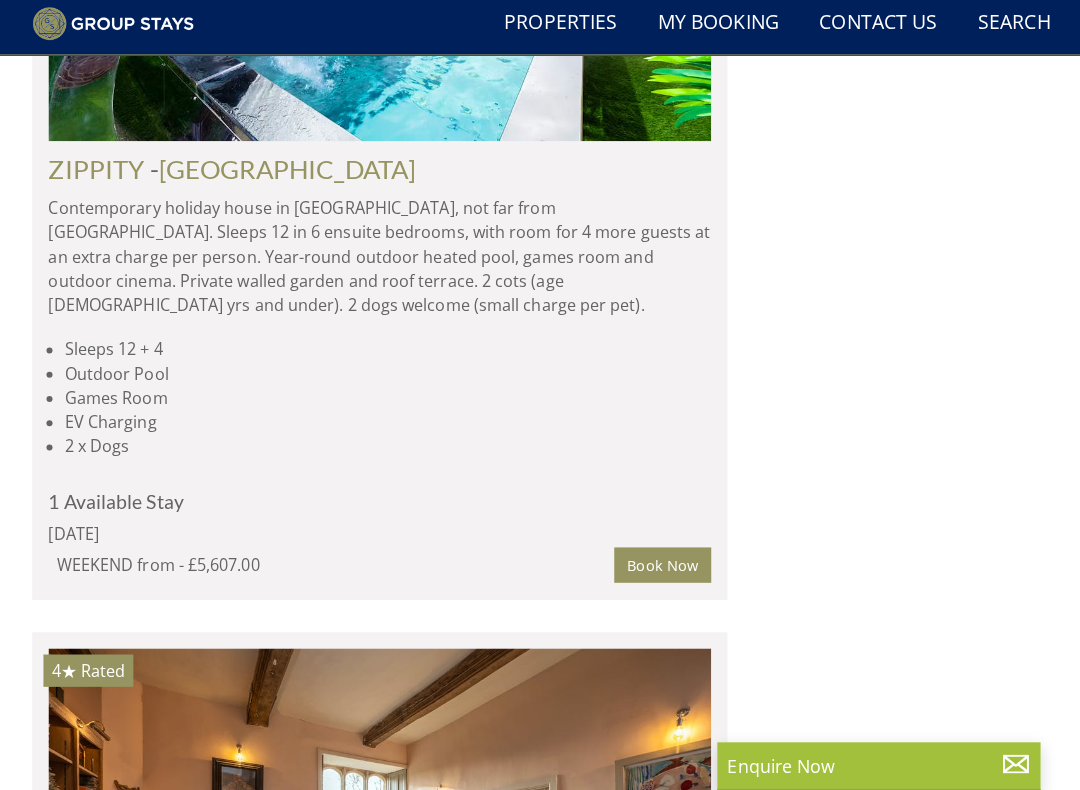 click on "A beautifully renovated thatched farmhouse tucked away in the [GEOGRAPHIC_DATA] countryside. Sleeps 14 in 6 bedrooms, including an integral annexe for 2. There’s a private hot tub, a play area, use of a games room, and access to 15 acres of private grounds with riverside walks. 2 cots (age [DEMOGRAPHIC_DATA] yrs and under). 2 dogs welcome (small charge per pet)." at bounding box center (376, 3089) 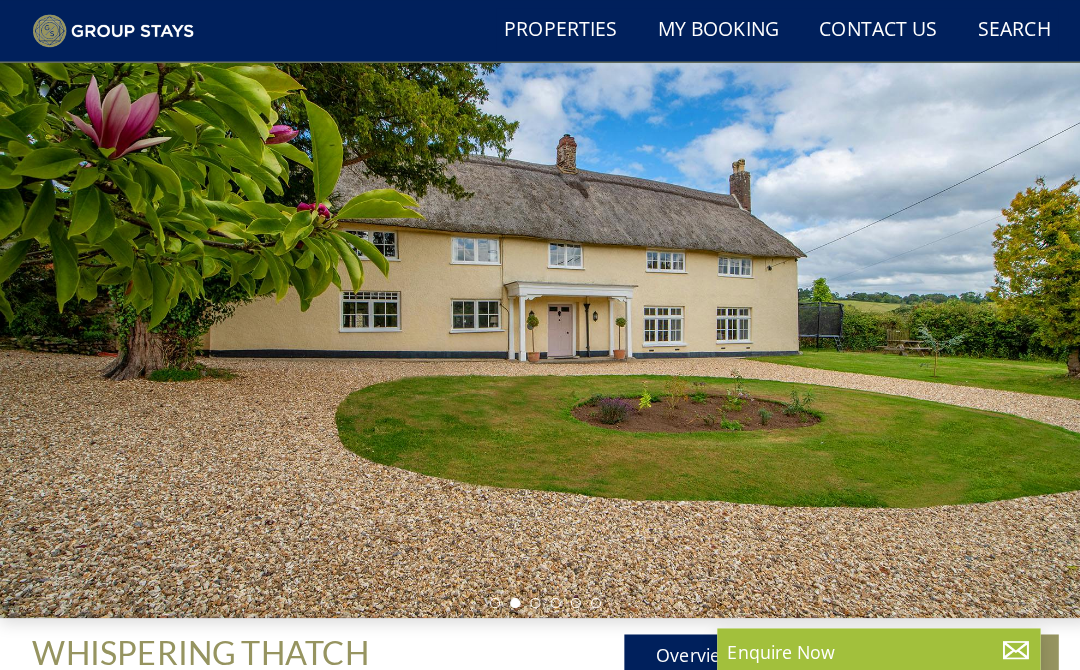 scroll, scrollTop: 99, scrollLeft: 0, axis: vertical 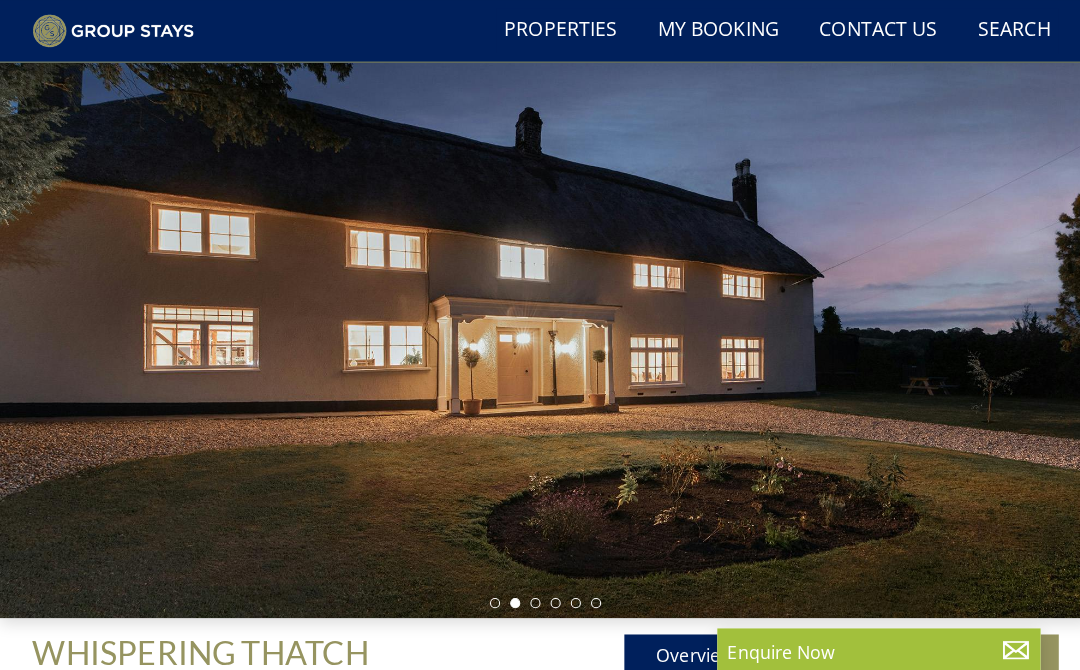 click at bounding box center [540, 309] 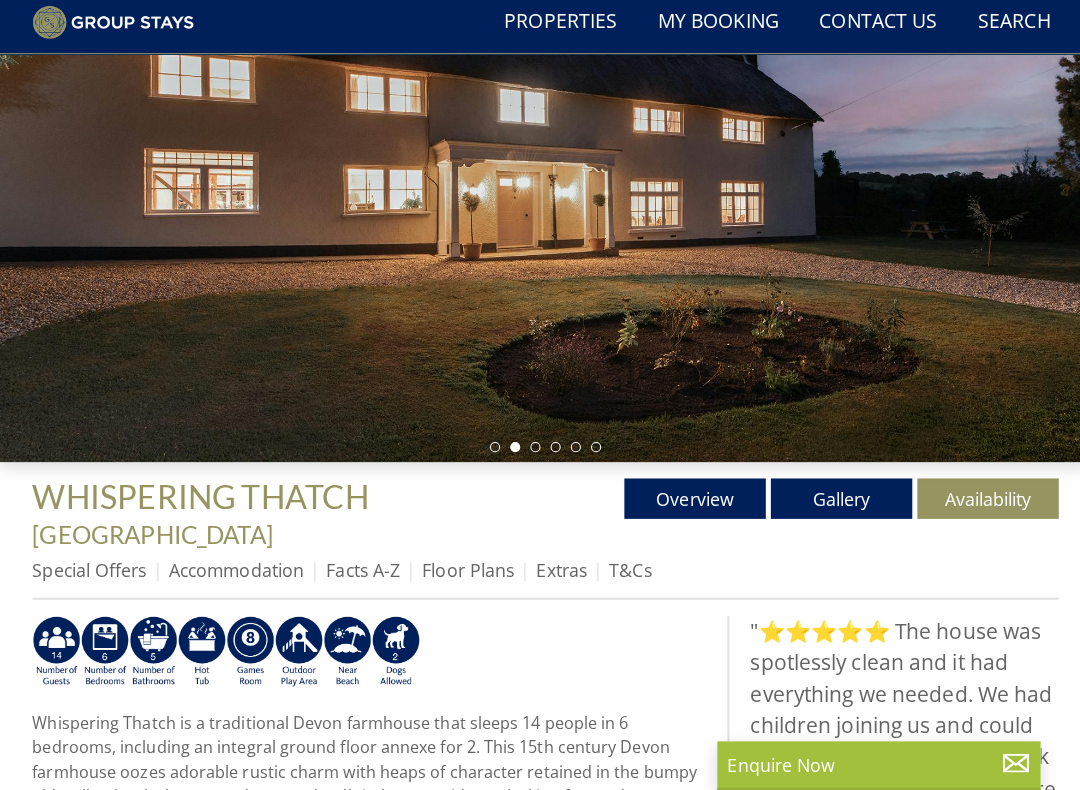 scroll, scrollTop: 246, scrollLeft: 0, axis: vertical 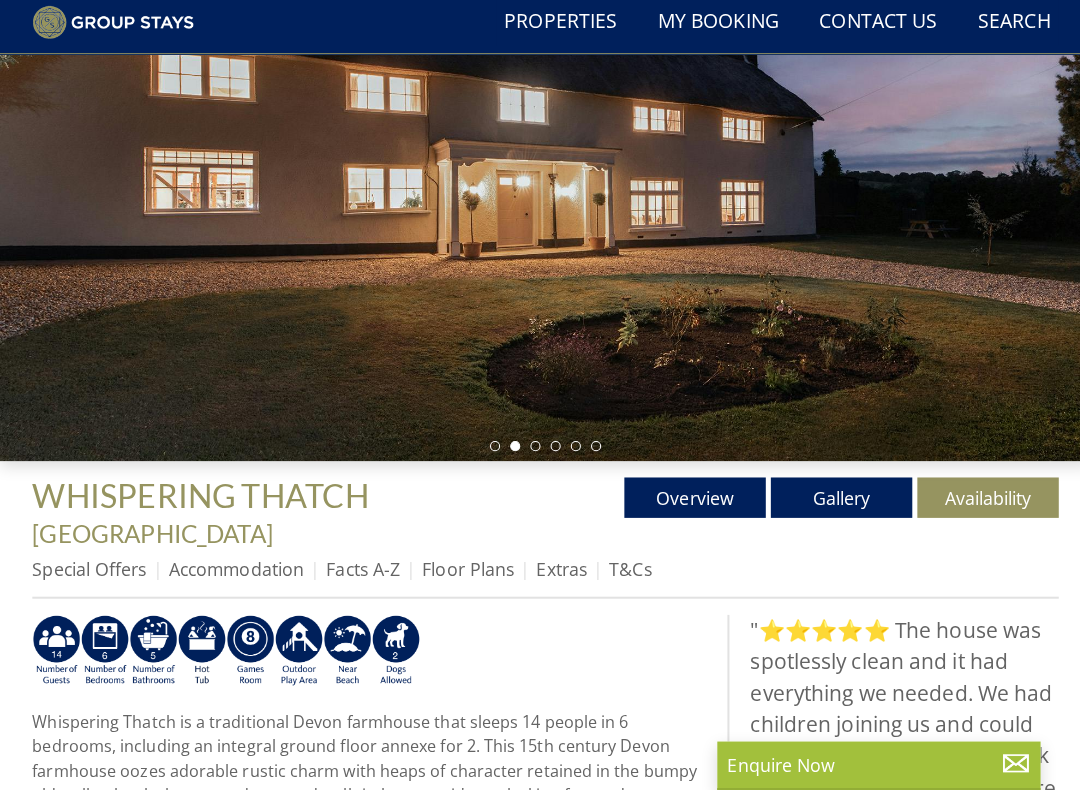 click on "Gallery" at bounding box center (833, 501) 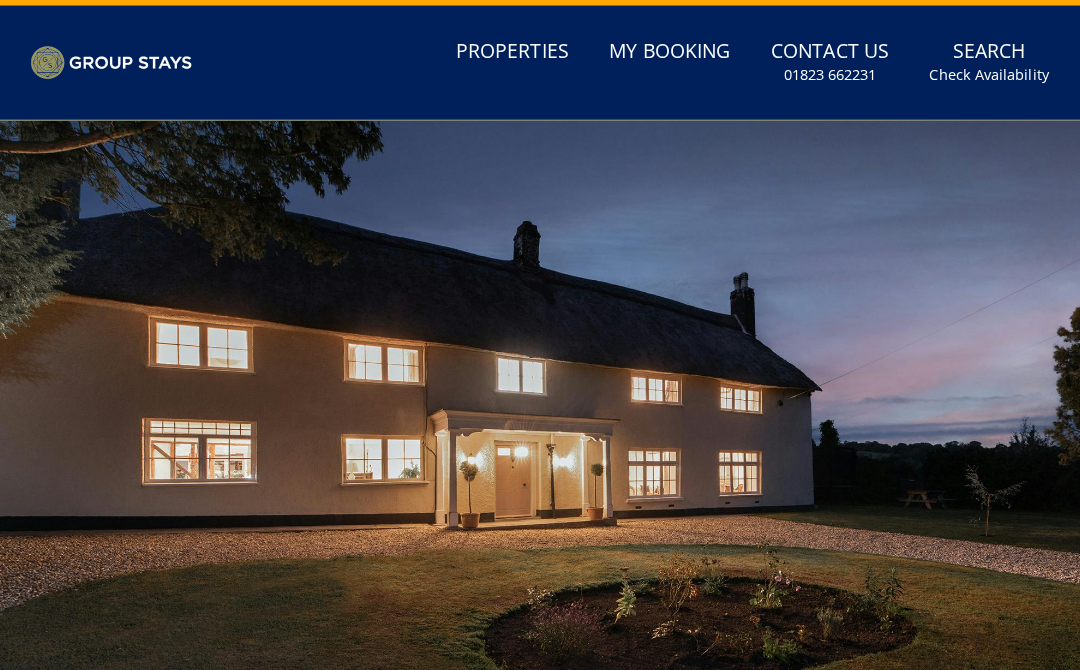 scroll, scrollTop: 0, scrollLeft: 0, axis: both 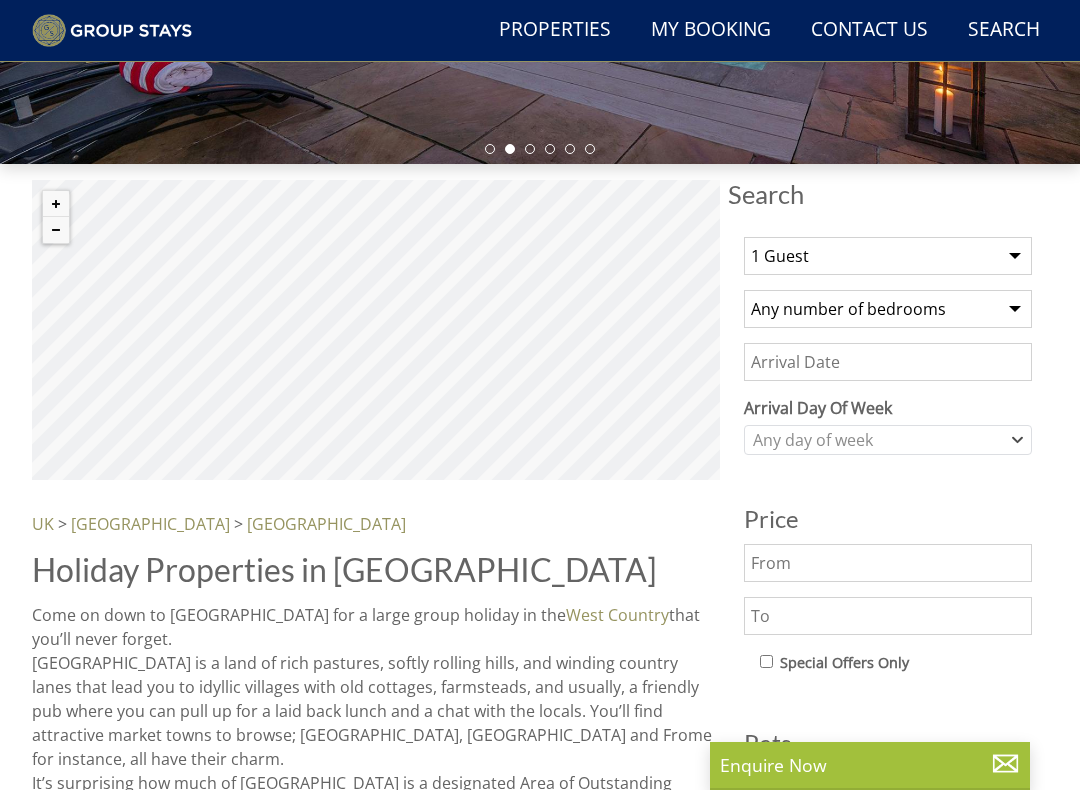 click on "1 Guest
2 Guests
3 Guests
4 Guests
5 Guests
6 Guests
7 Guests
8 Guests
9 Guests
10 Guests
11 Guests
12 Guests
13 Guests
14 Guests
15 Guests
16 Guests
17 Guests
18 Guests
19 Guests
20 Guests
21 Guests
22 Guests
23 Guests
24 Guests
25 Guests
26 Guests
27 Guests
28 Guests
29 Guests
30 Guests
31 Guests
32 Guests" at bounding box center (888, 256) 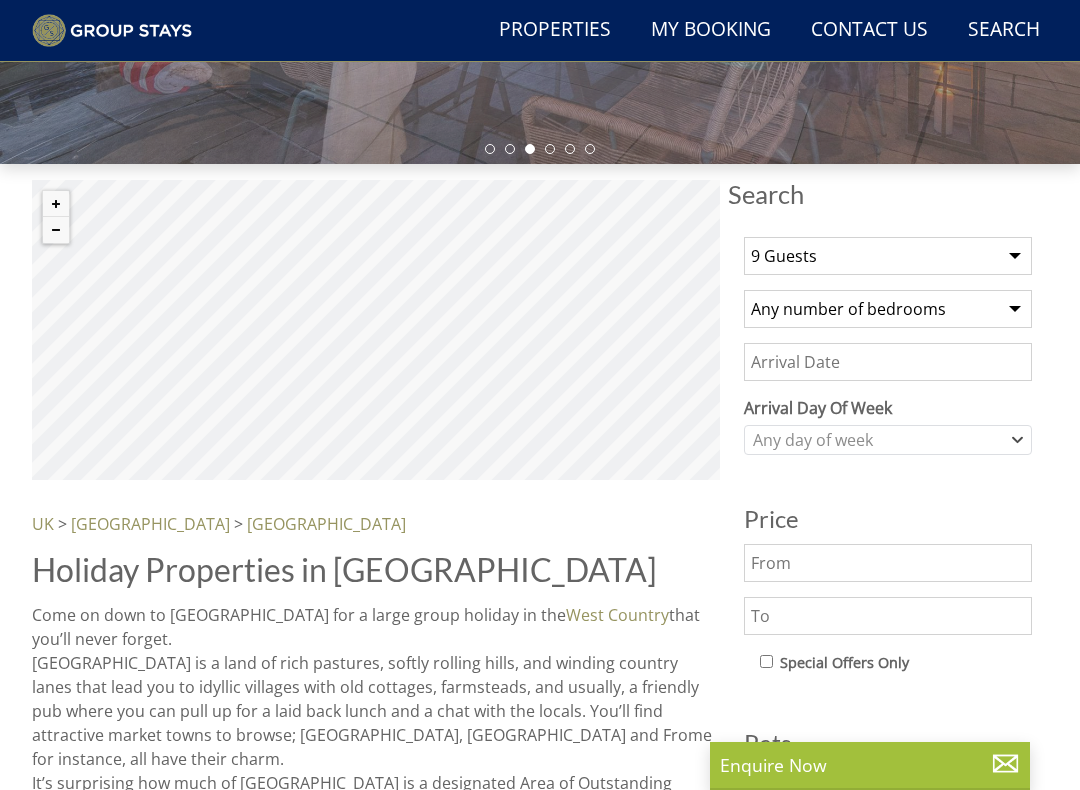 click on "Any number of bedrooms
4 Bedrooms
5 Bedrooms
6 Bedrooms
7 Bedrooms
8 Bedrooms
9 Bedrooms
10 Bedrooms
11 Bedrooms
12 Bedrooms
13 Bedrooms
14 Bedrooms
15 Bedrooms
16 Bedrooms" at bounding box center (888, 309) 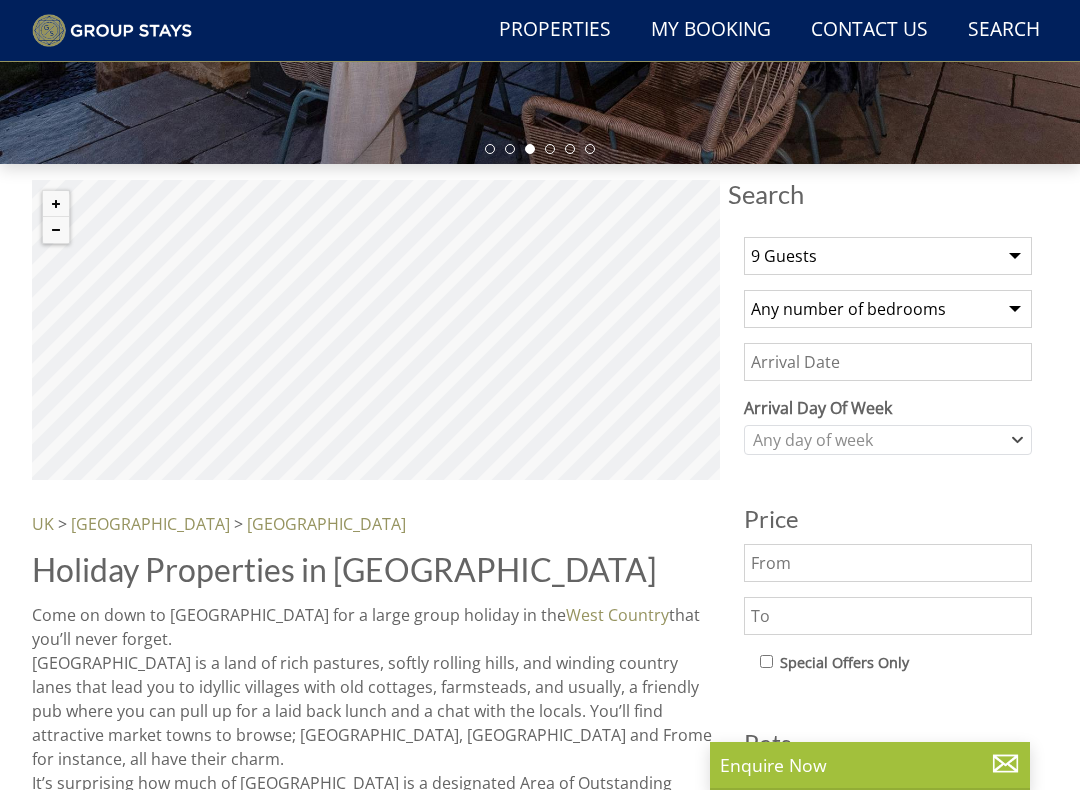 select on "4" 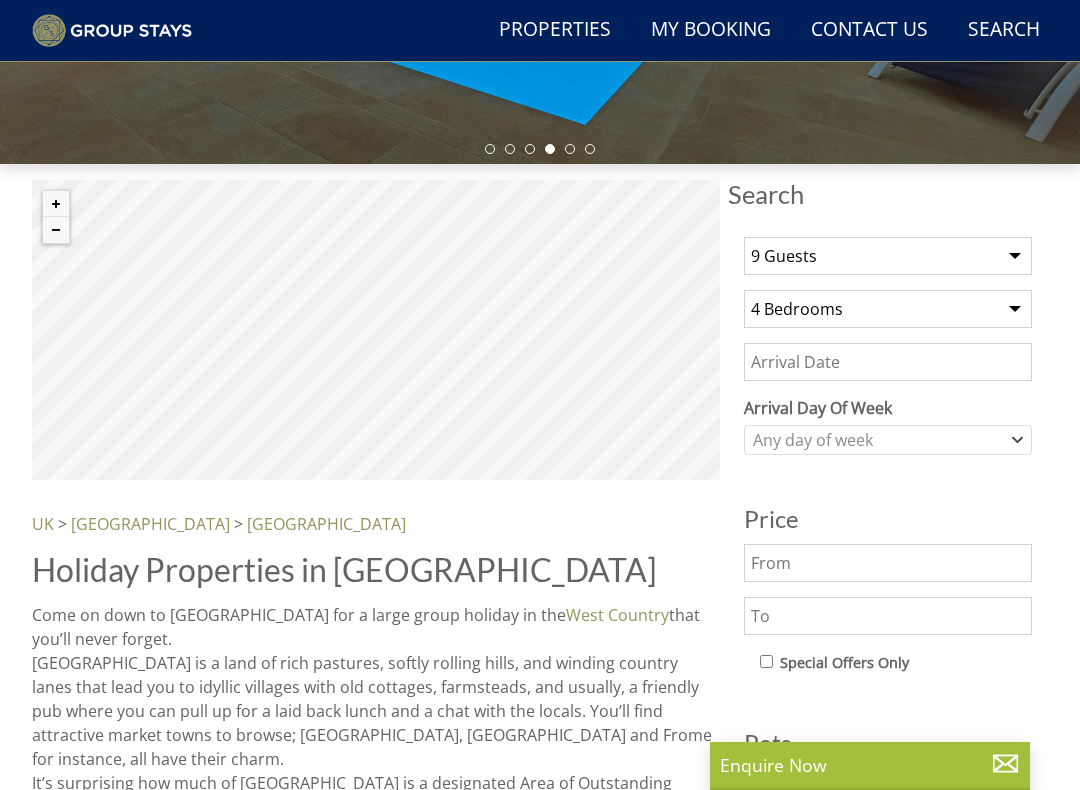 click on "Date" at bounding box center [888, 362] 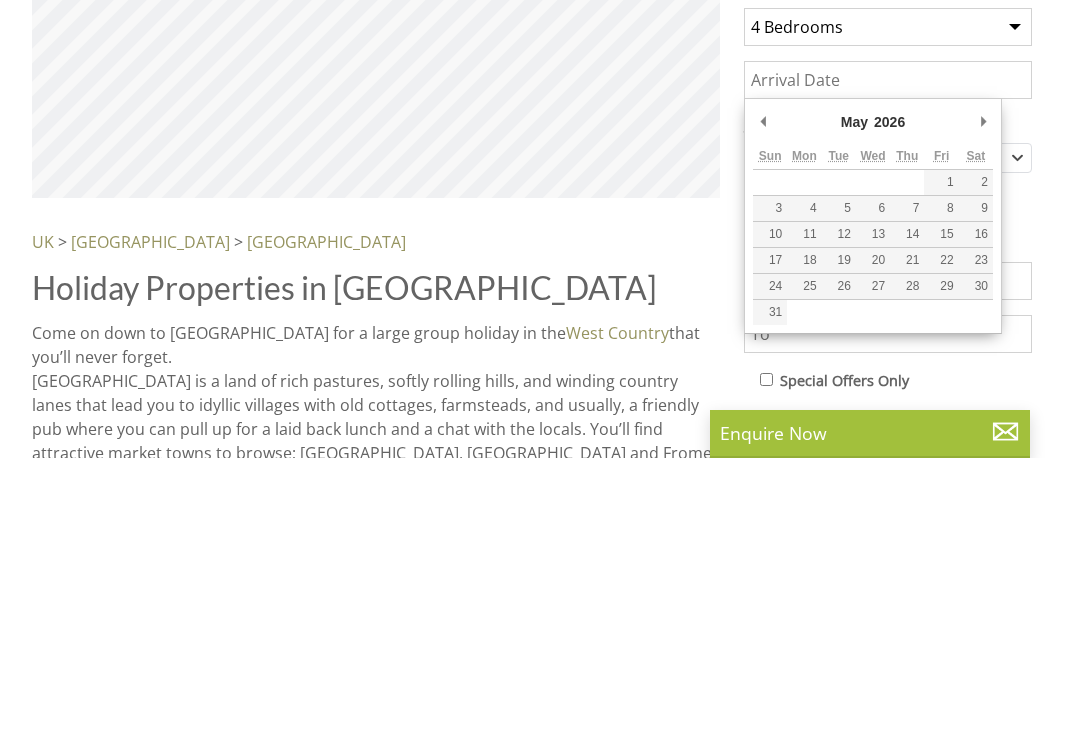 type on "[DATE]" 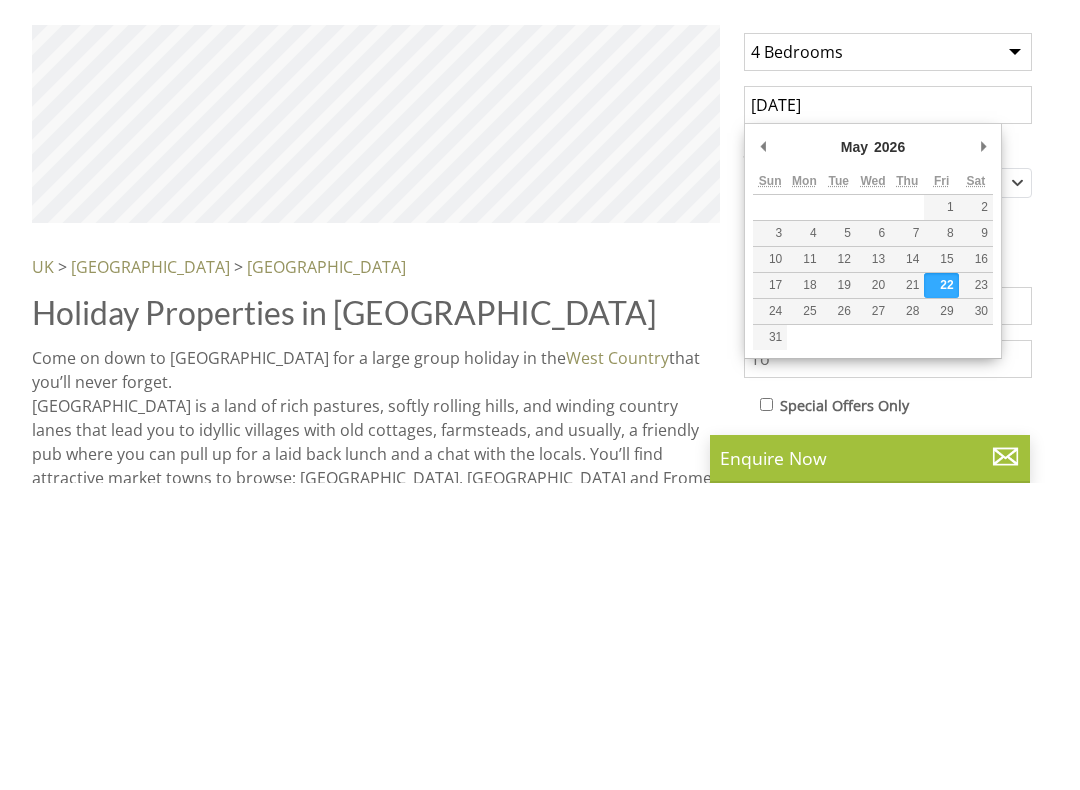 scroll, scrollTop: 829, scrollLeft: 0, axis: vertical 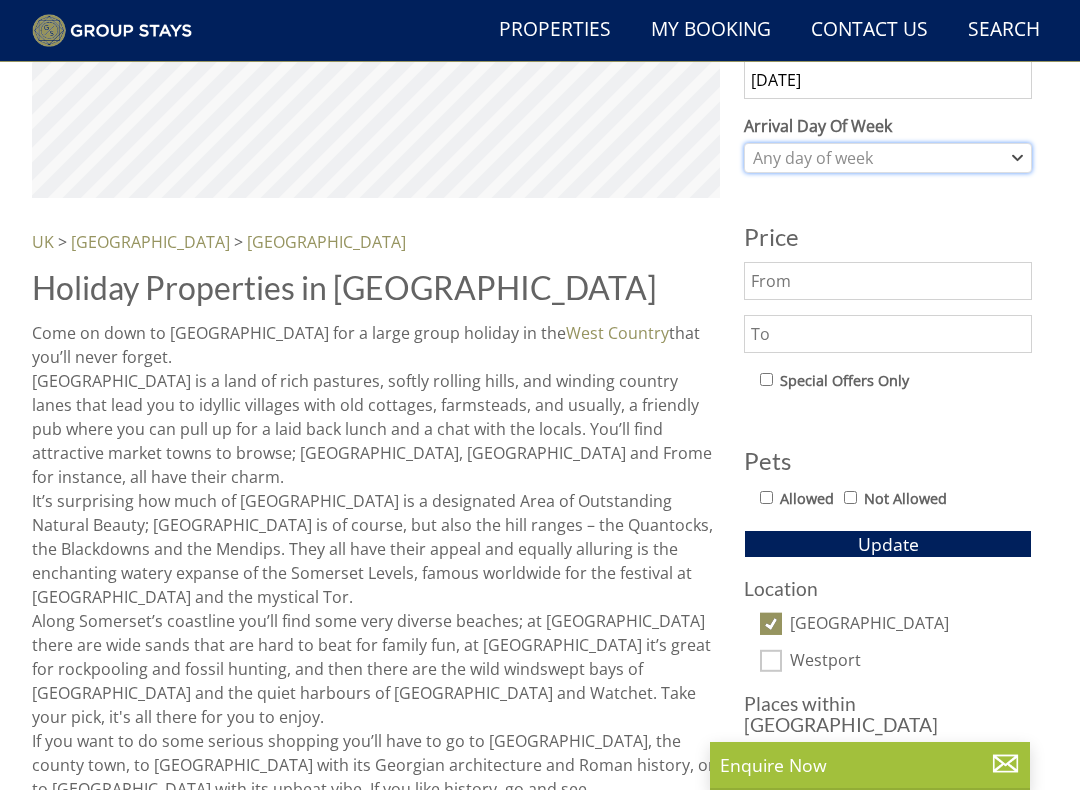 click on "Any day of week" at bounding box center [888, 158] 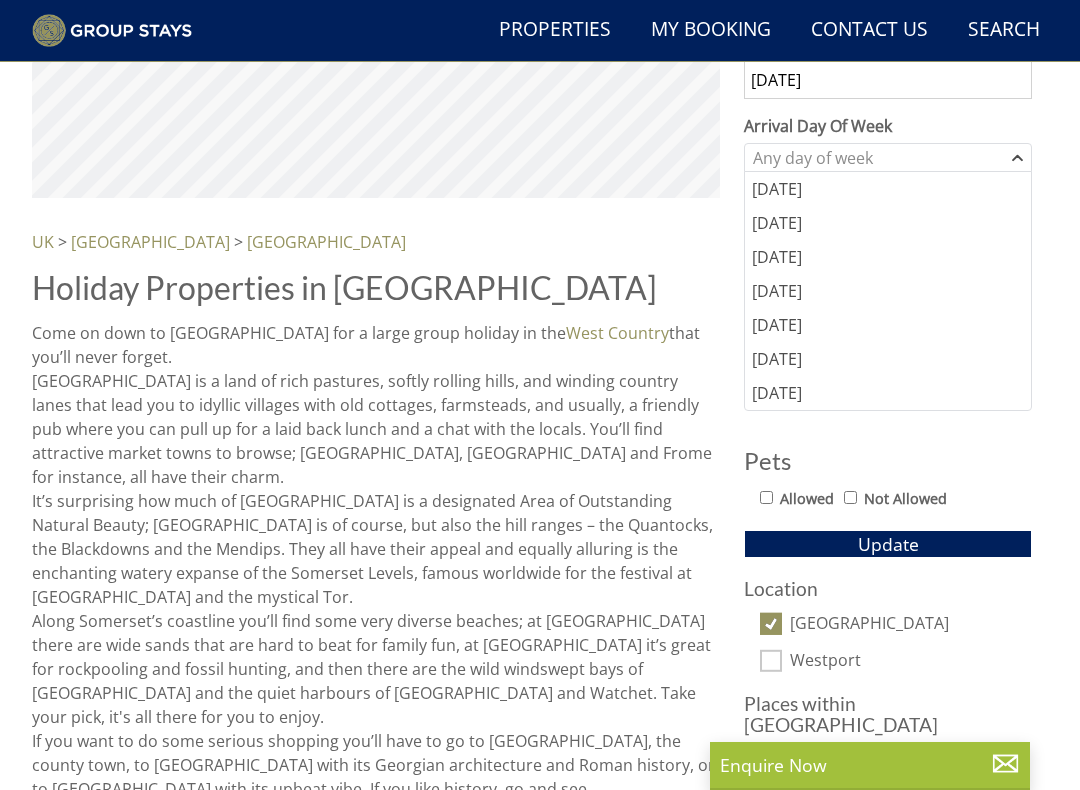 click on "[DATE]" at bounding box center (888, 325) 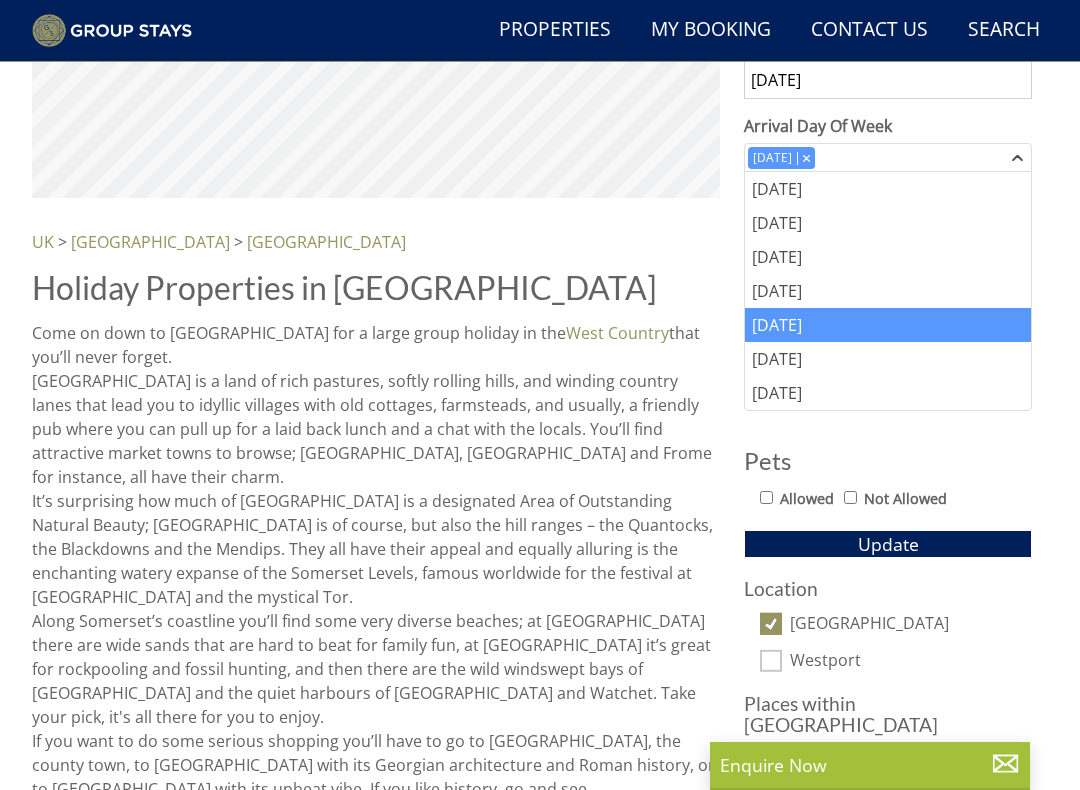 click on "1 Guest
2 Guests
3 Guests
4 Guests
5 Guests
6 Guests
7 Guests
8 Guests
9 Guests
10 Guests
11 Guests
12 Guests
13 Guests
14 Guests
15 Guests
16 Guests
17 Guests
18 Guests
19 Guests
20 Guests
21 Guests
22 Guests
23 Guests
24 Guests
25 Guests
26 Guests
27 Guests
28 Guests
29 Guests
30 Guests
31 Guests
32 Guests
Any number of bedrooms
4 Bedrooms
5 Bedrooms
6 Bedrooms
7 Bedrooms
8 Bedrooms
9 Bedrooms
10 Bedrooms
11 Bedrooms
12 Bedrooms
13 Bedrooms
14 Bedrooms
15 Bedrooms
16 Bedrooms
[DATE]
Arrival Day Of Week
[DATE] [DATE] [DATE] [DATE] [DATE] [DATE] [DATE] [DATE]
Price" at bounding box center (888, 468) 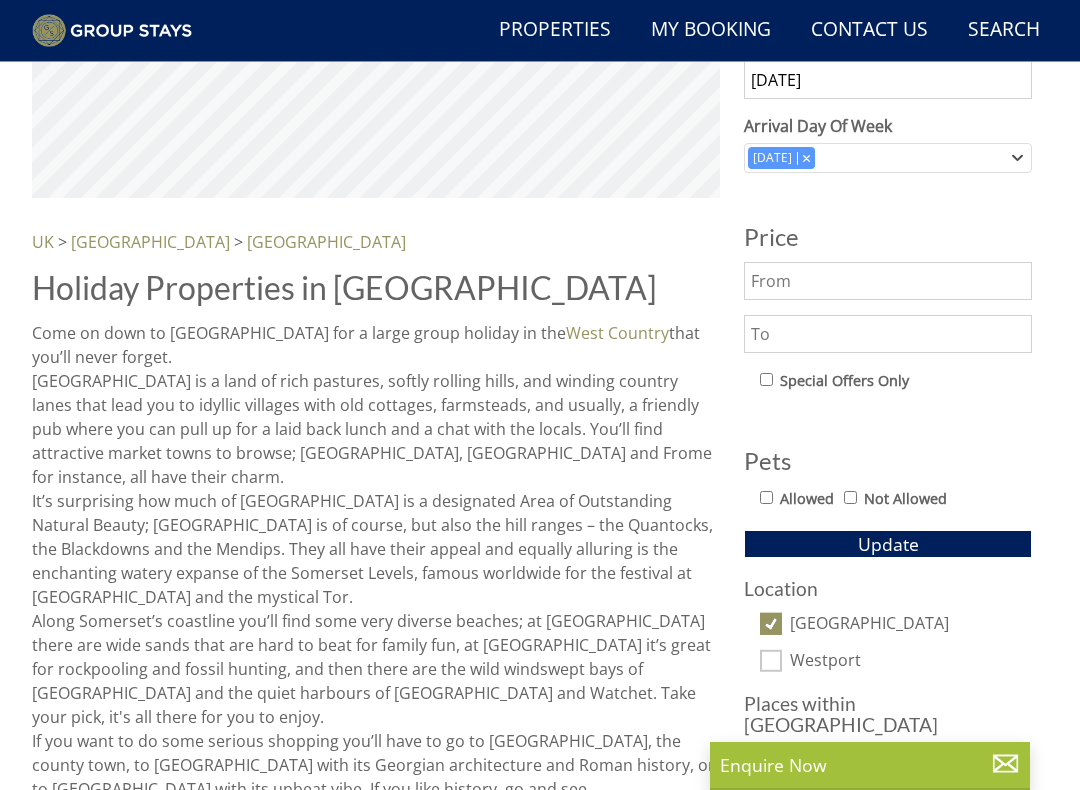 click on "Allowed" at bounding box center [766, 497] 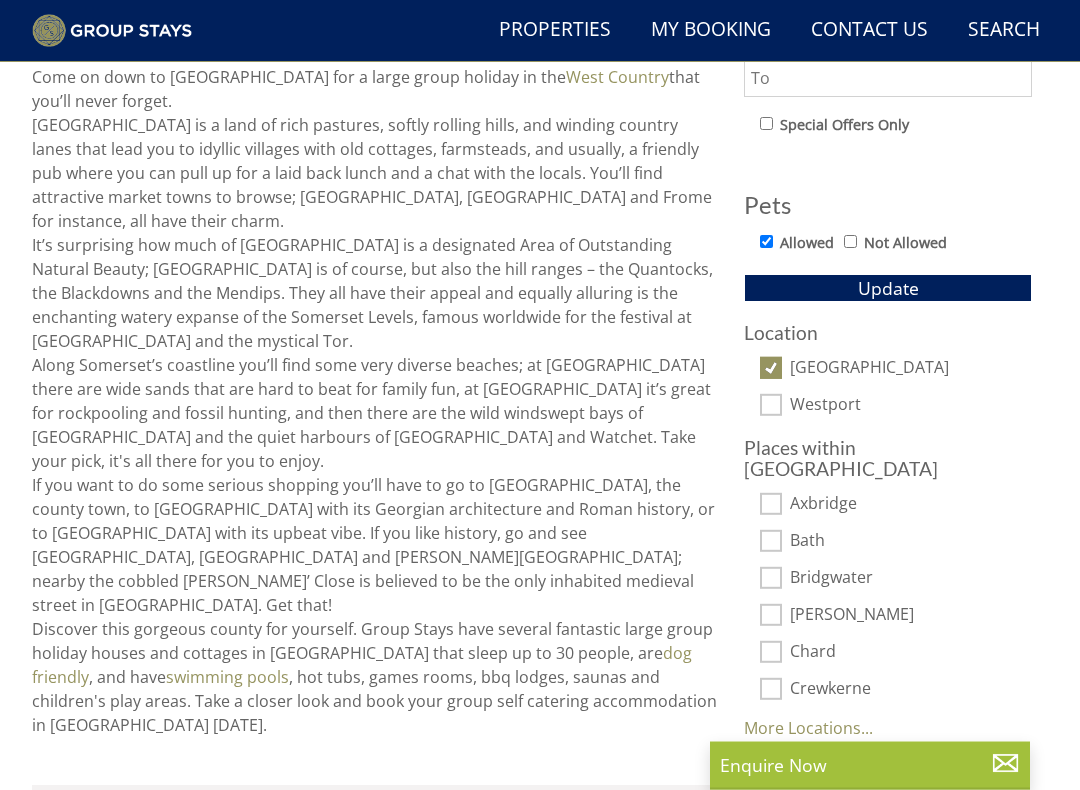 scroll, scrollTop: 1125, scrollLeft: 0, axis: vertical 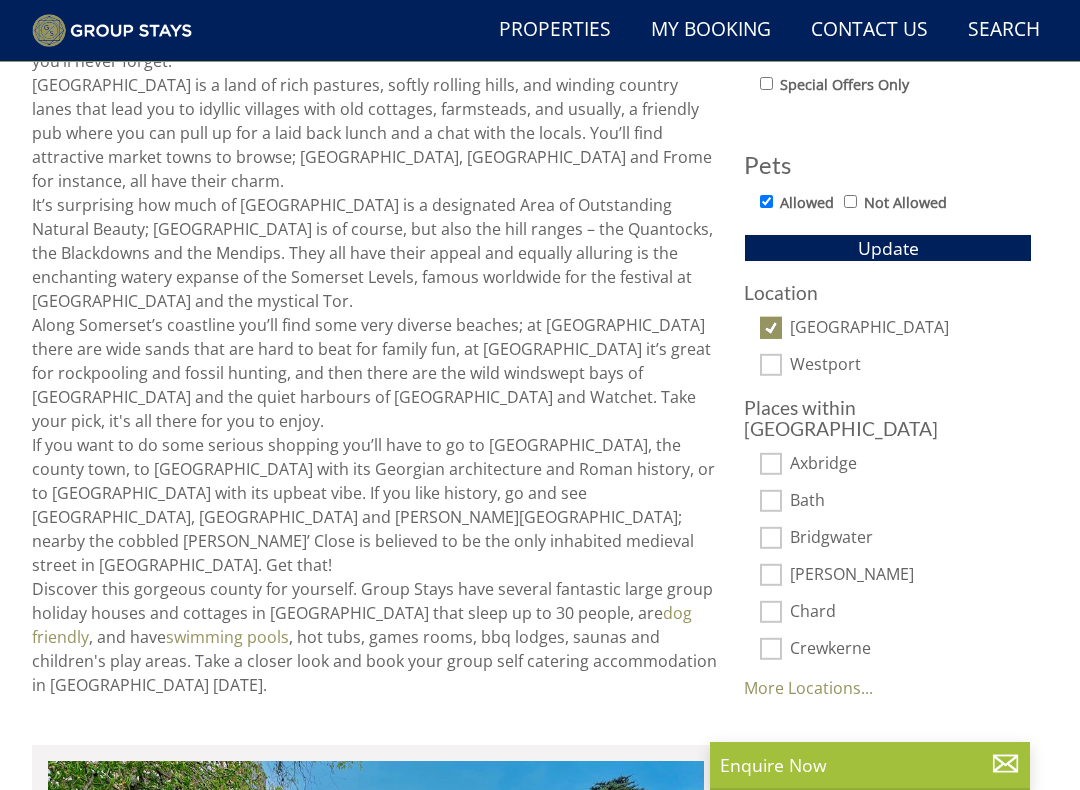 click on "More Locations..." at bounding box center [808, 688] 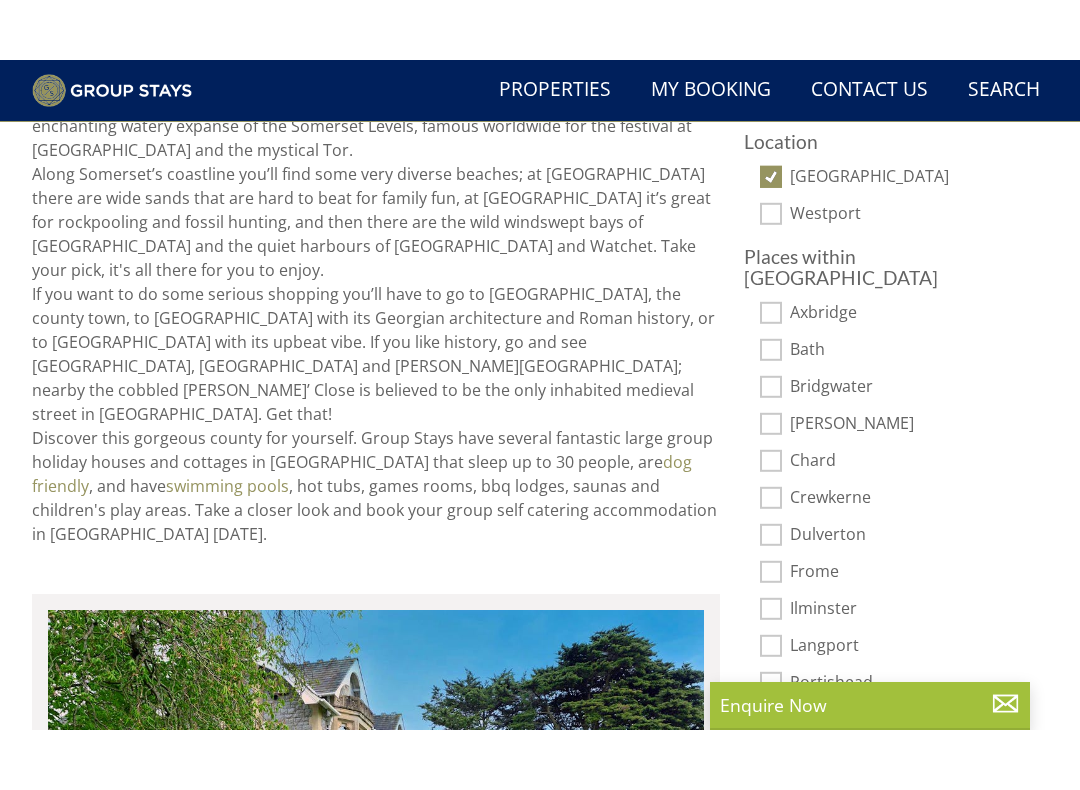 scroll, scrollTop: 1335, scrollLeft: 0, axis: vertical 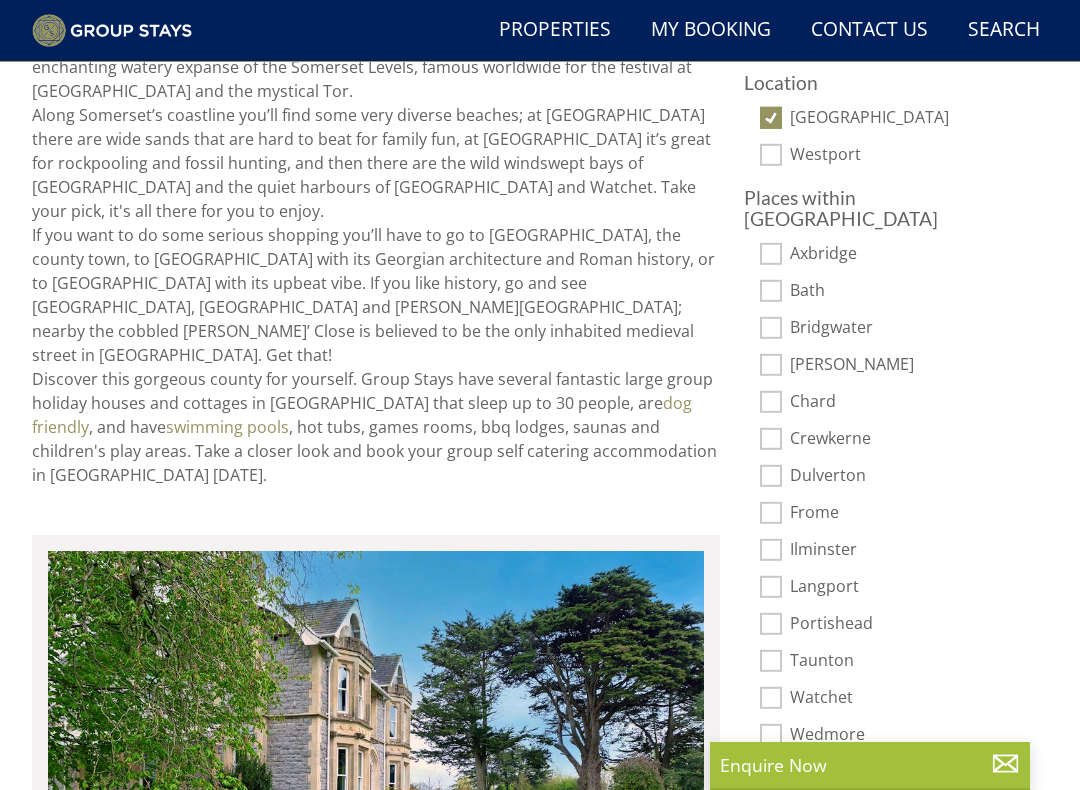 click on "[GEOGRAPHIC_DATA]" at bounding box center [911, 119] 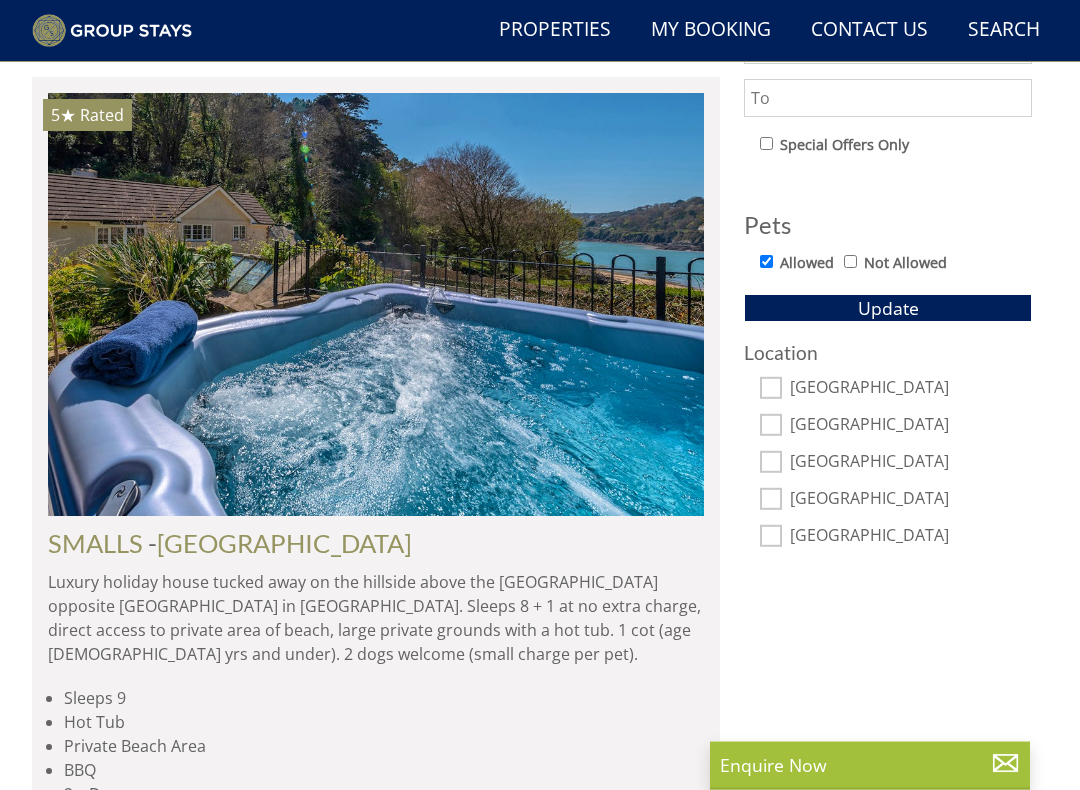 scroll, scrollTop: 1065, scrollLeft: 0, axis: vertical 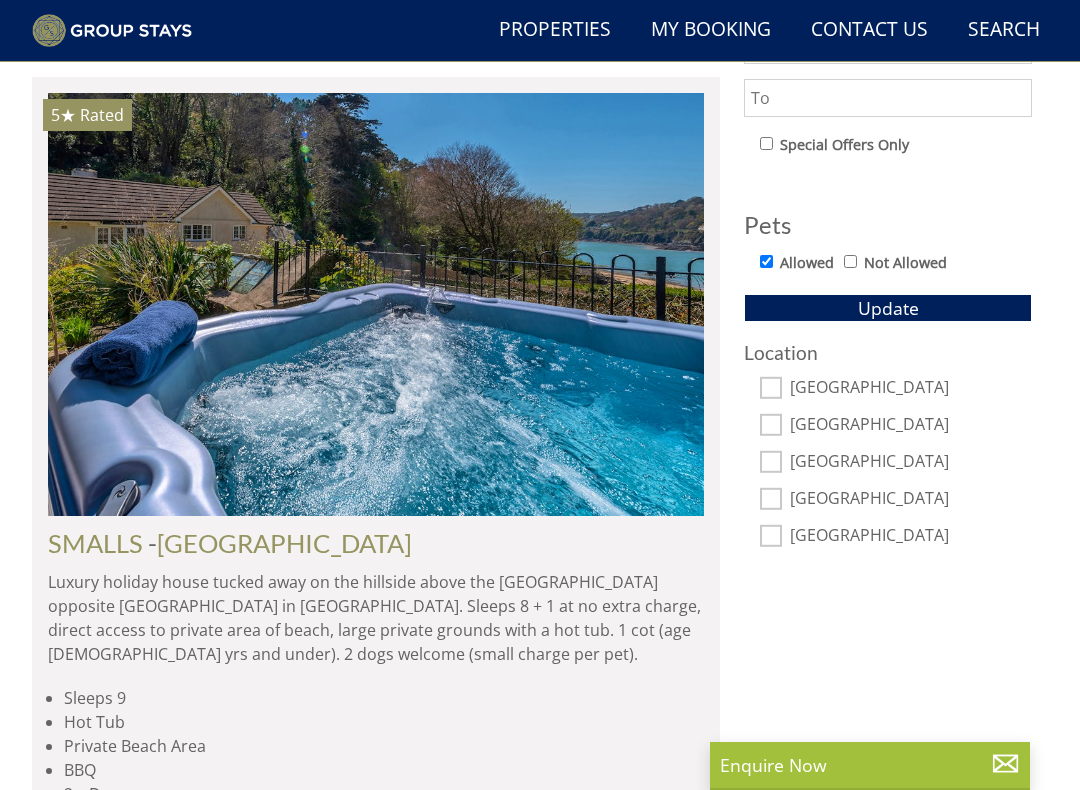 click at bounding box center (376, 305) 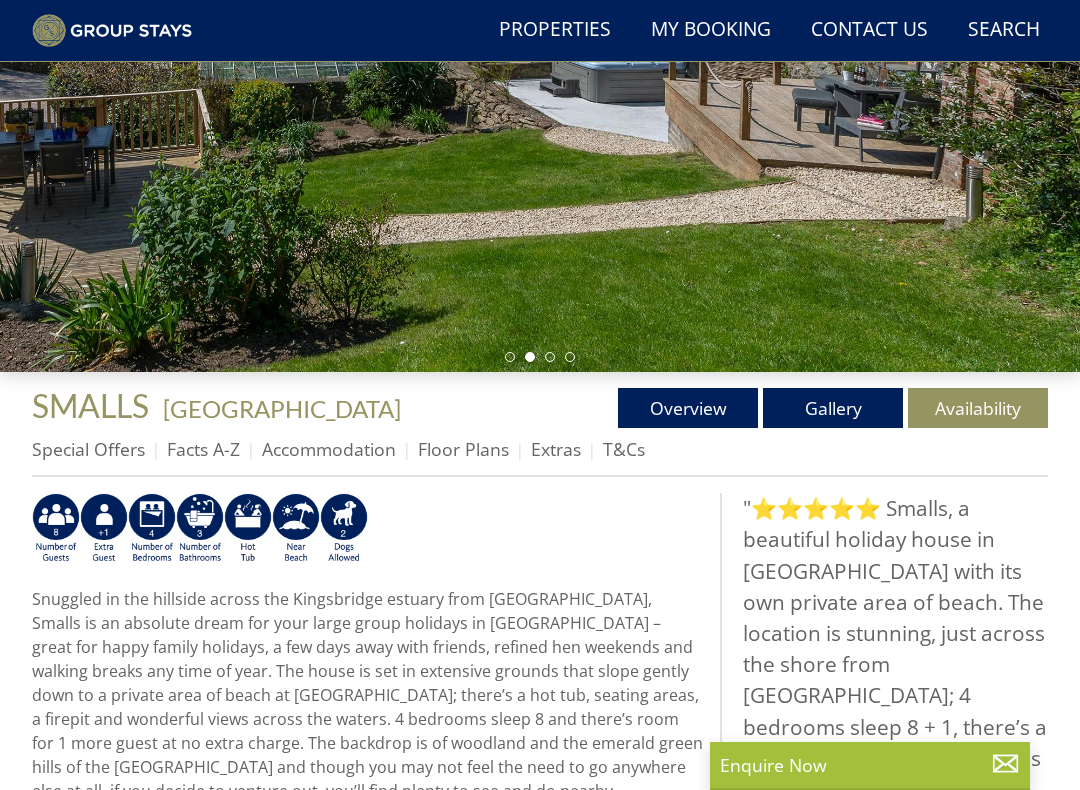 scroll, scrollTop: 343, scrollLeft: 0, axis: vertical 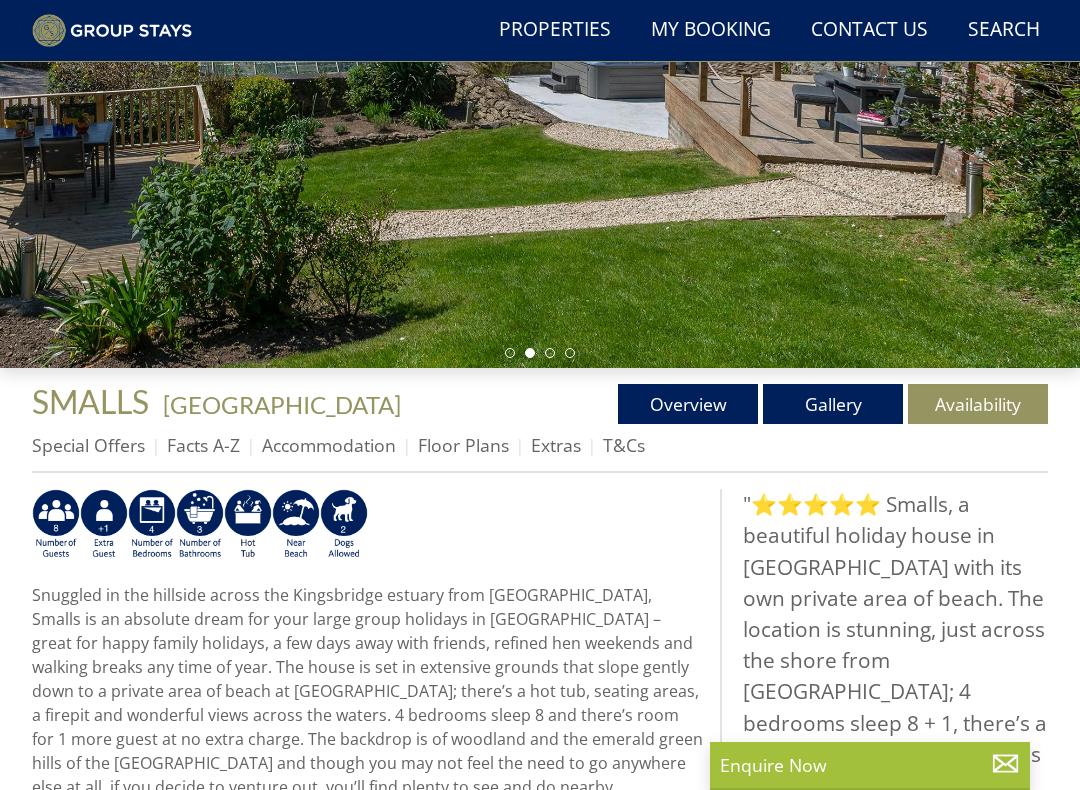 click on "Gallery" at bounding box center [833, 404] 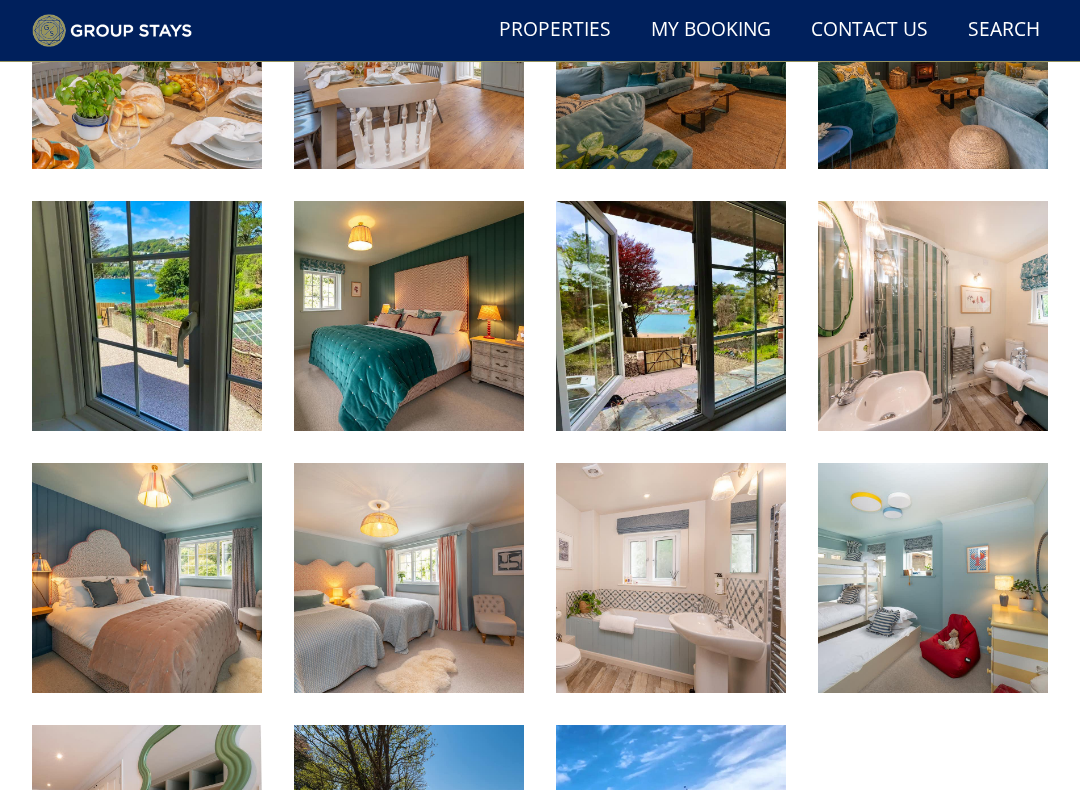 scroll, scrollTop: 1419, scrollLeft: 0, axis: vertical 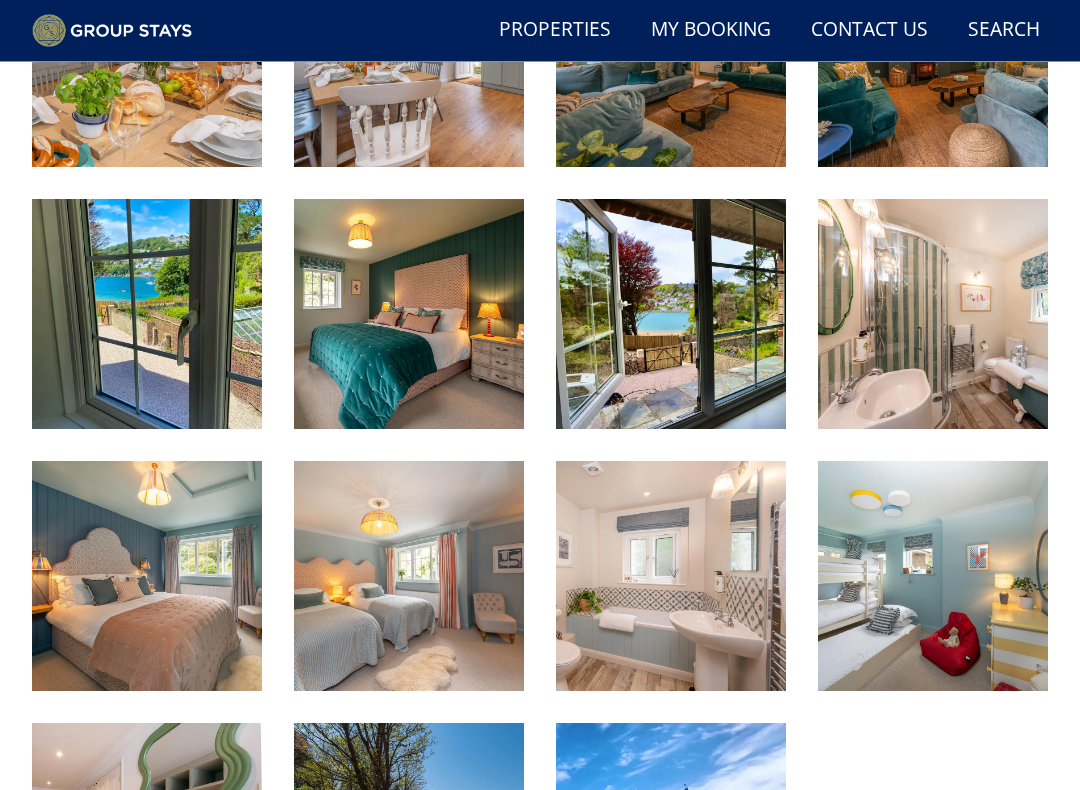 click at bounding box center (933, 576) 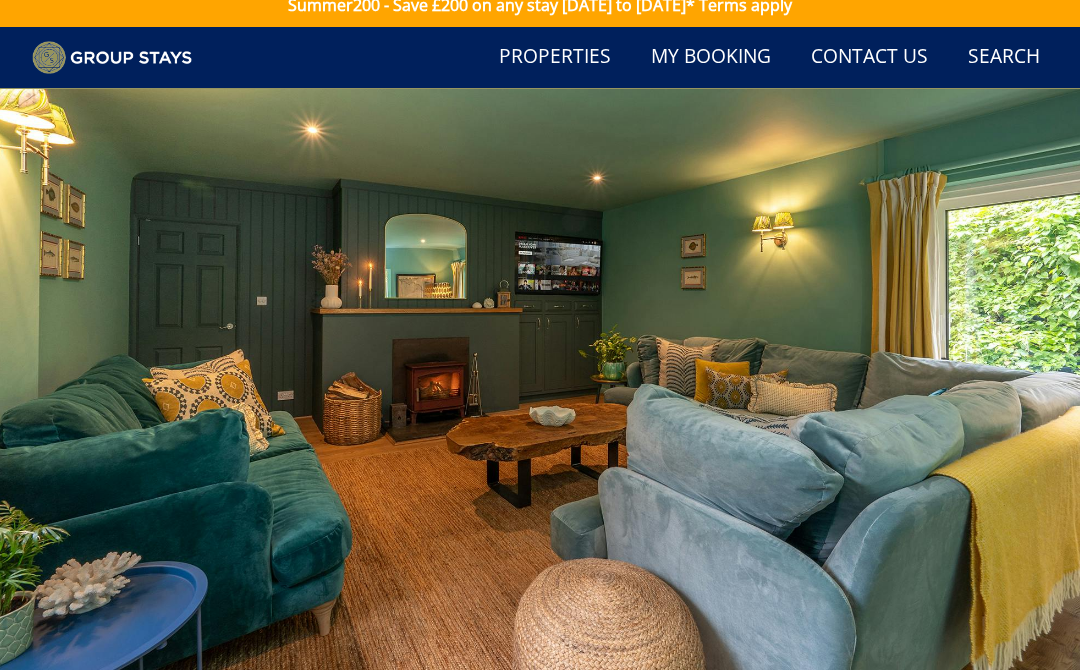 scroll, scrollTop: 7, scrollLeft: 0, axis: vertical 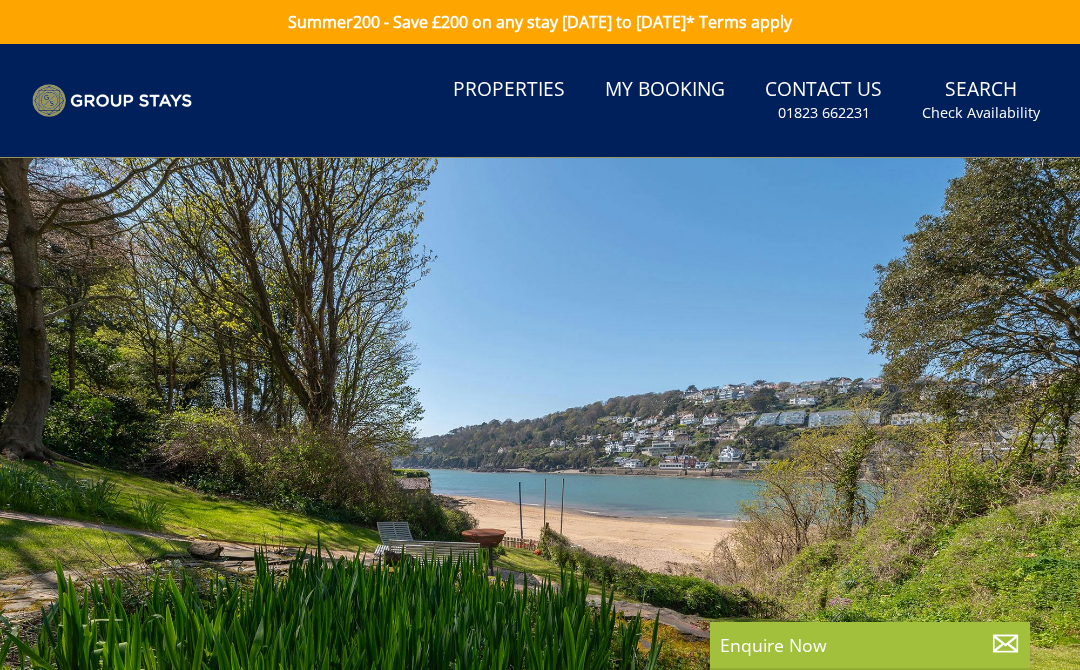 select on "9" 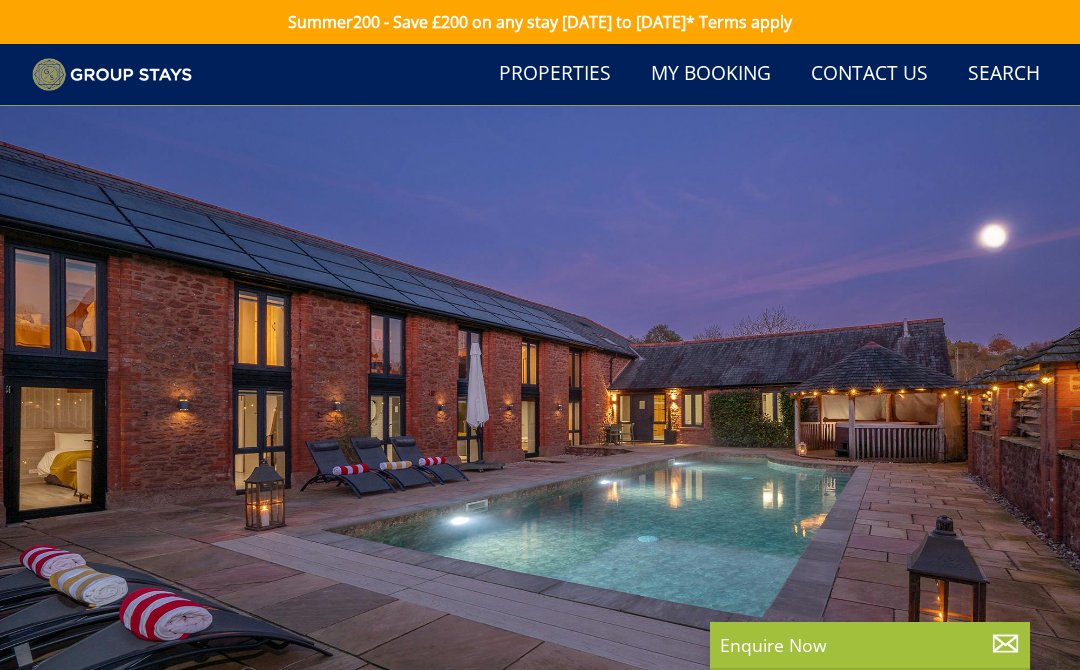 scroll, scrollTop: 1065, scrollLeft: 0, axis: vertical 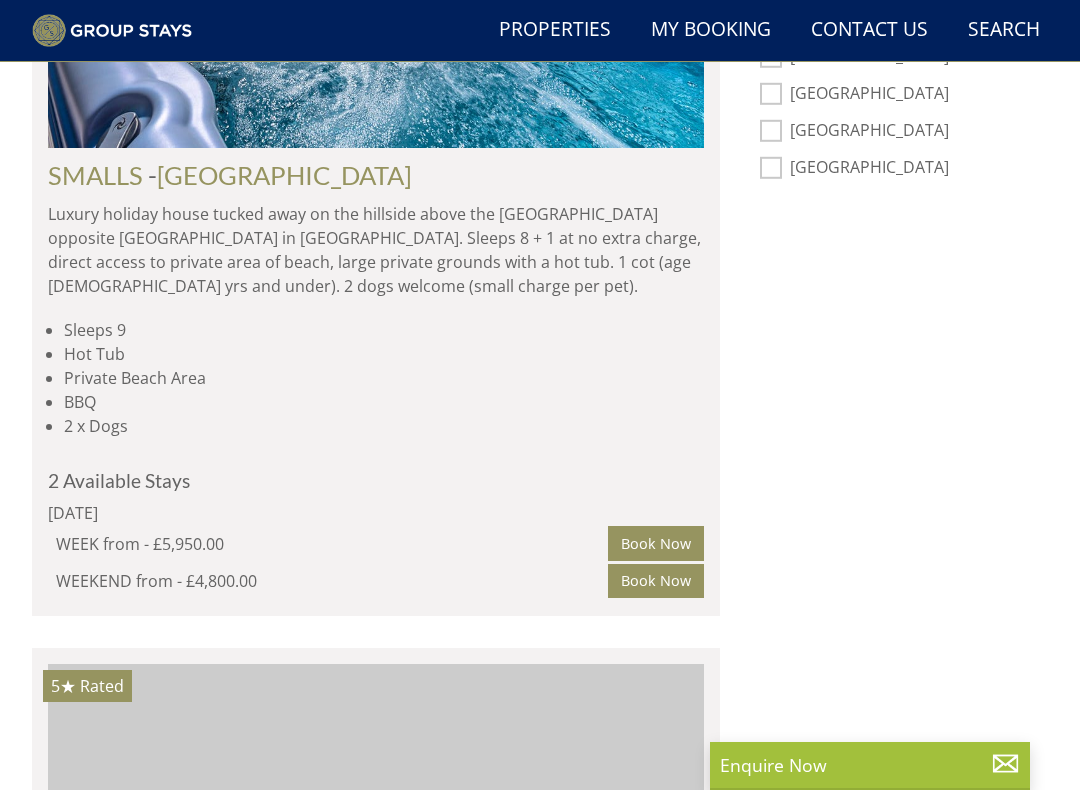 click on "Book Now" at bounding box center [656, 543] 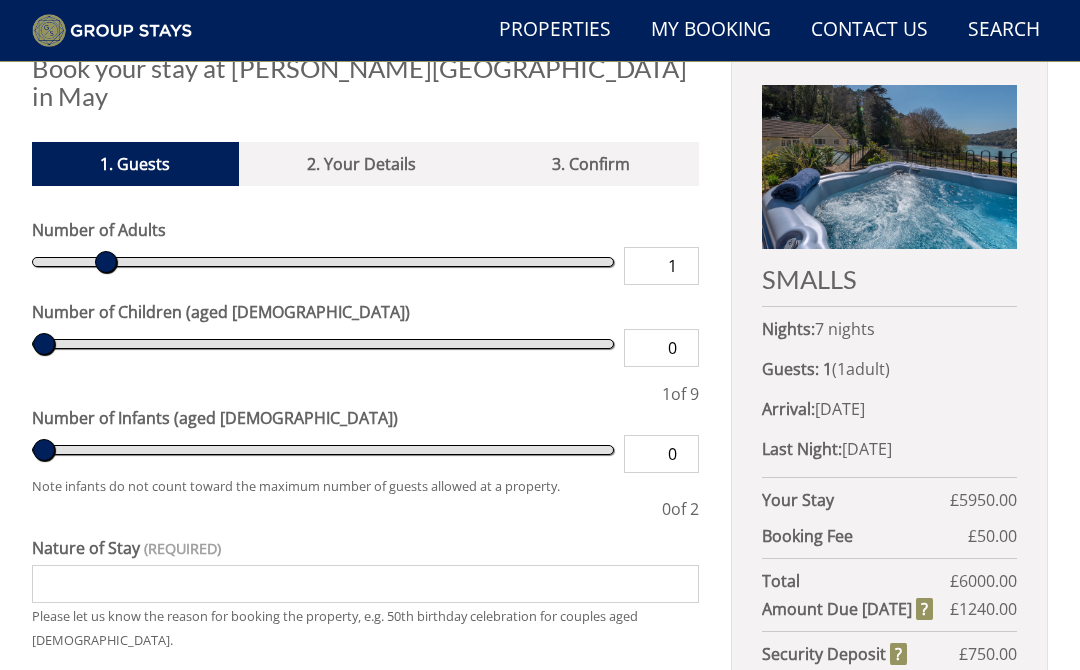 scroll, scrollTop: 650, scrollLeft: 0, axis: vertical 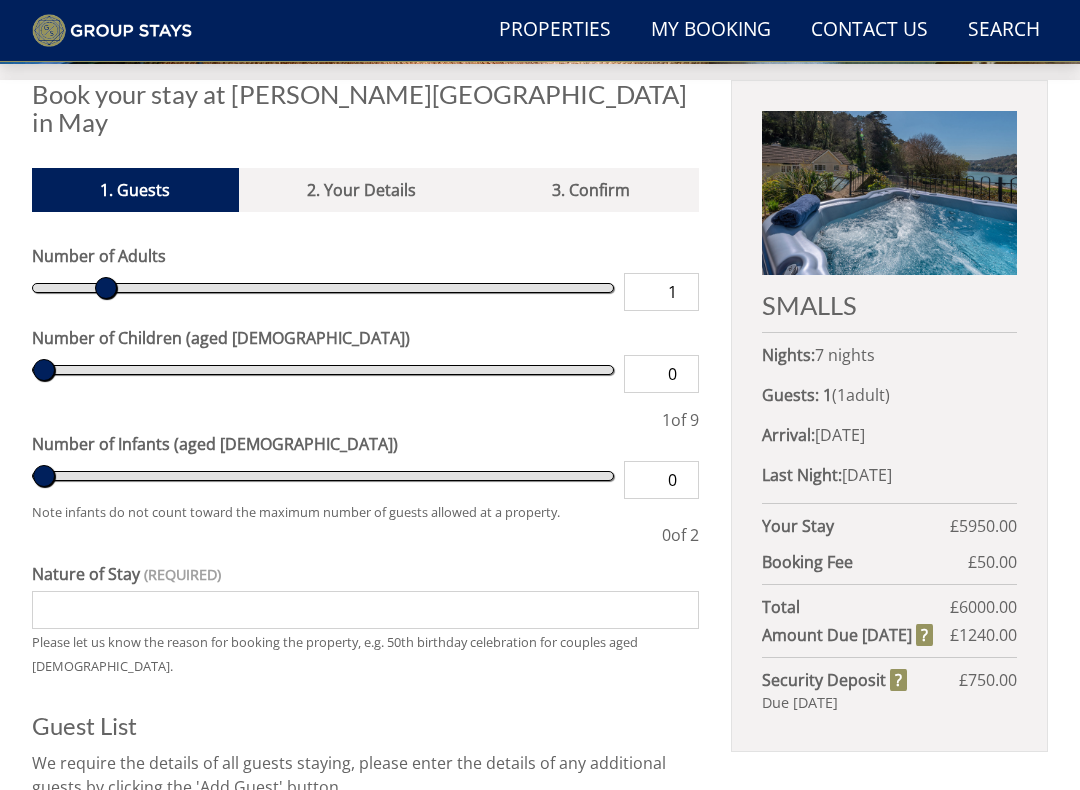 click on "Security Deposit" at bounding box center [834, 680] 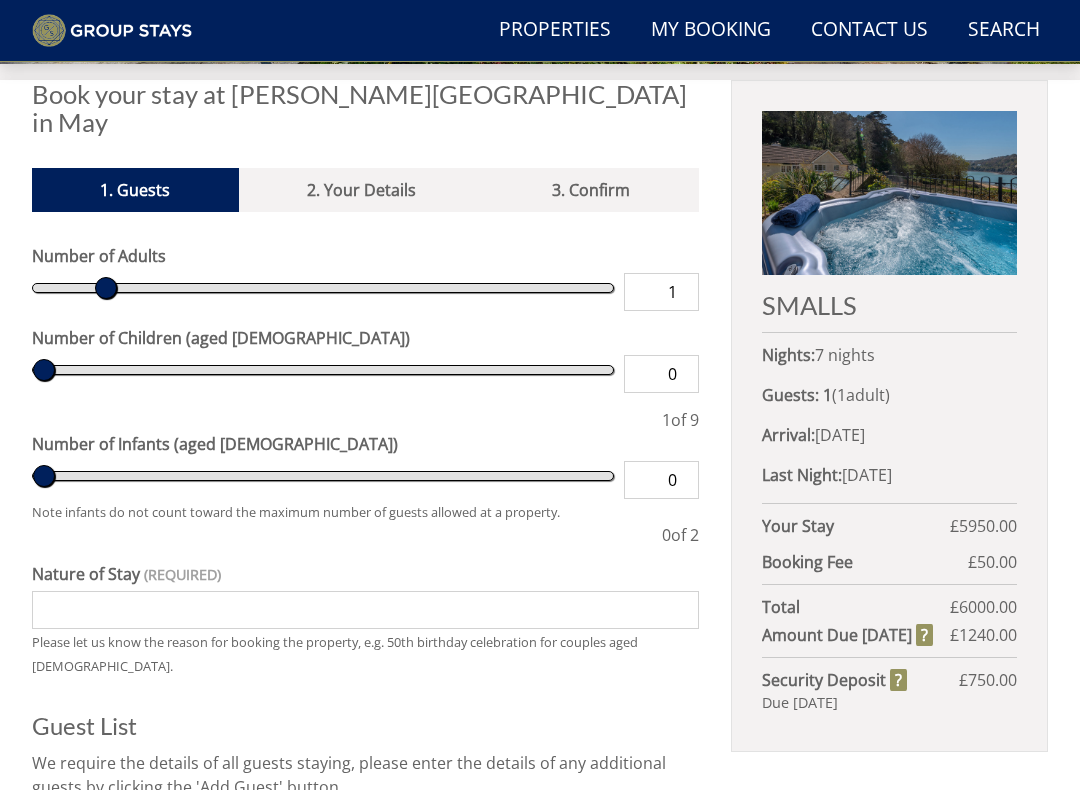 click on "Book your stay at [PERSON_NAME][GEOGRAPHIC_DATA] in May
Please Wait...
If this message persists you have have Internet Connectivity problems or we may be experiencing issues
1. Guests
2. Your Details
3. Confirm
Please Note:
You have added
0  guest s
above the base occupancy which incurs a fee of
£ 0.00
Number of Adults
1
Number of Children (aged [DEMOGRAPHIC_DATA])
0
1  of 9
Number of Infants (aged [DEMOGRAPHIC_DATA])
0
0  of 2
Guest List" at bounding box center [540, 606] 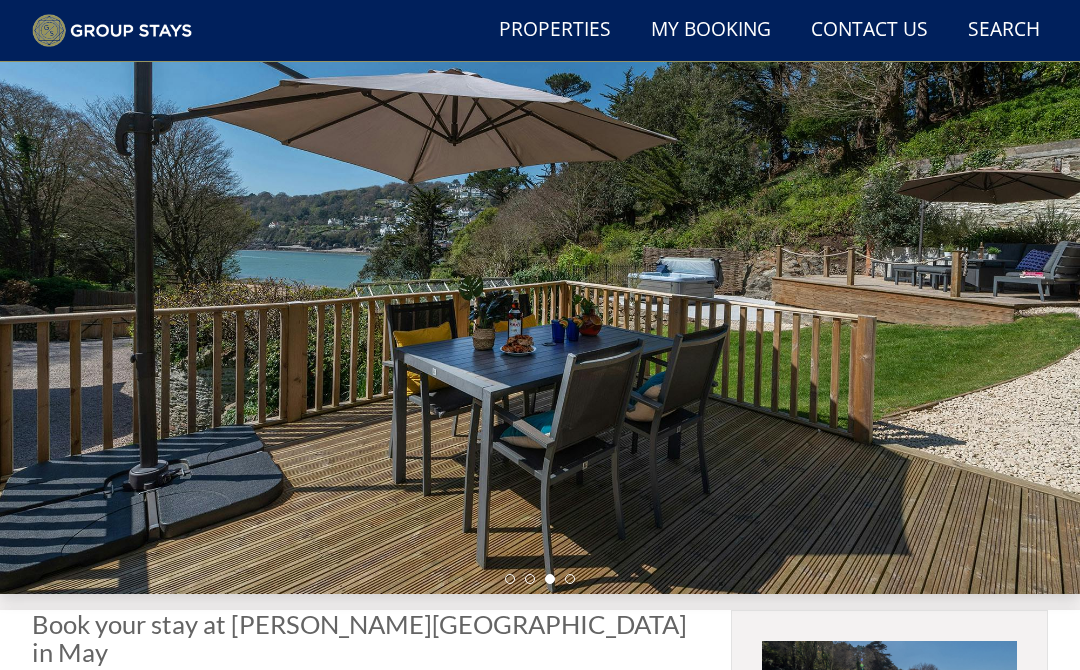 scroll, scrollTop: 0, scrollLeft: 0, axis: both 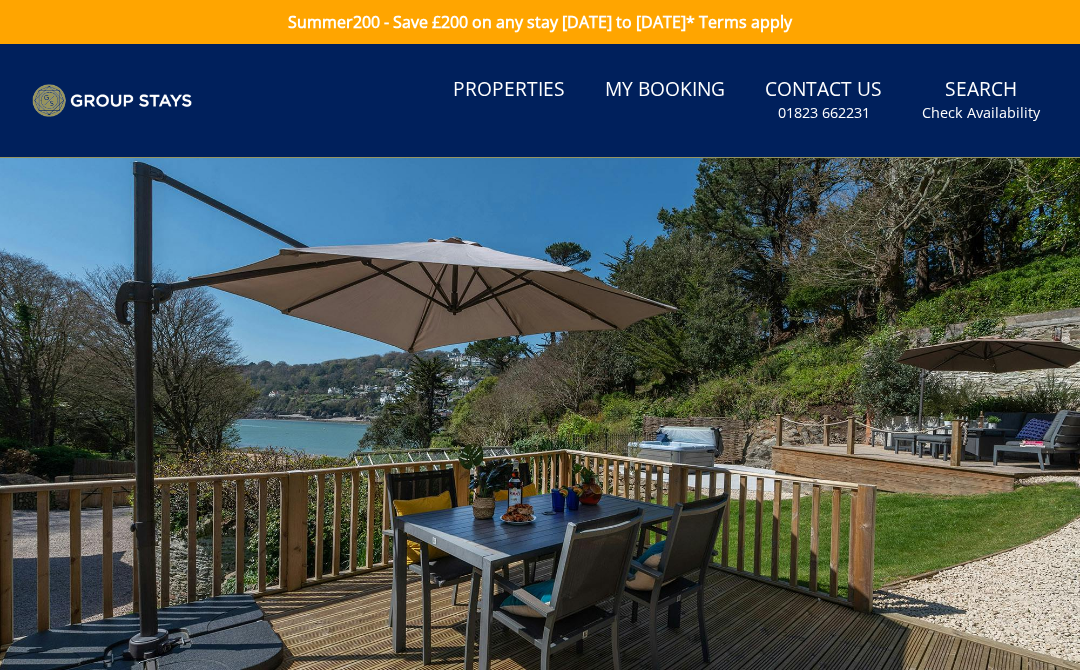 select on "9" 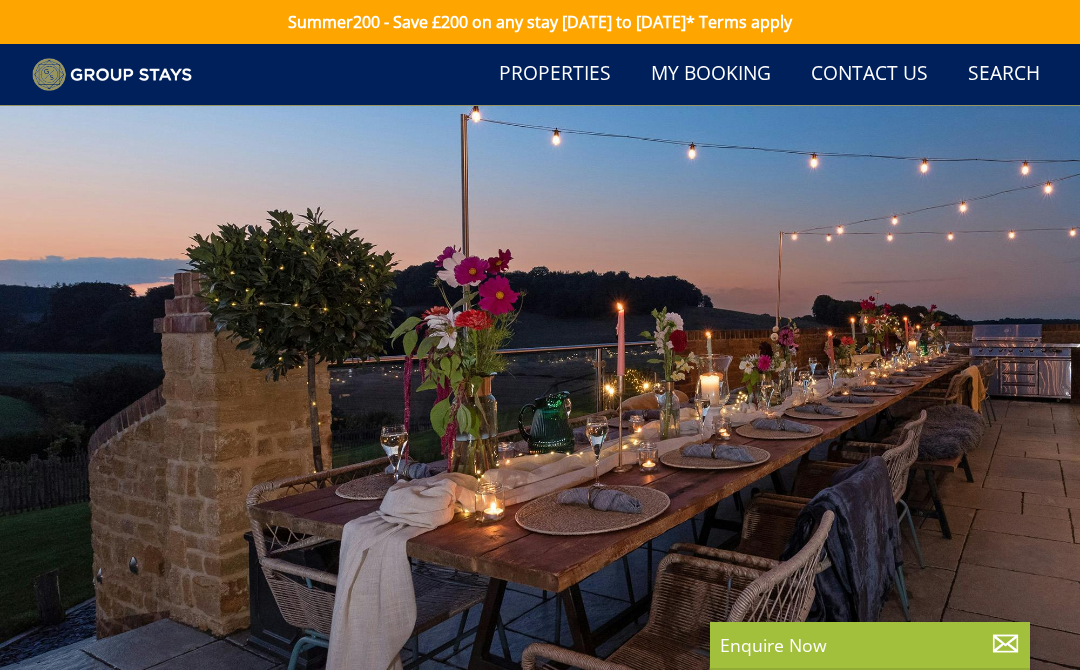 scroll, scrollTop: 1433, scrollLeft: 0, axis: vertical 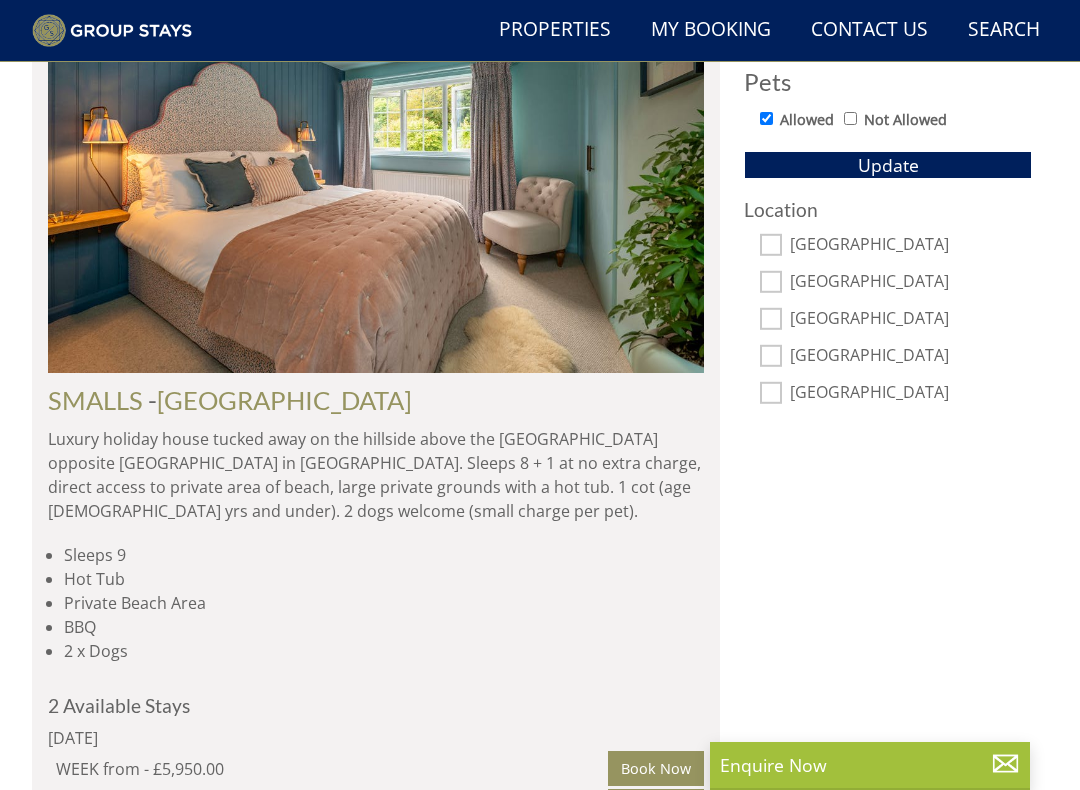 click on "Luxury holiday house tucked away on the hillside above the [GEOGRAPHIC_DATA] opposite [GEOGRAPHIC_DATA] in [GEOGRAPHIC_DATA]. Sleeps 8 + 1 at no extra charge, direct access to private area of beach, large private grounds with a hot tub. 1 cot (age [DEMOGRAPHIC_DATA] yrs and under). 2 dogs welcome (small charge per pet)." at bounding box center [376, 475] 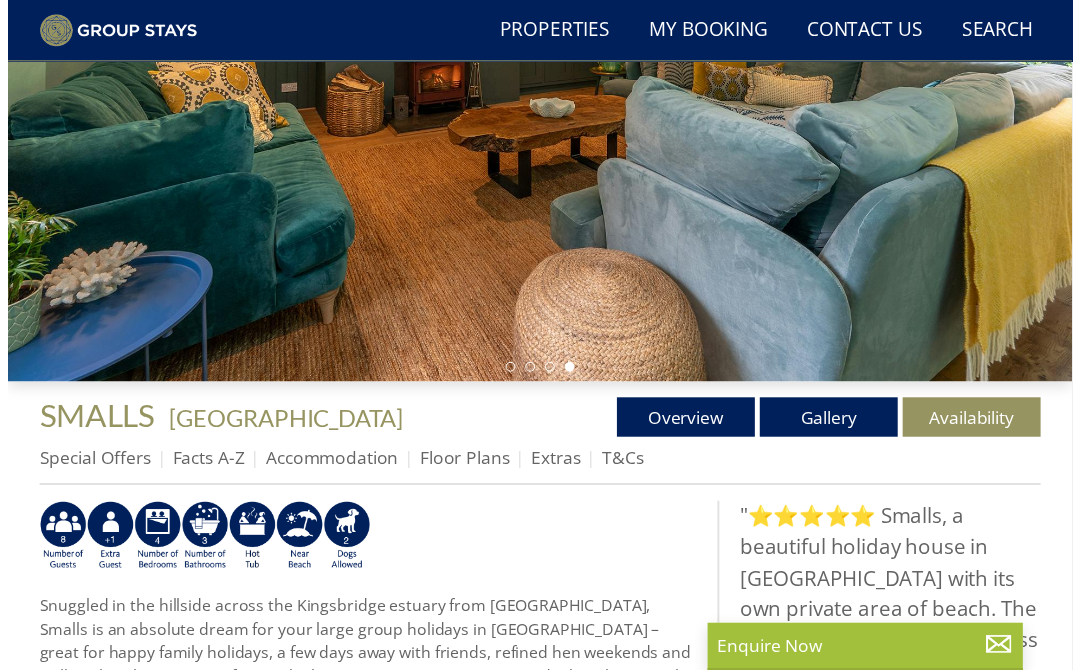 scroll, scrollTop: 333, scrollLeft: 0, axis: vertical 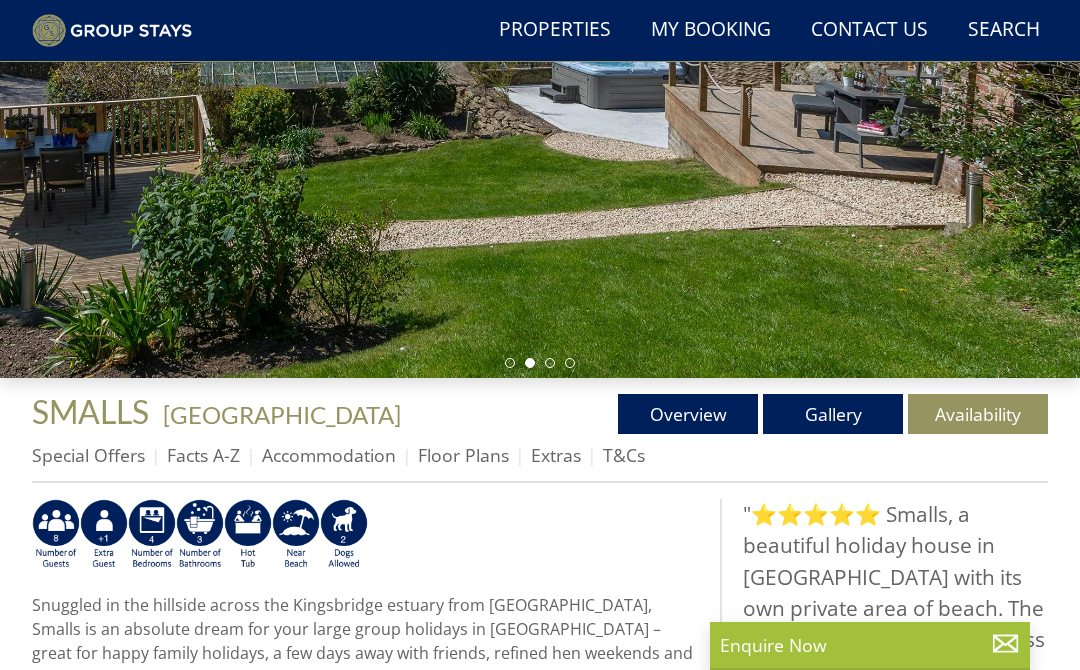 click on "Floor Plans" at bounding box center (463, 455) 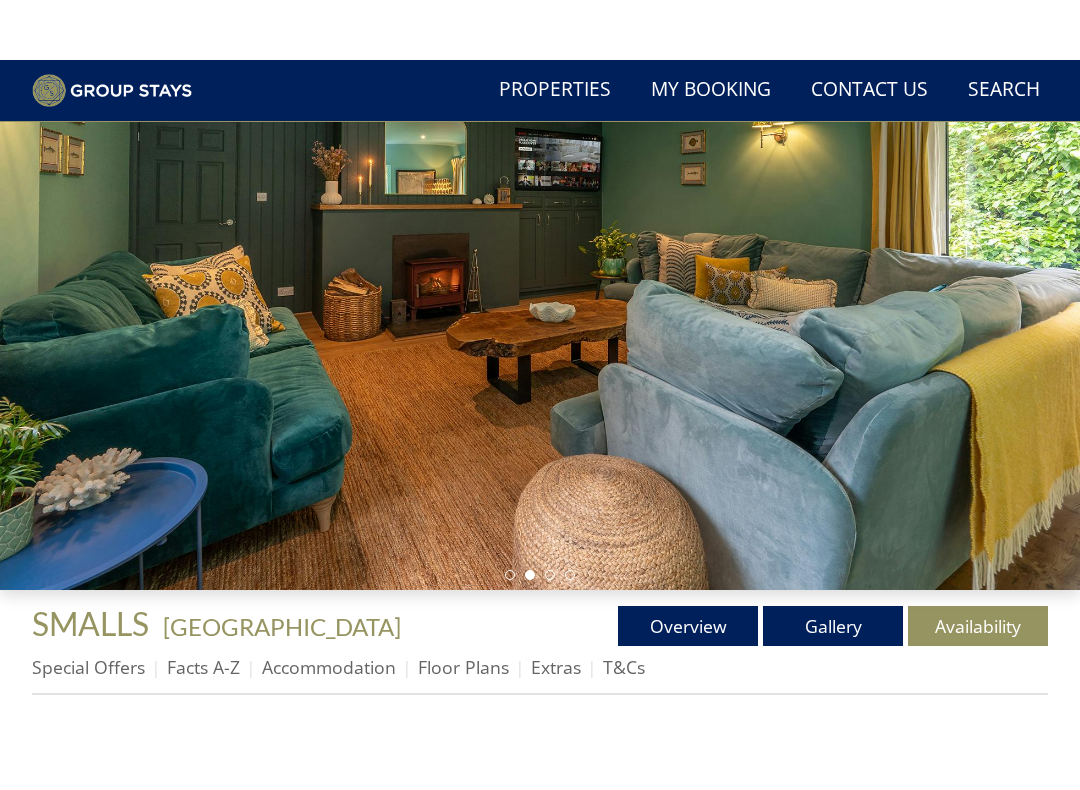 scroll, scrollTop: 180, scrollLeft: 0, axis: vertical 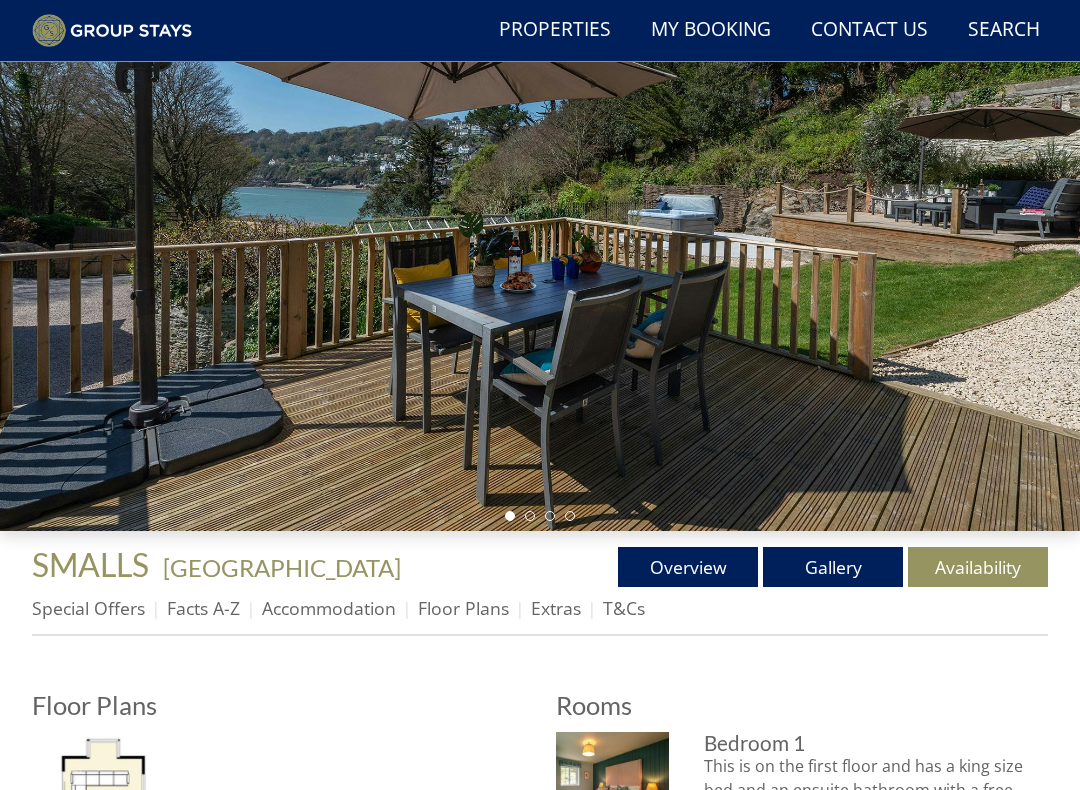 click on "Overview" at bounding box center (688, 567) 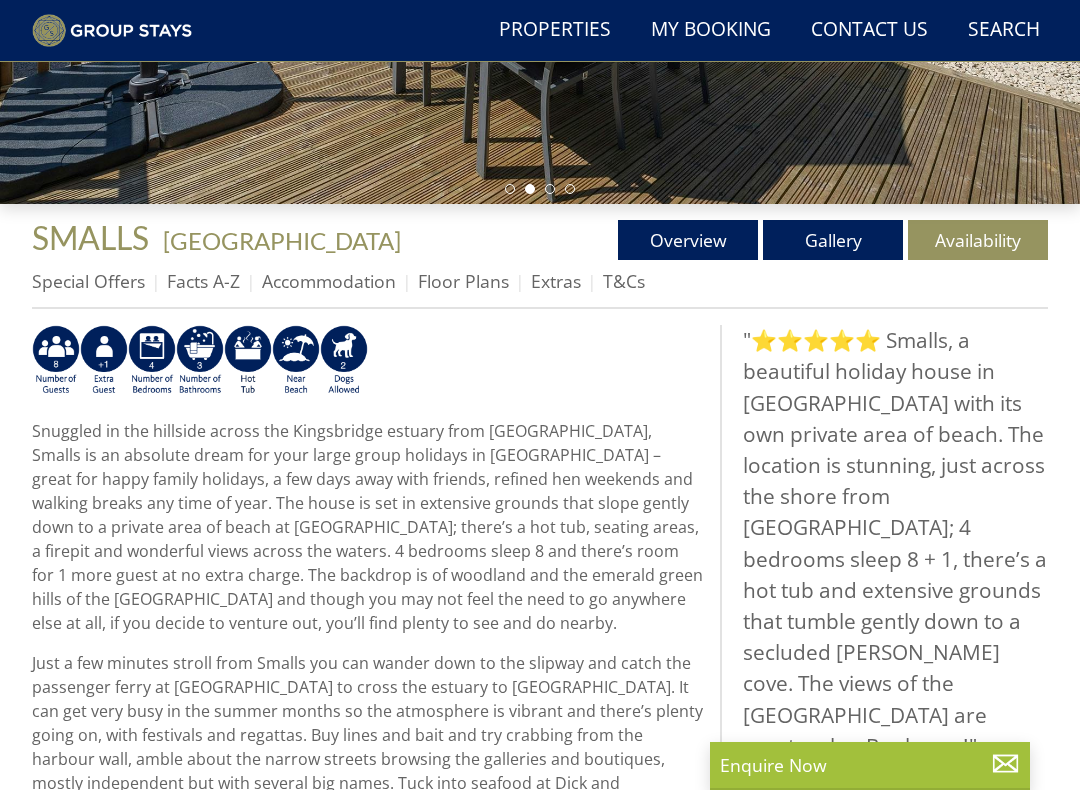 scroll, scrollTop: 500, scrollLeft: 0, axis: vertical 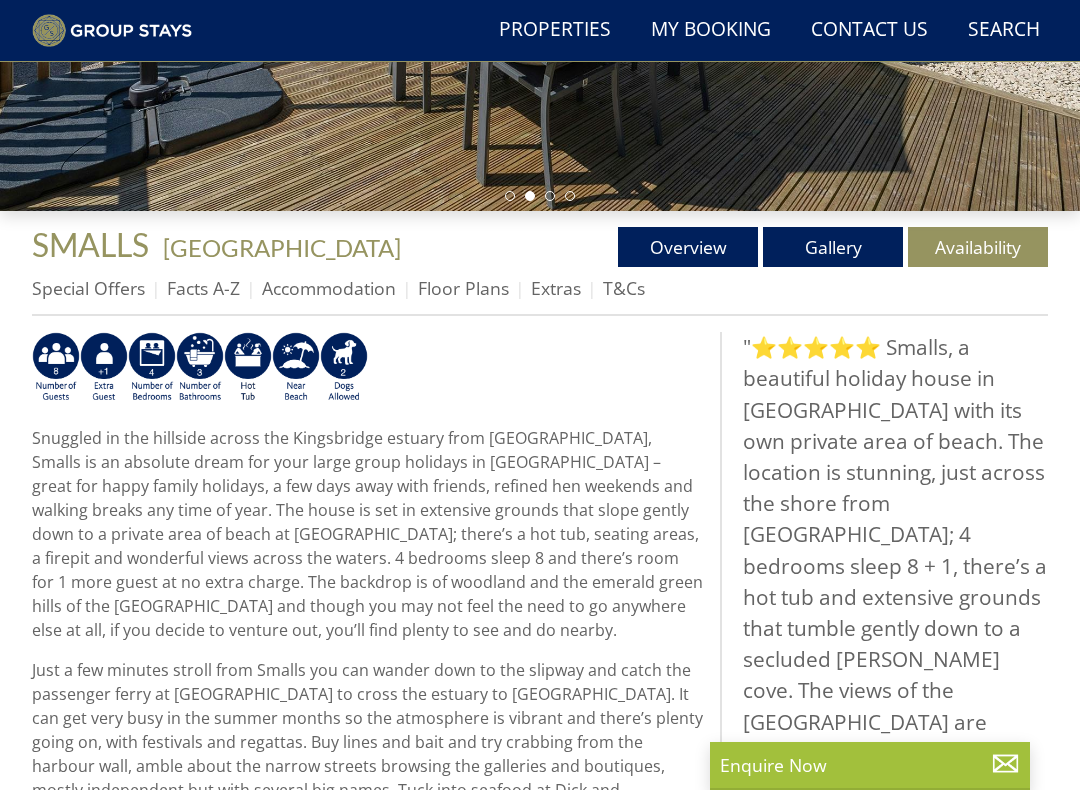 click on "Gallery" at bounding box center (833, 247) 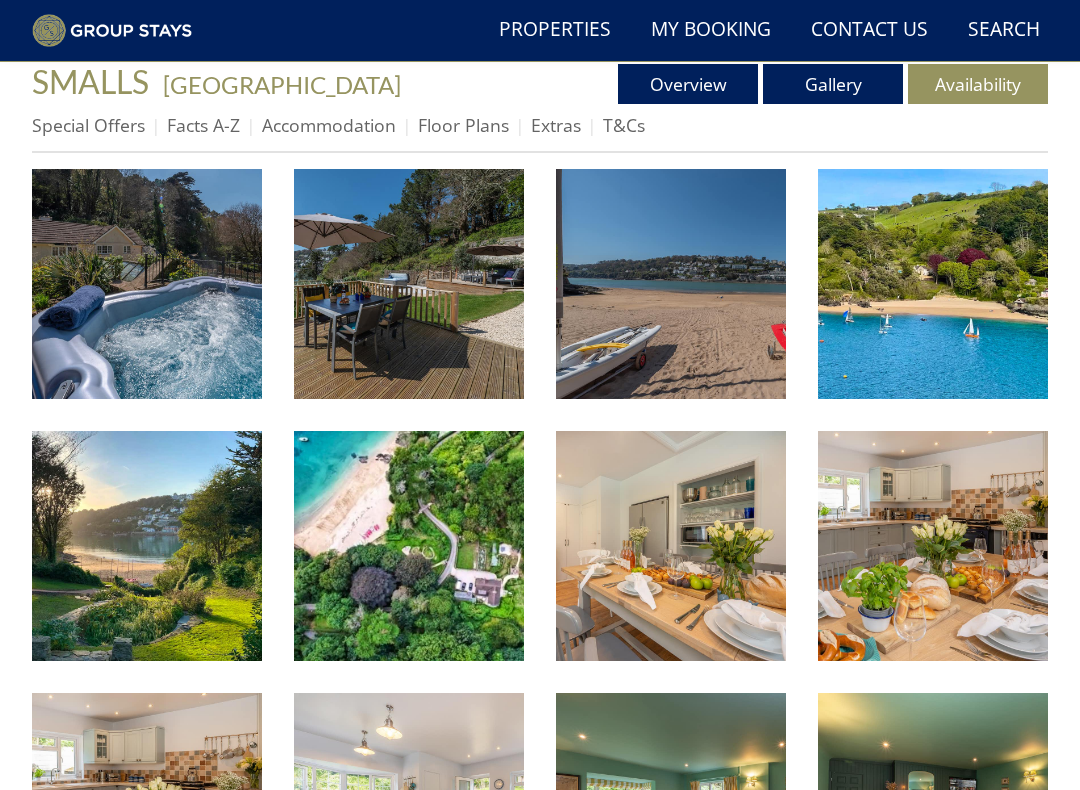 scroll, scrollTop: 658, scrollLeft: 0, axis: vertical 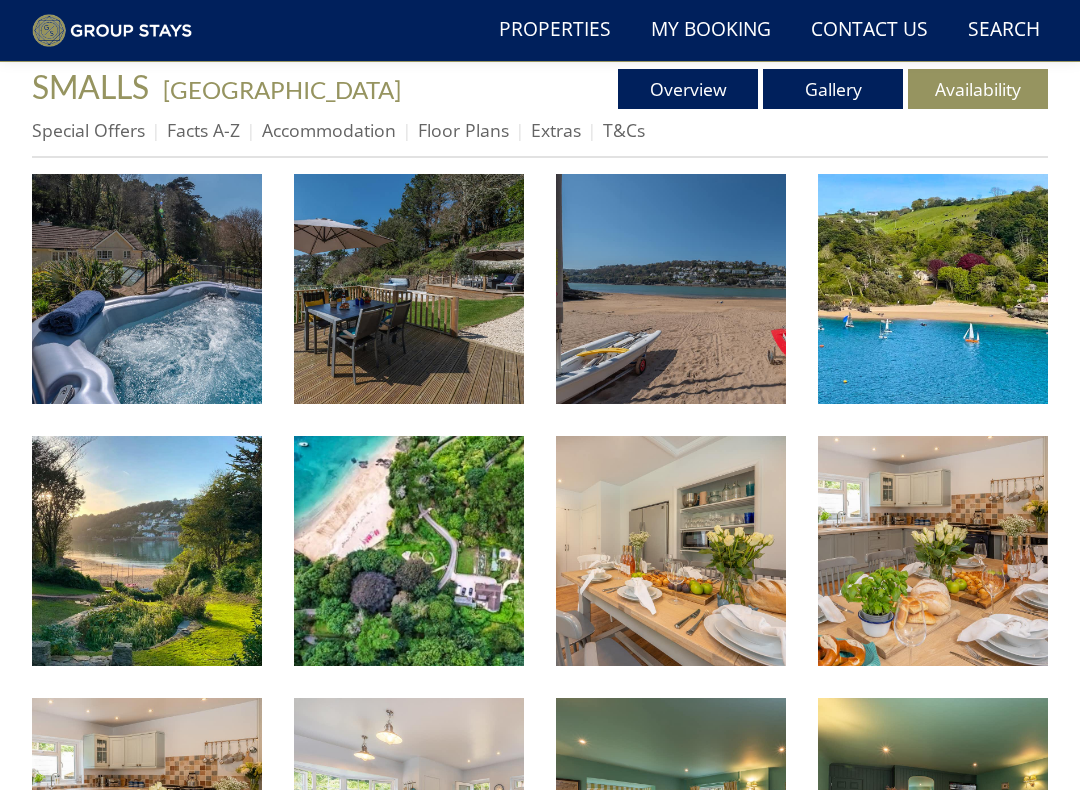 click at bounding box center [409, 289] 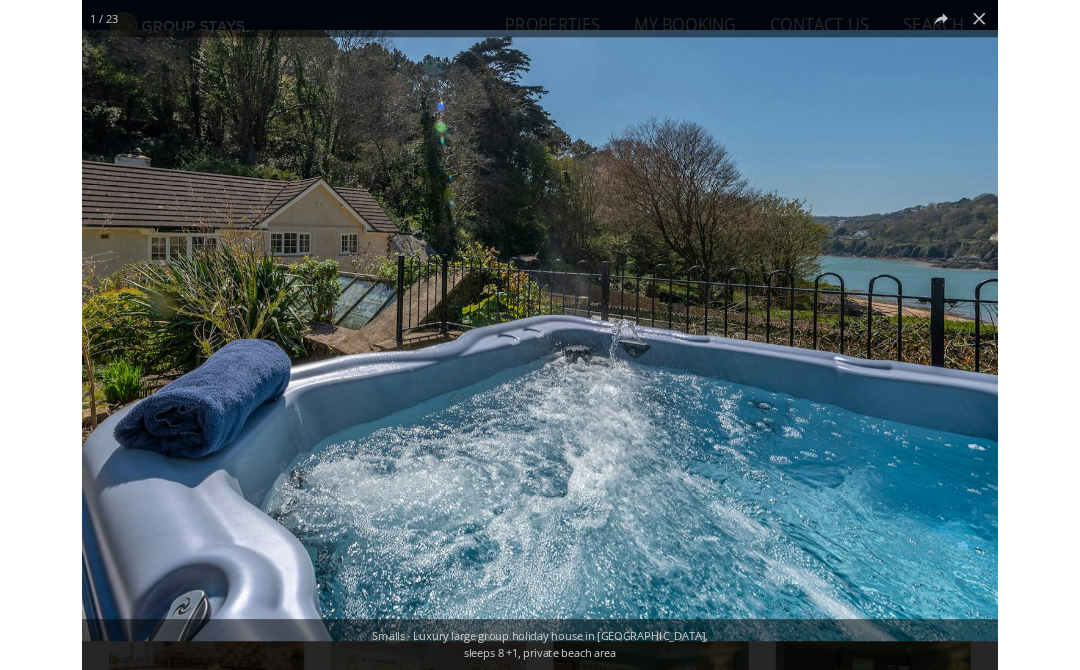 scroll, scrollTop: 722, scrollLeft: 0, axis: vertical 